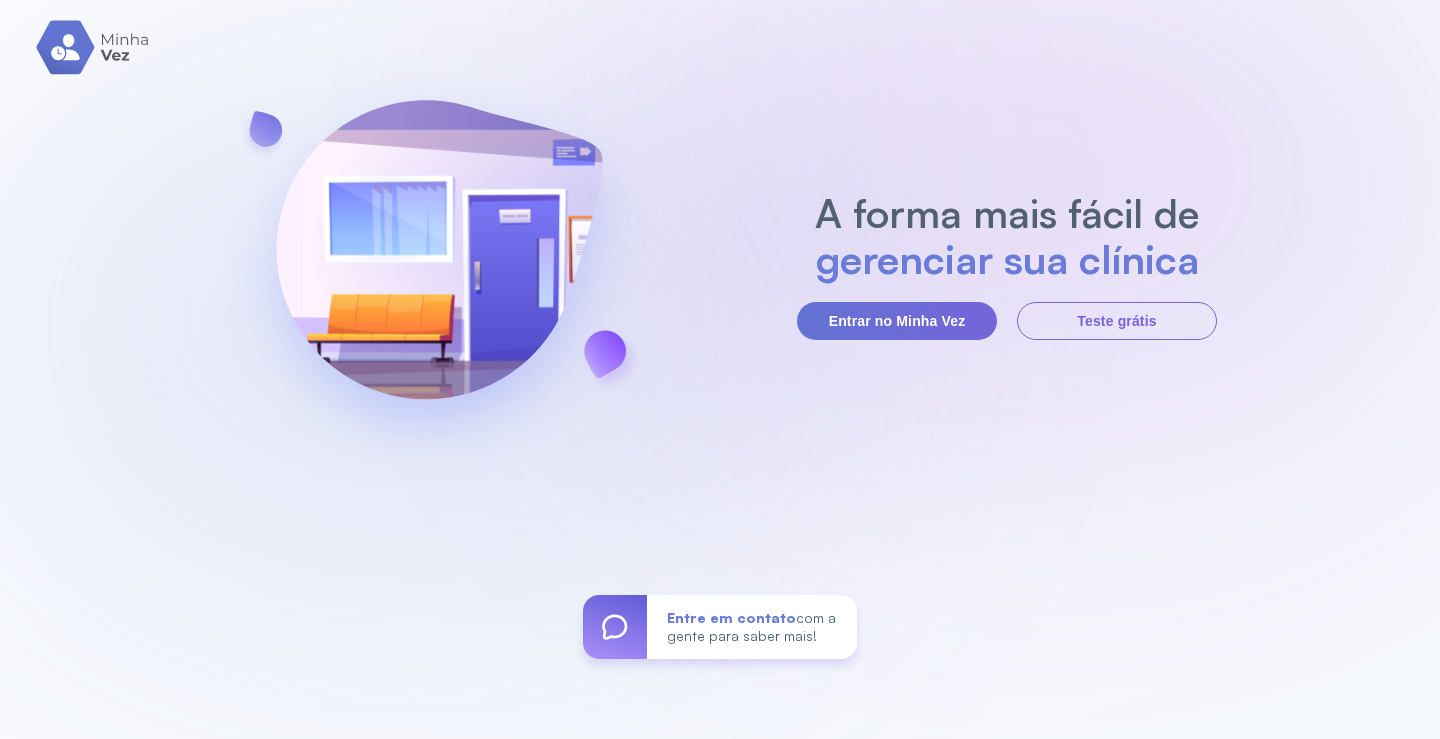 scroll, scrollTop: 0, scrollLeft: 0, axis: both 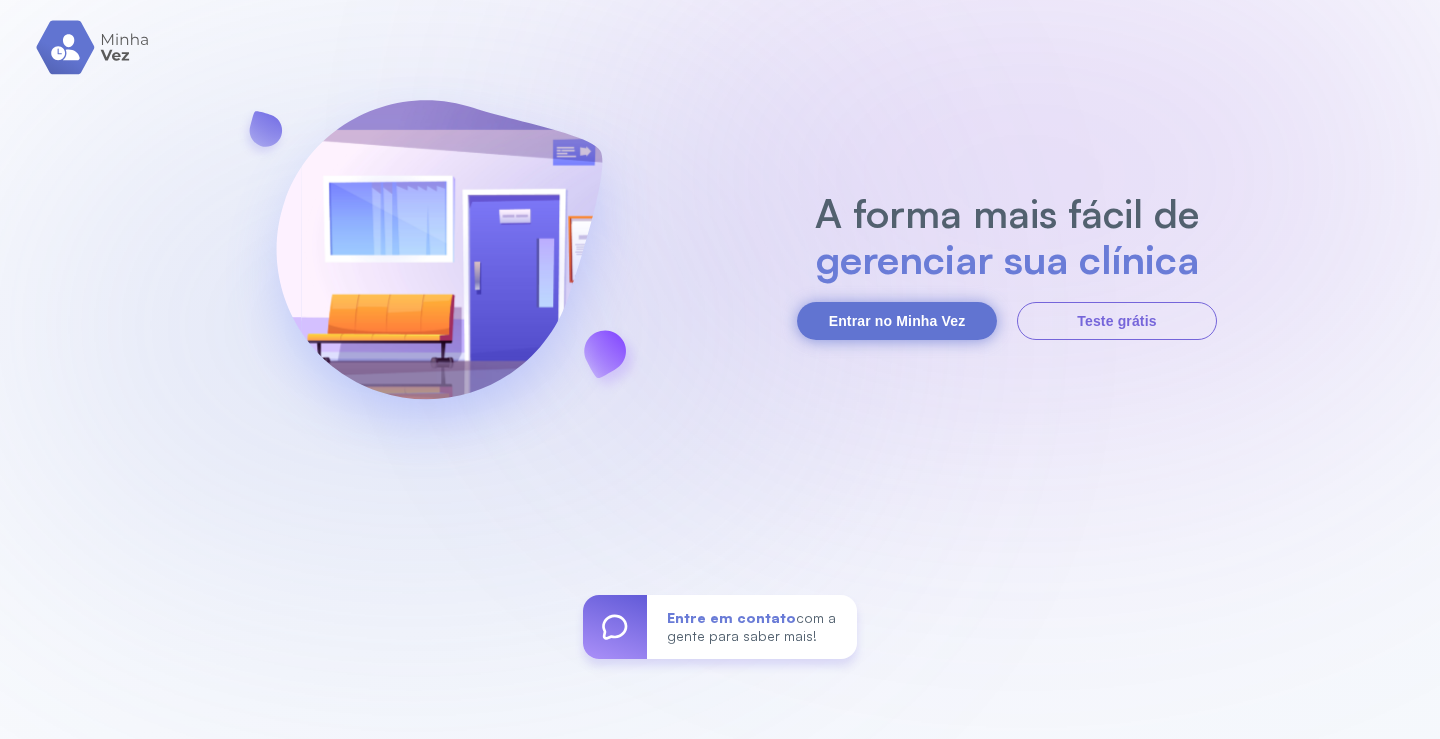 click on "Entrar no Minha Vez" at bounding box center [897, 321] 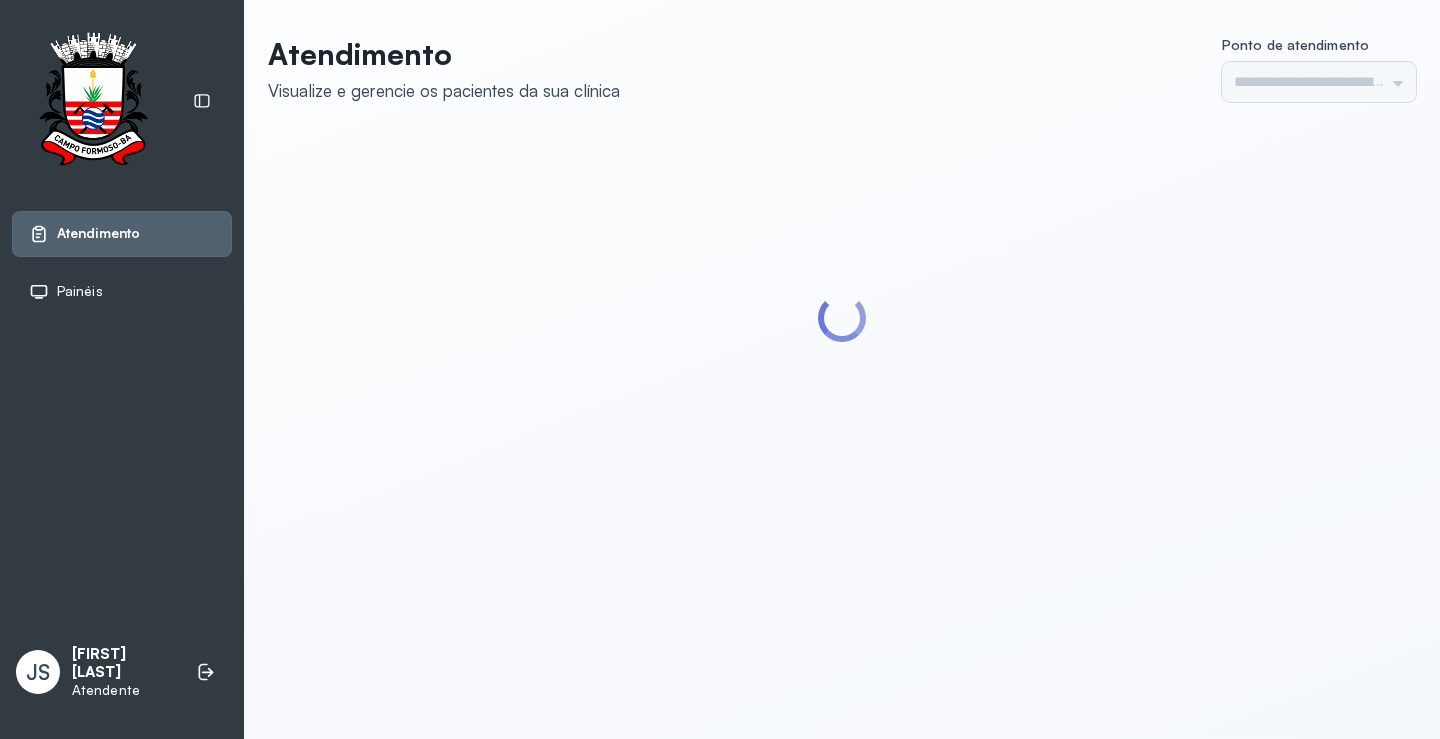 scroll, scrollTop: 0, scrollLeft: 0, axis: both 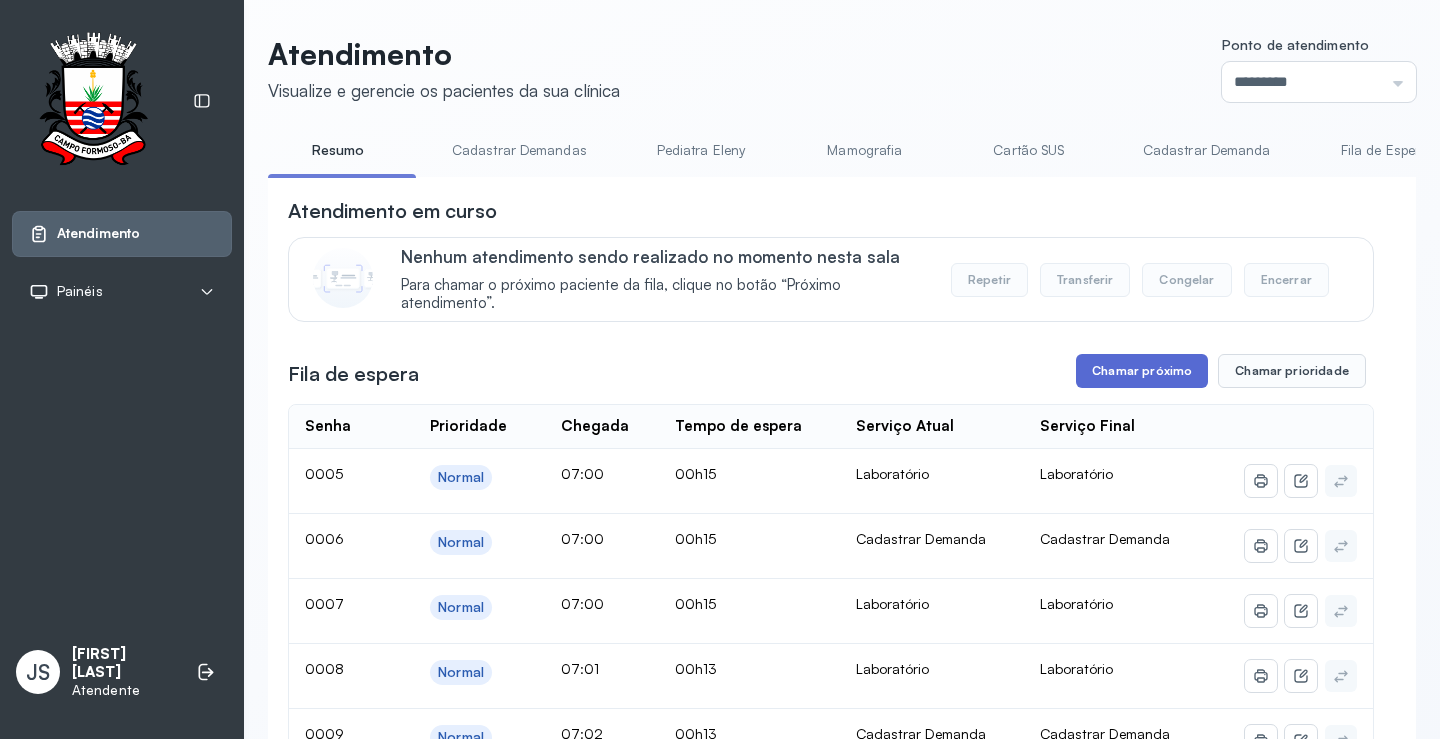 click on "Chamar próximo" at bounding box center [1142, 371] 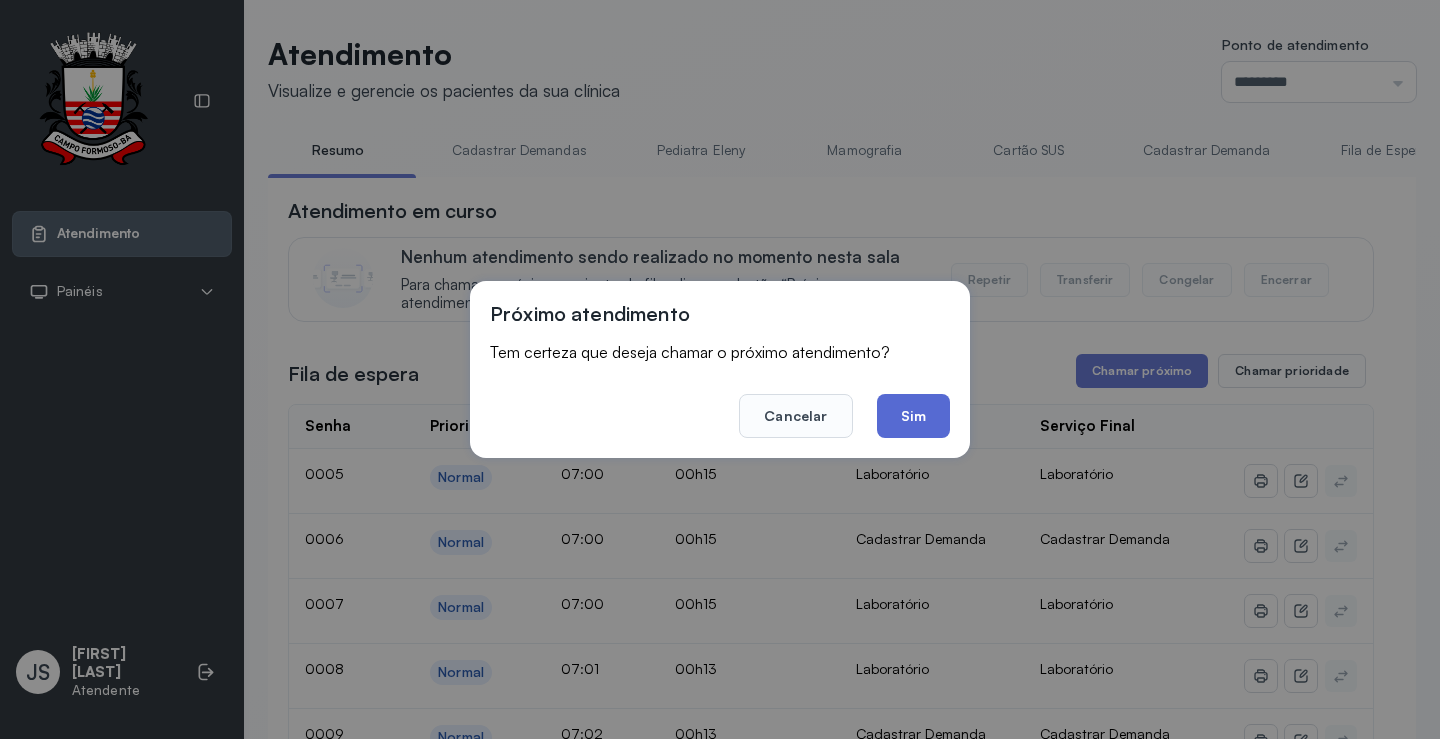 click on "Sim" 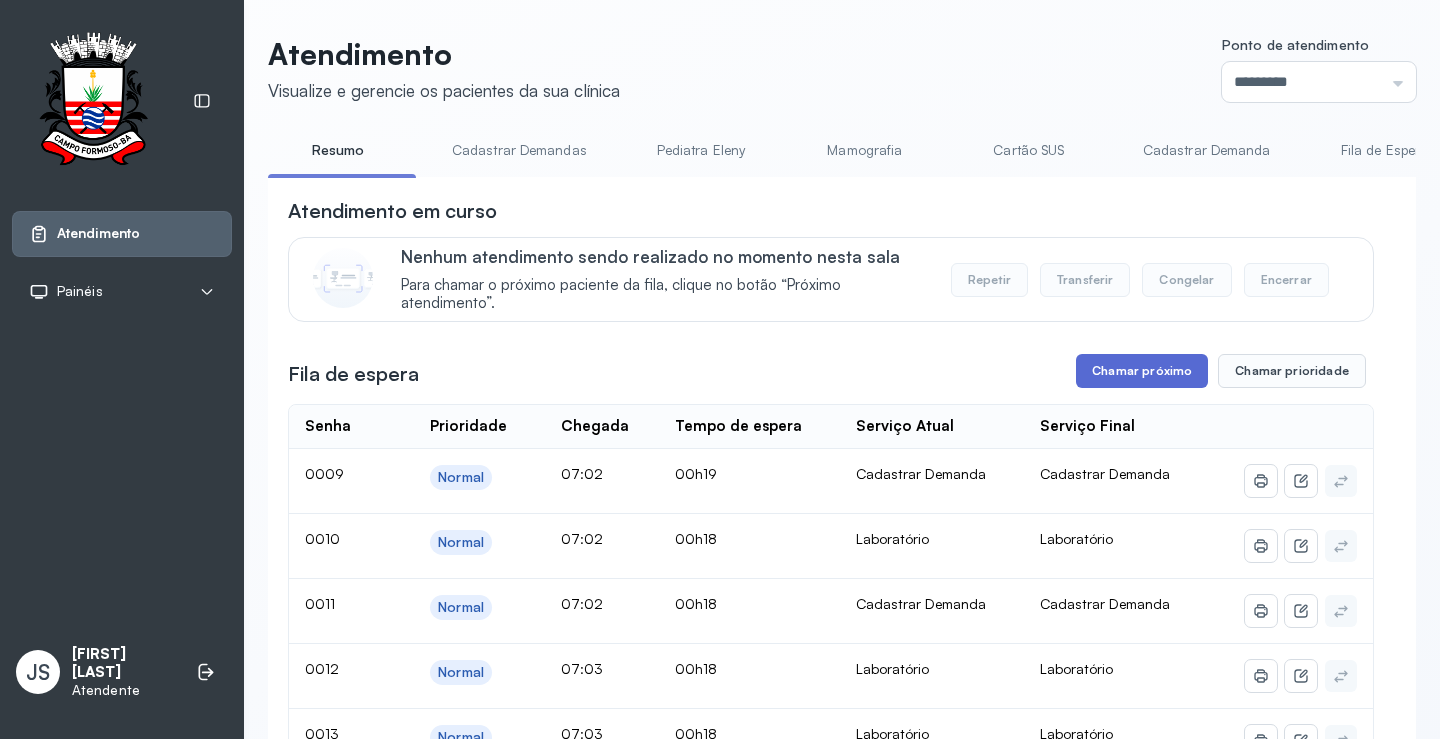 click on "Chamar próximo" at bounding box center (1142, 371) 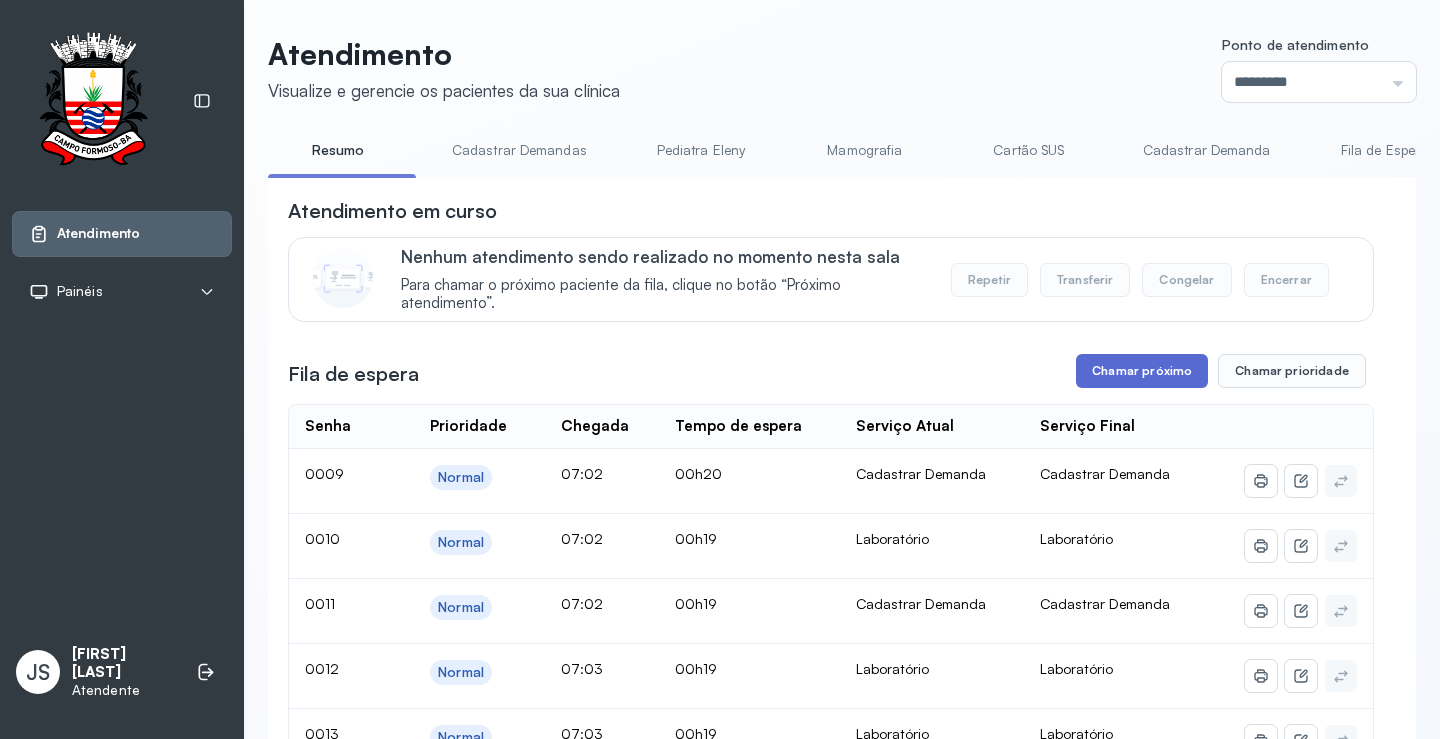 click on "Chamar próximo" at bounding box center [1142, 371] 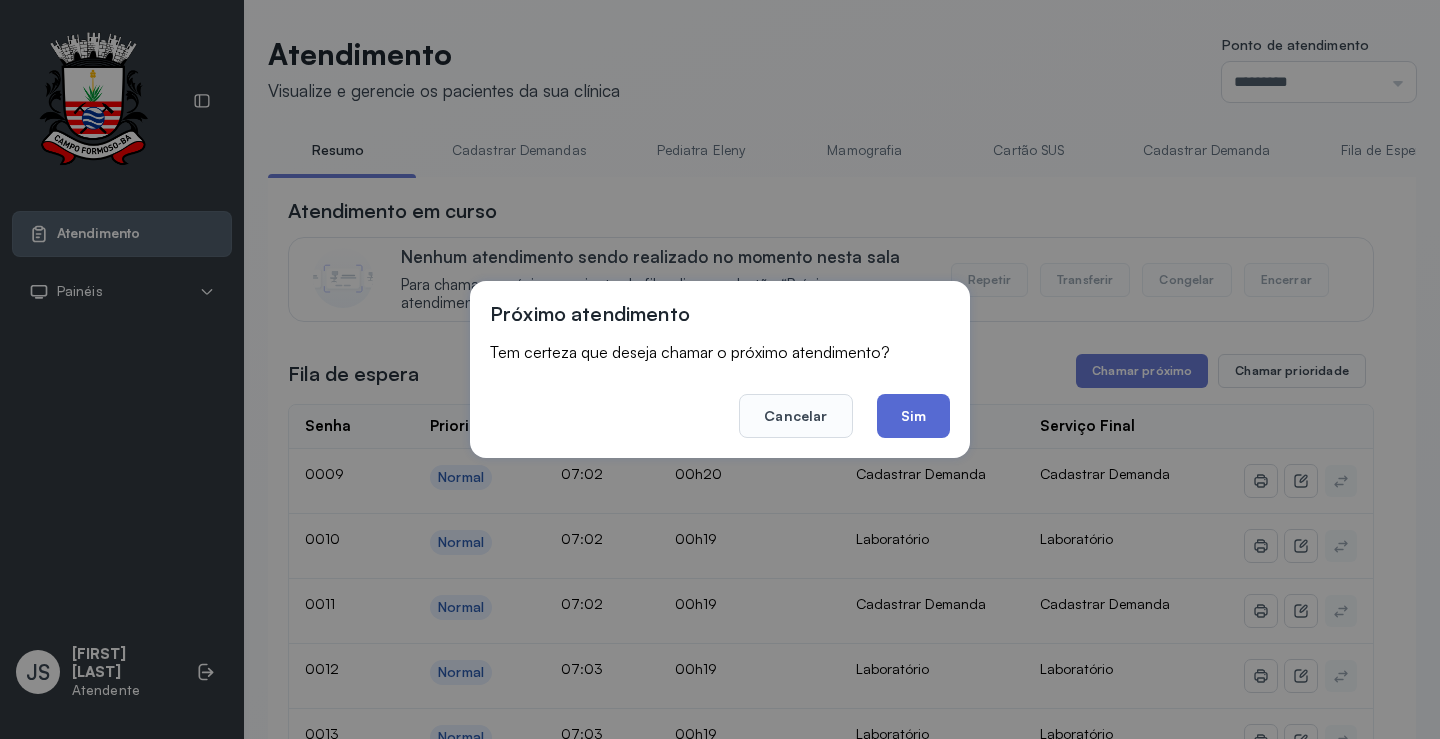 click on "Sim" 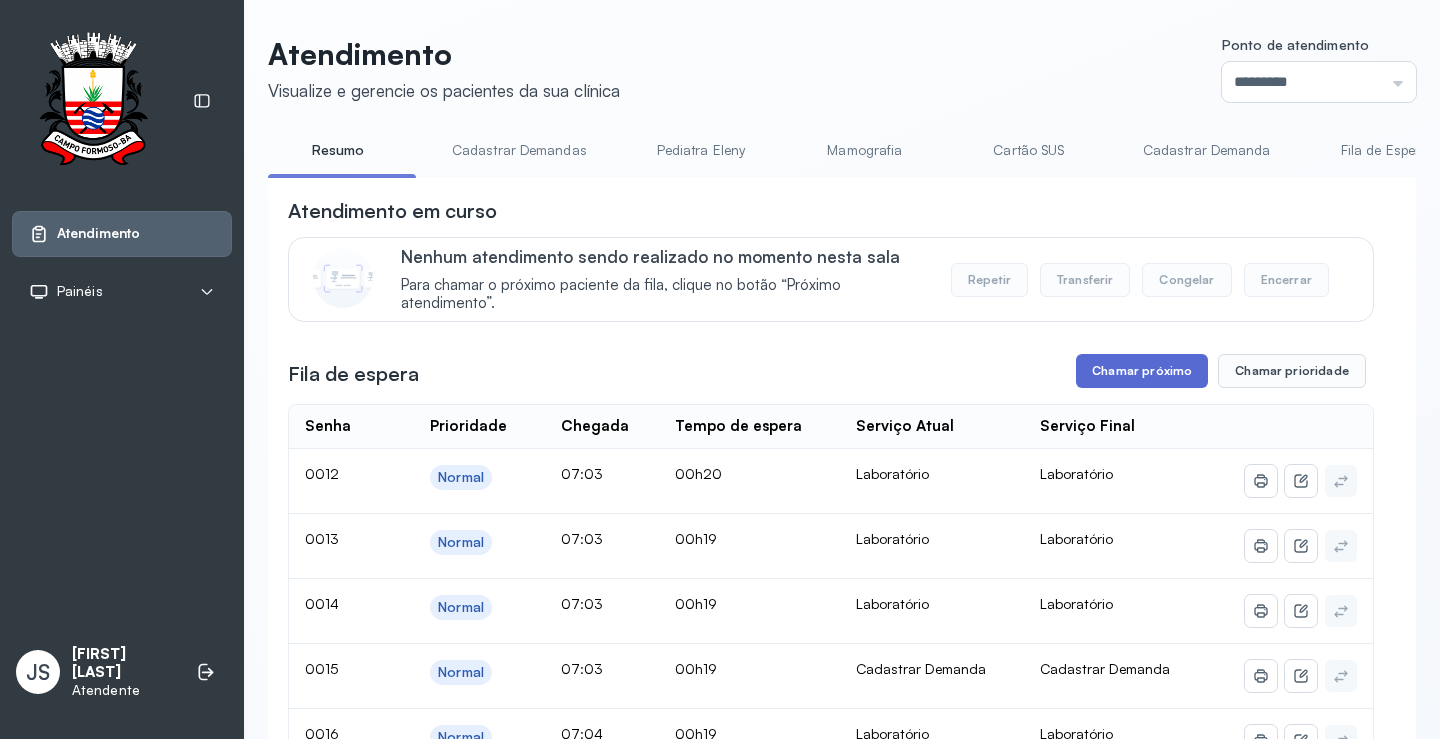 click on "Chamar próximo" at bounding box center [1142, 371] 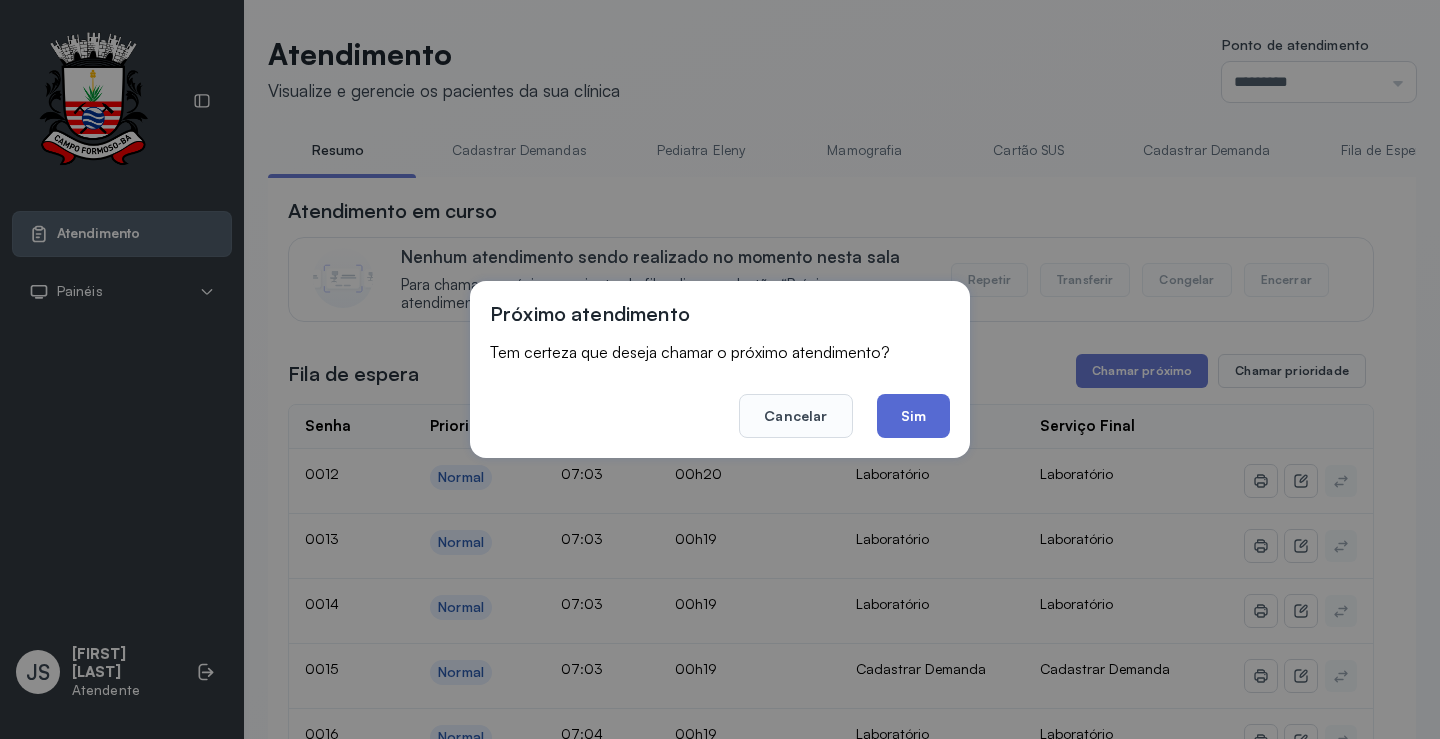 click on "Sim" 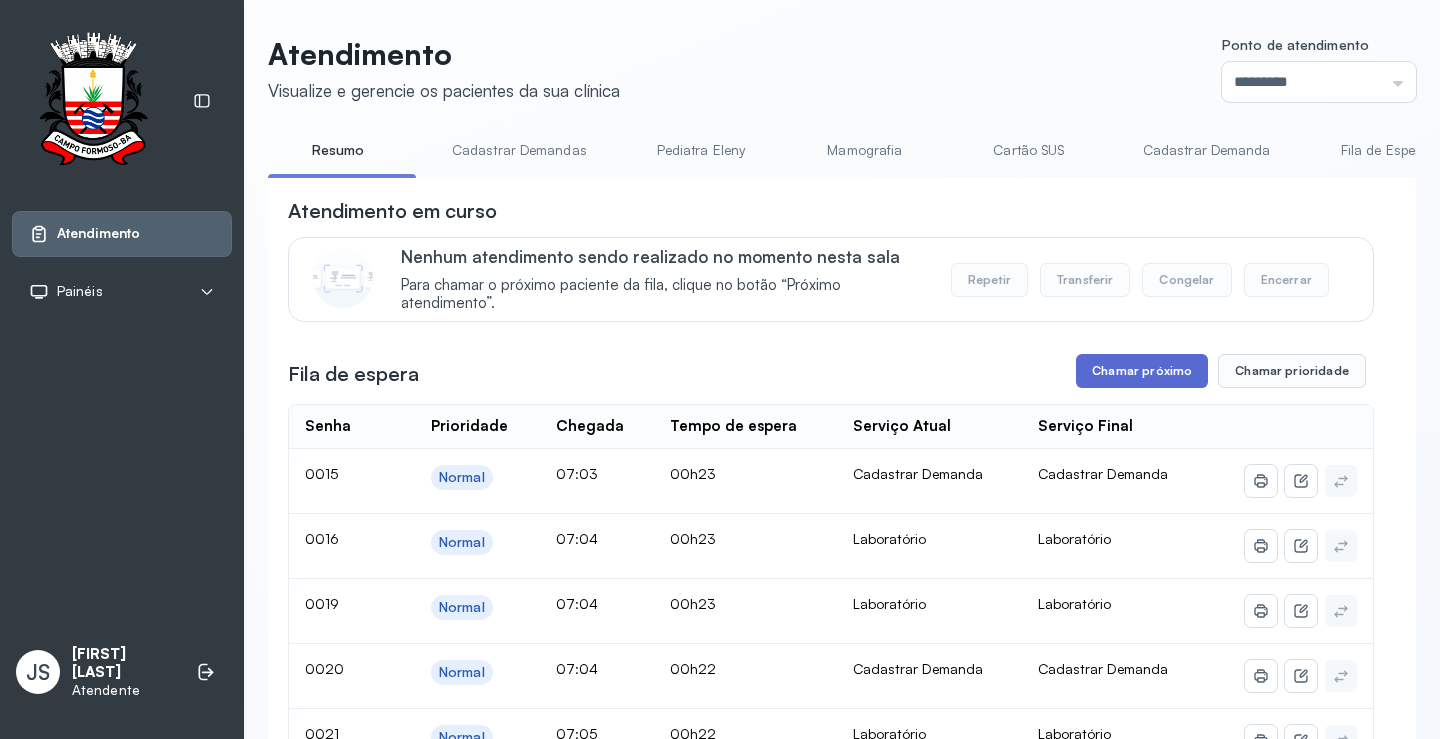 click on "Chamar próximo" at bounding box center (1142, 371) 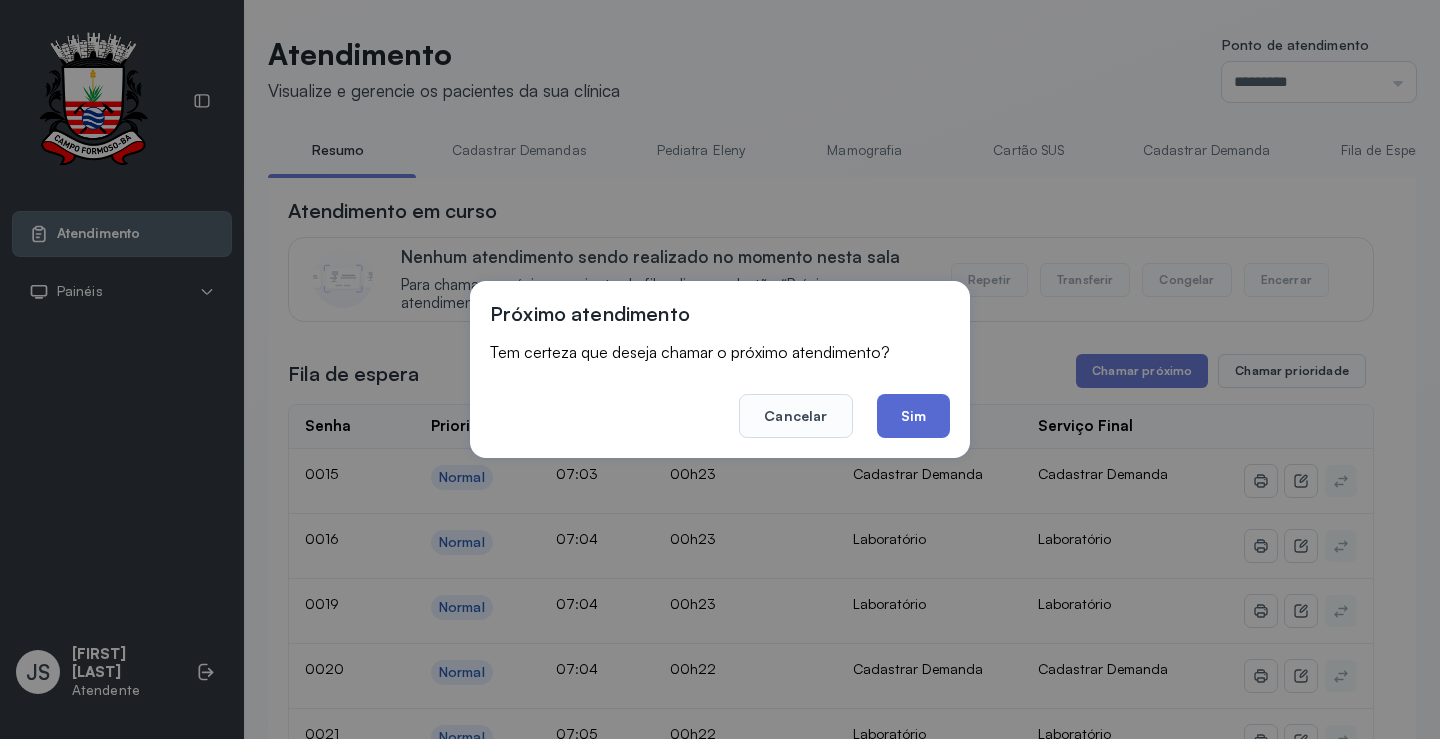 click on "Sim" 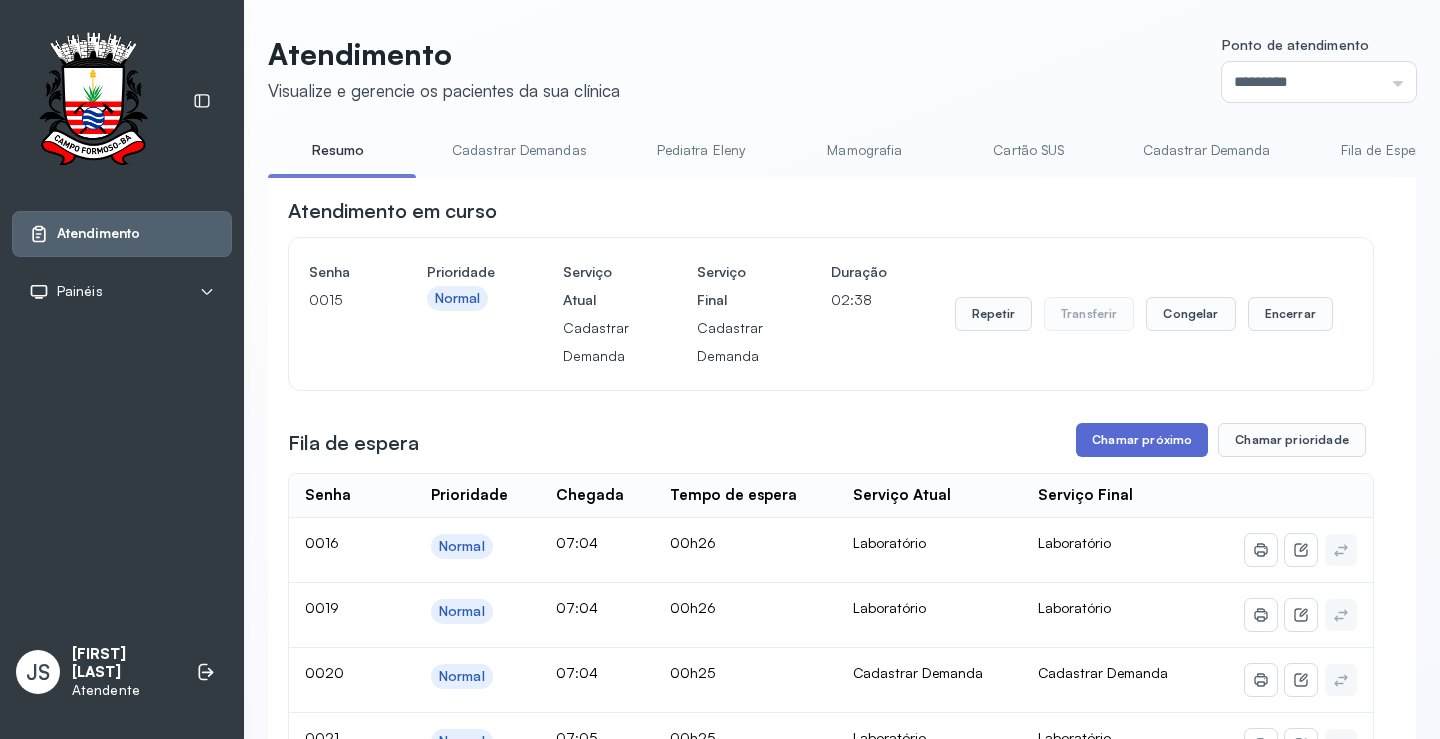 click on "Chamar próximo" at bounding box center [1142, 440] 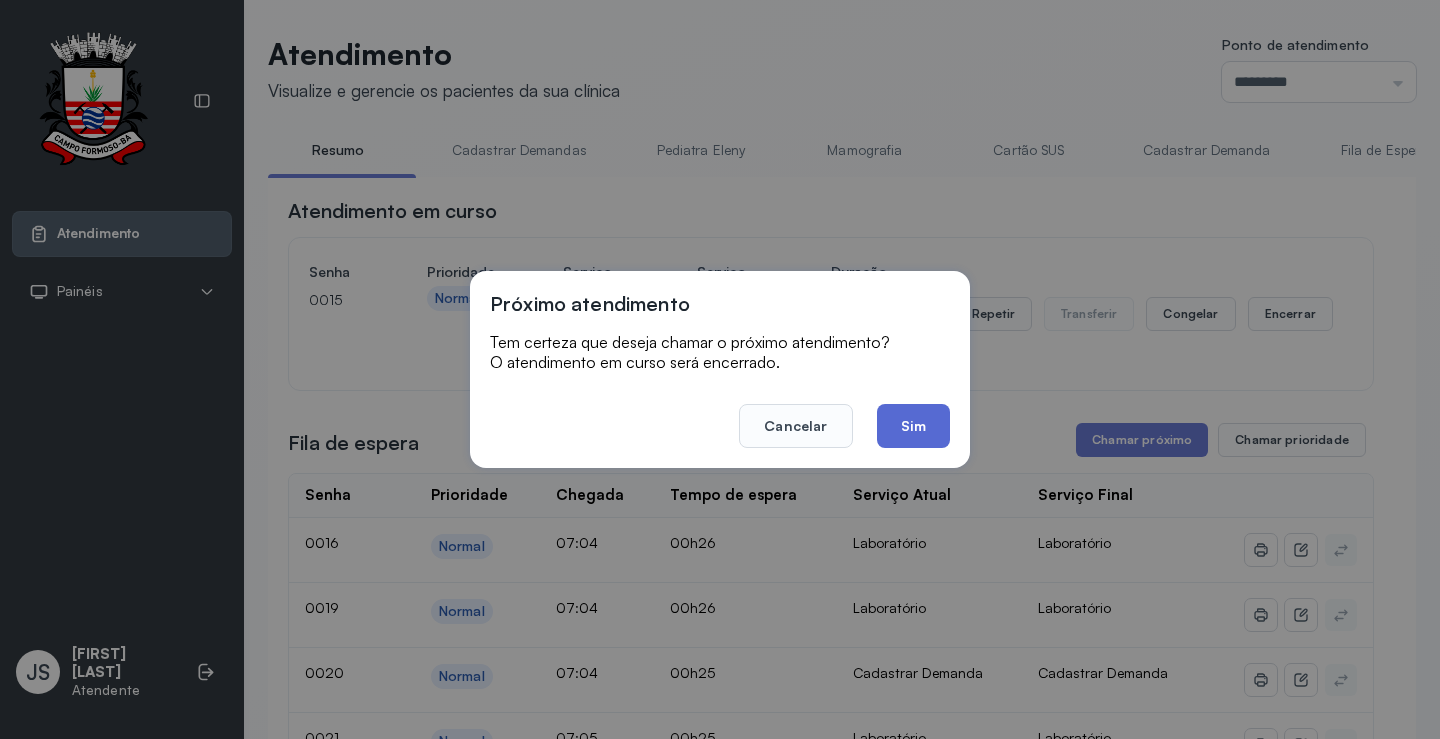 click on "Sim" 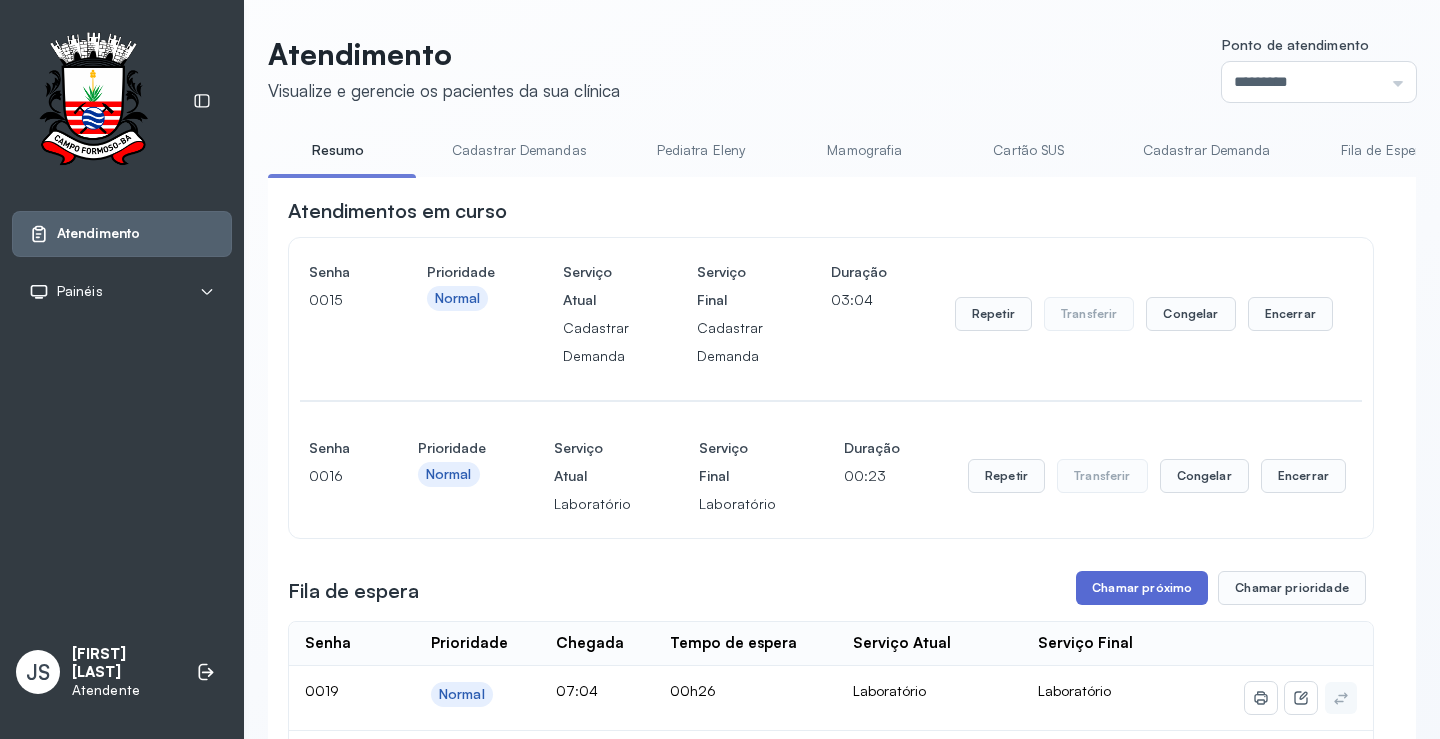 click on "Chamar próximo" at bounding box center [1142, 588] 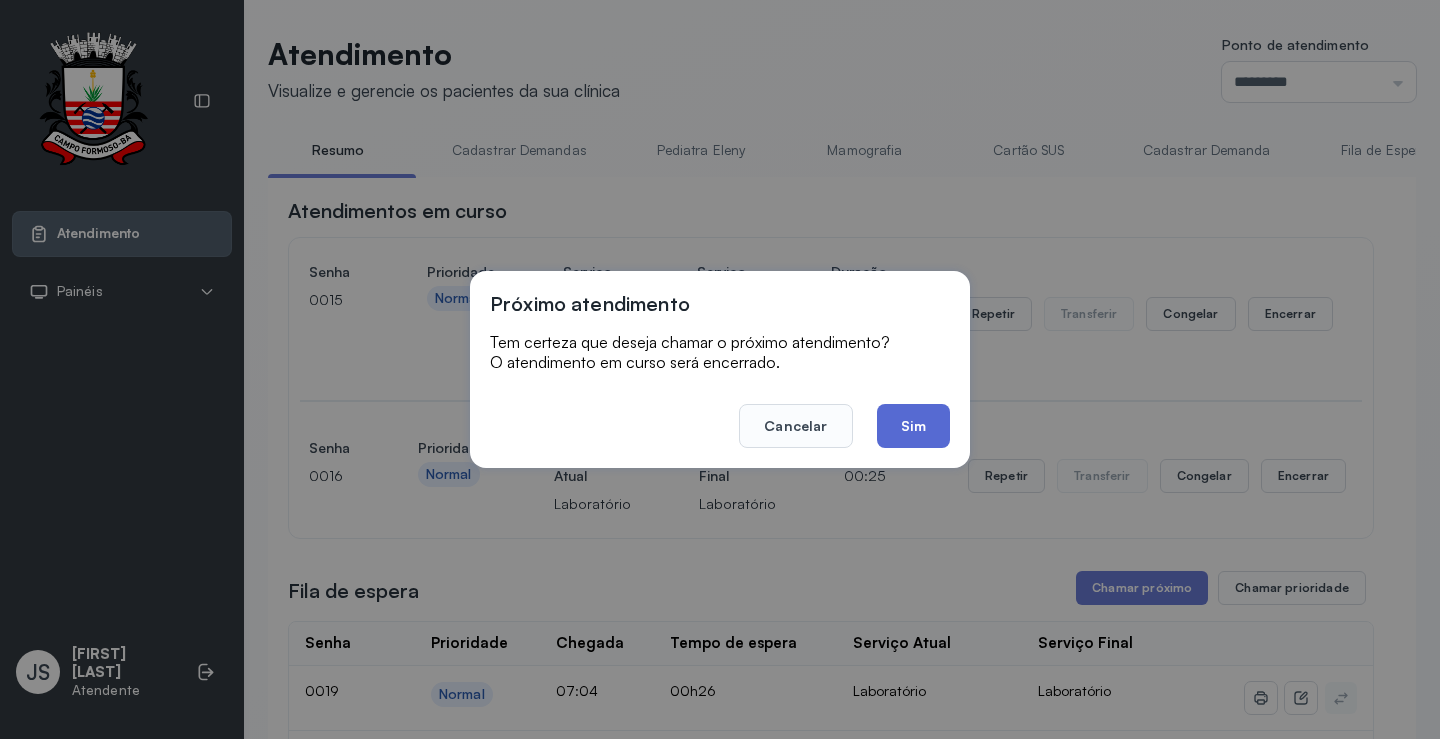 click on "Sim" 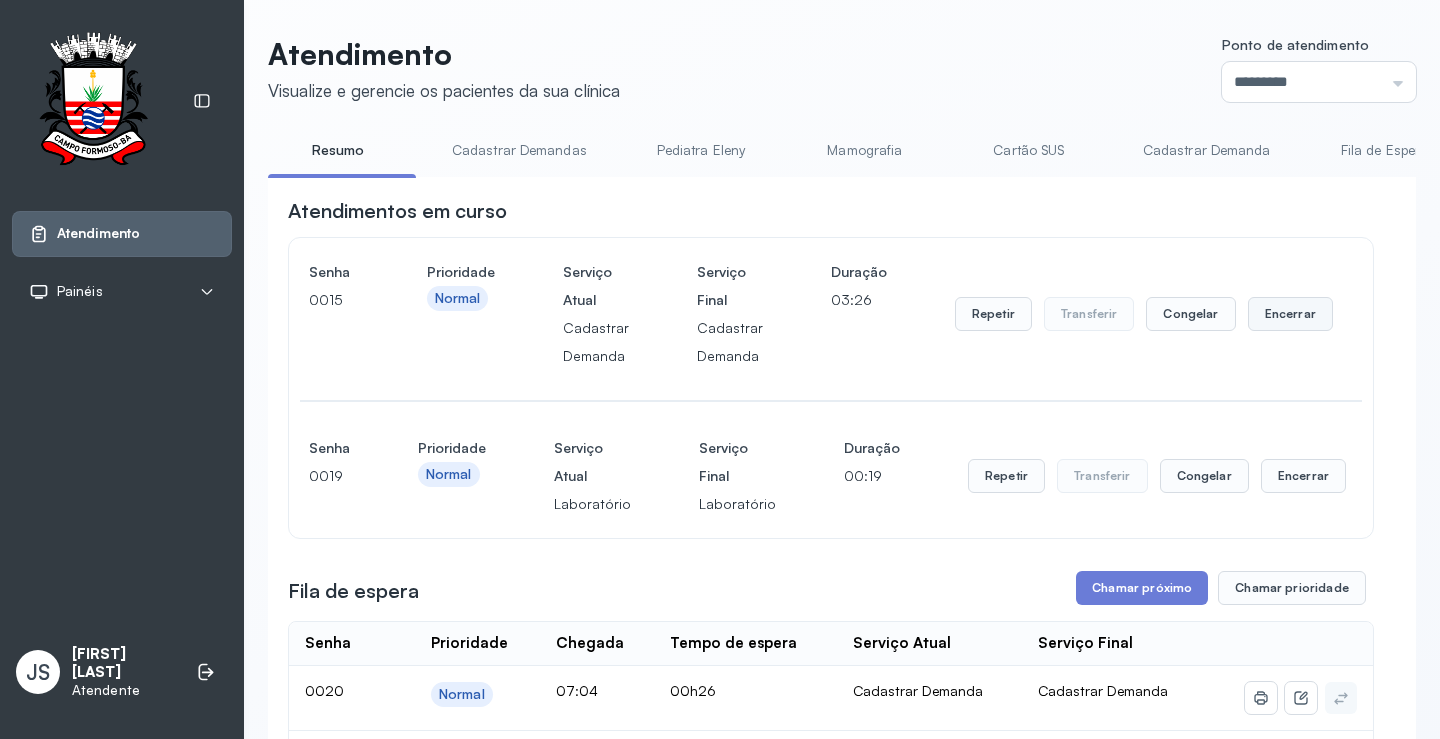 click on "Encerrar" at bounding box center [1290, 314] 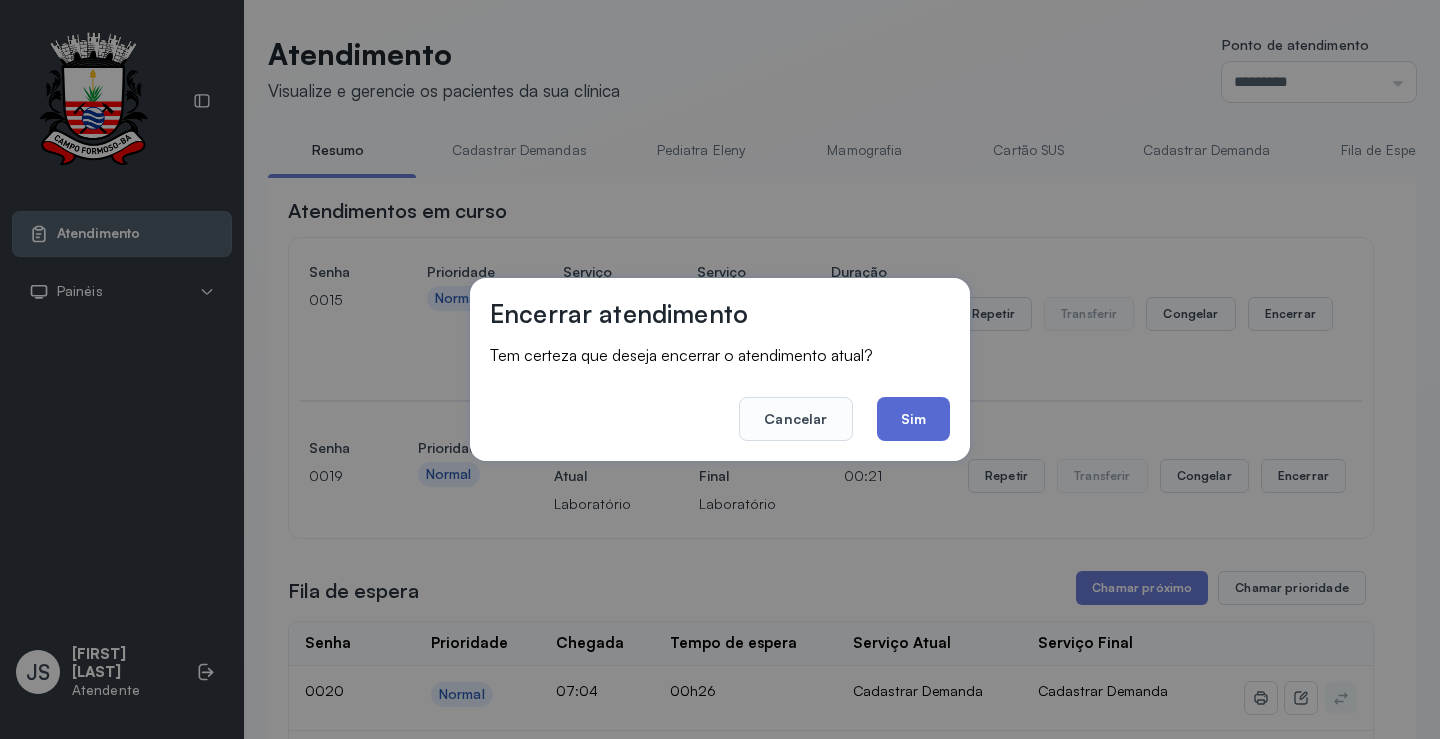 click on "Sim" 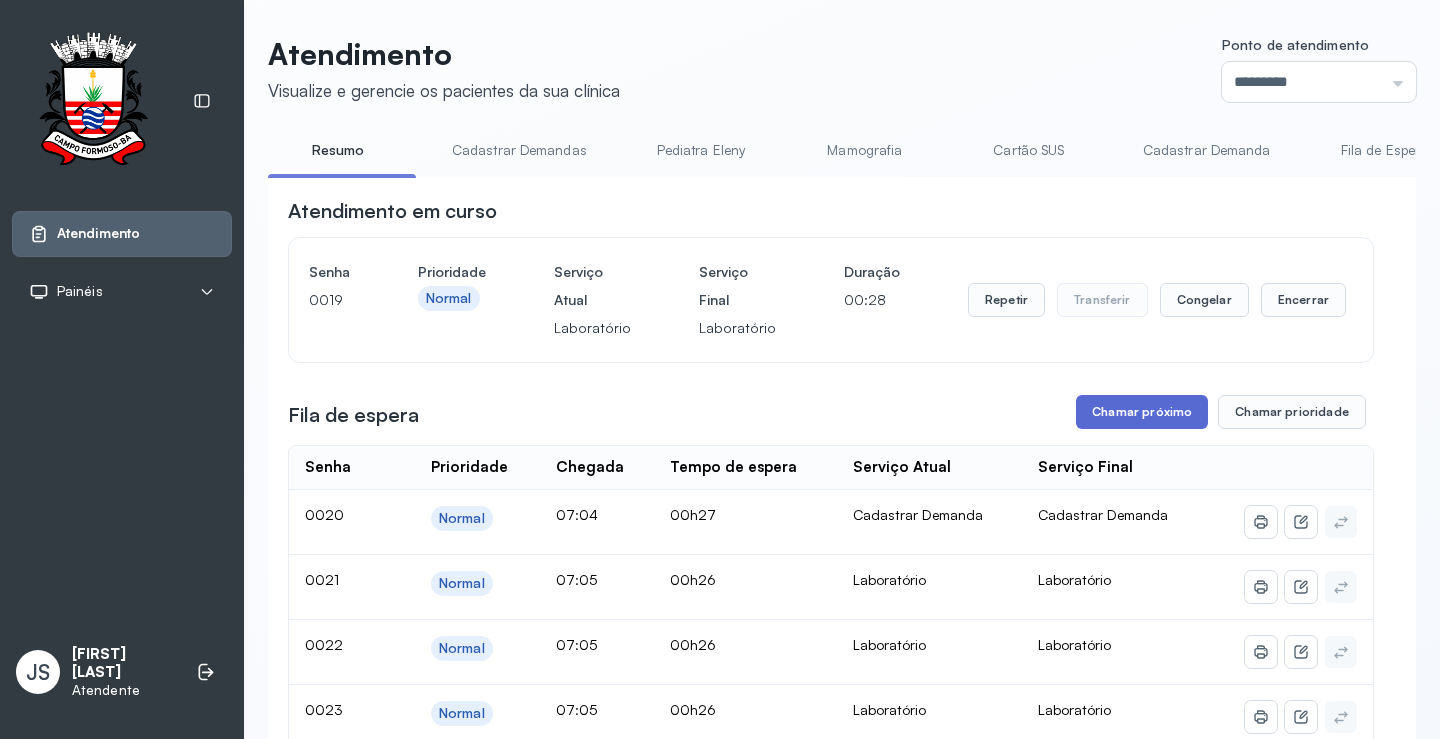 click on "Chamar próximo" at bounding box center (1142, 412) 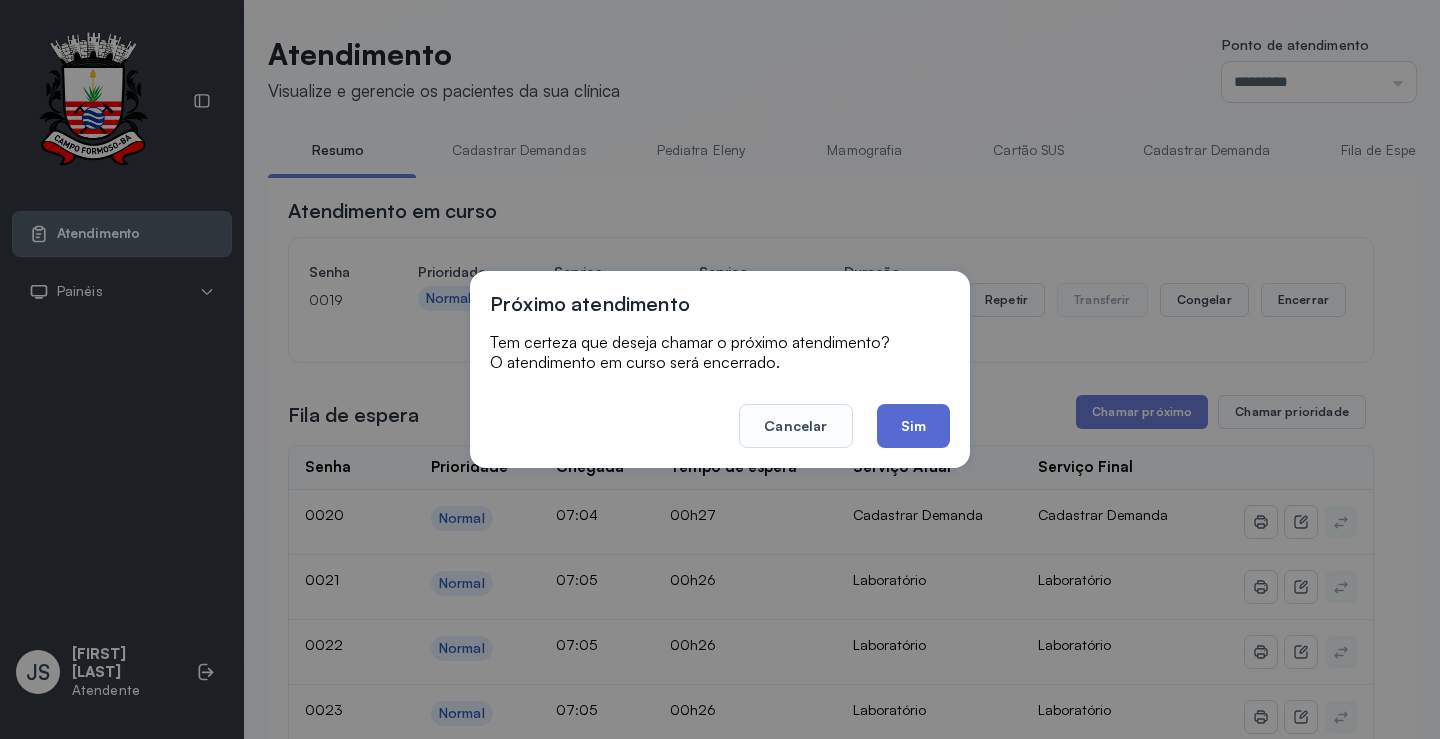 click on "Sim" 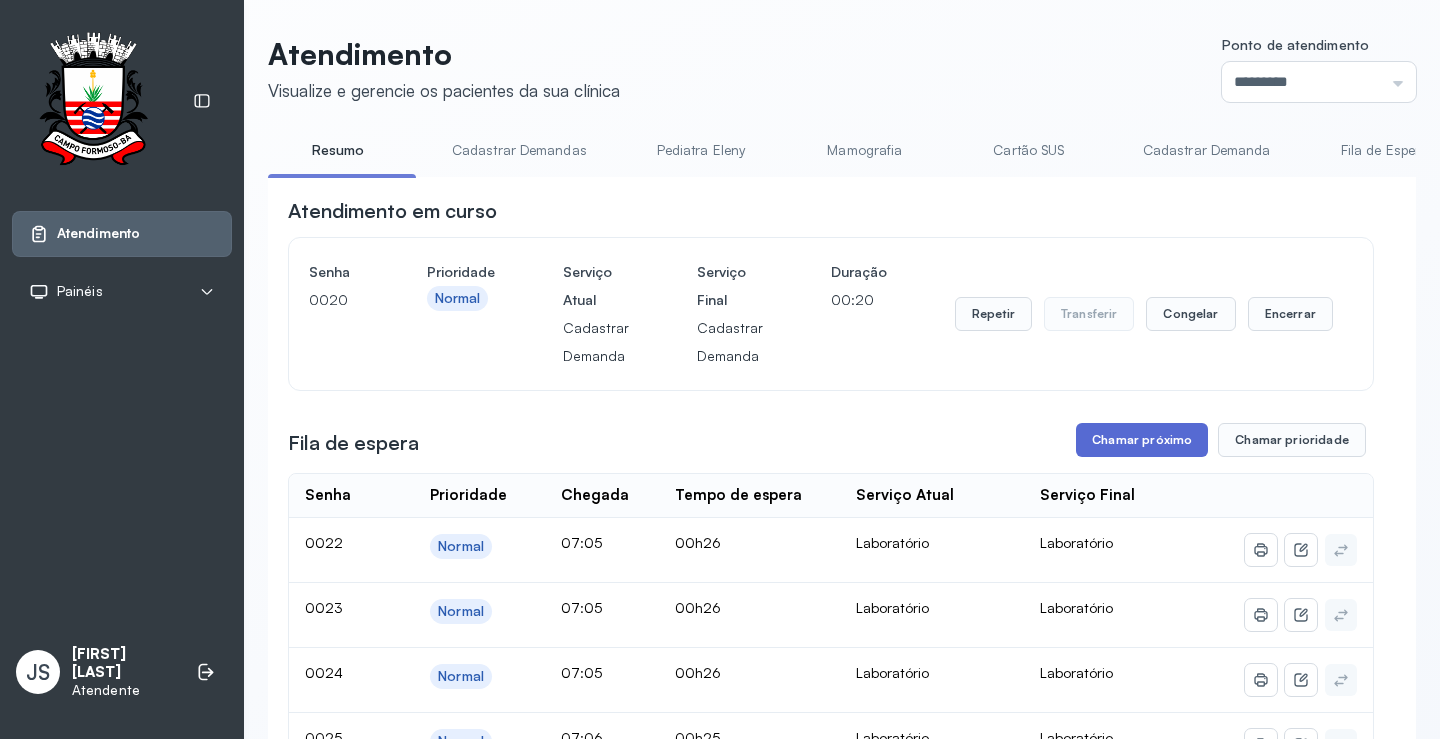 click on "Chamar próximo" at bounding box center [1142, 440] 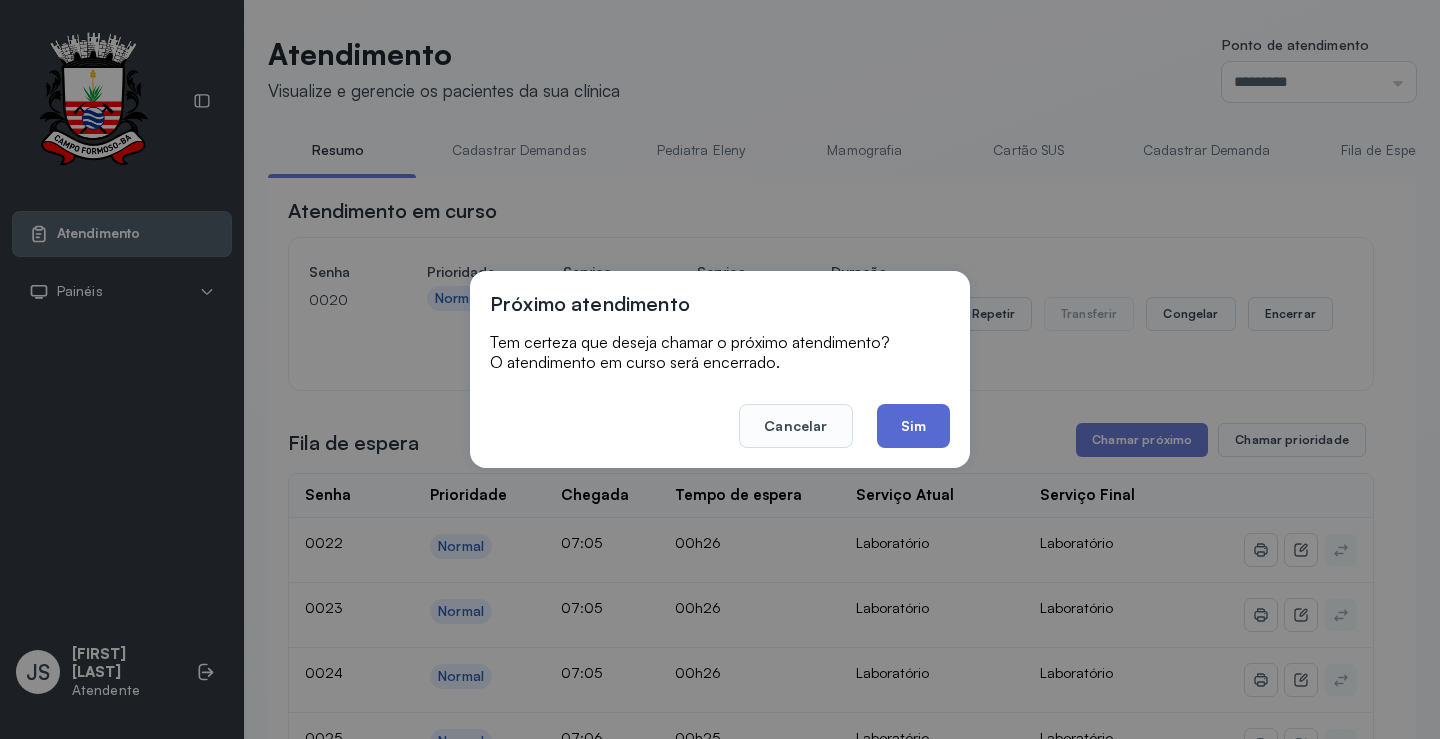 click on "Sim" 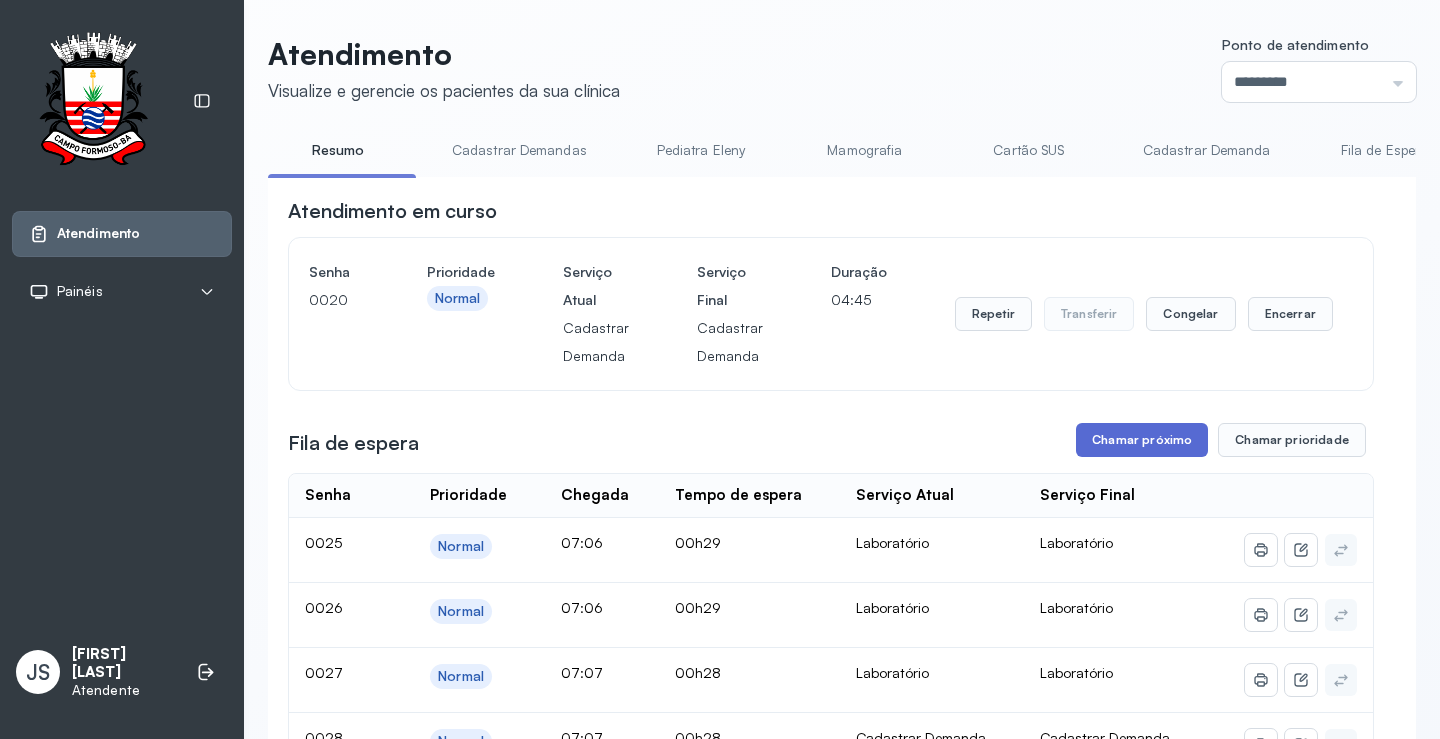 click on "Chamar próximo" at bounding box center (1142, 440) 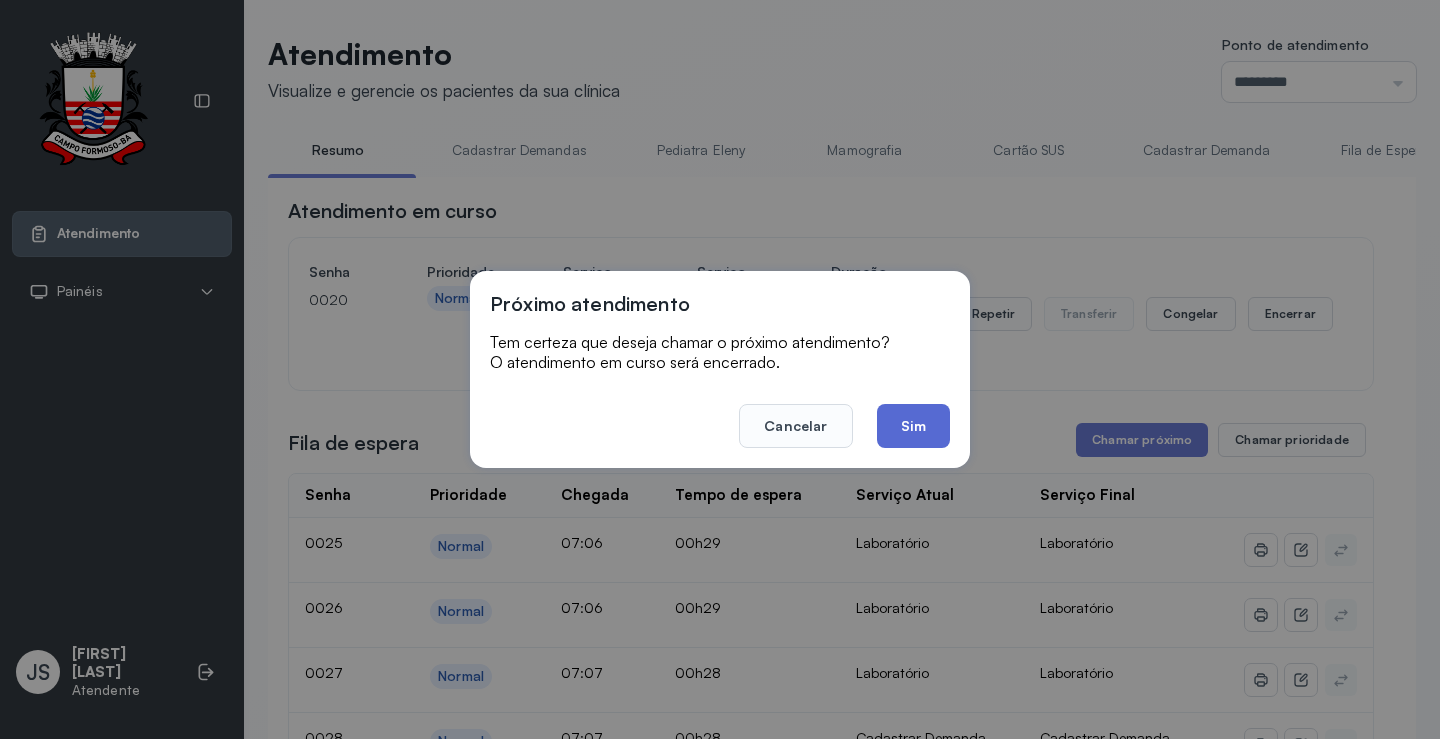 click on "Sim" 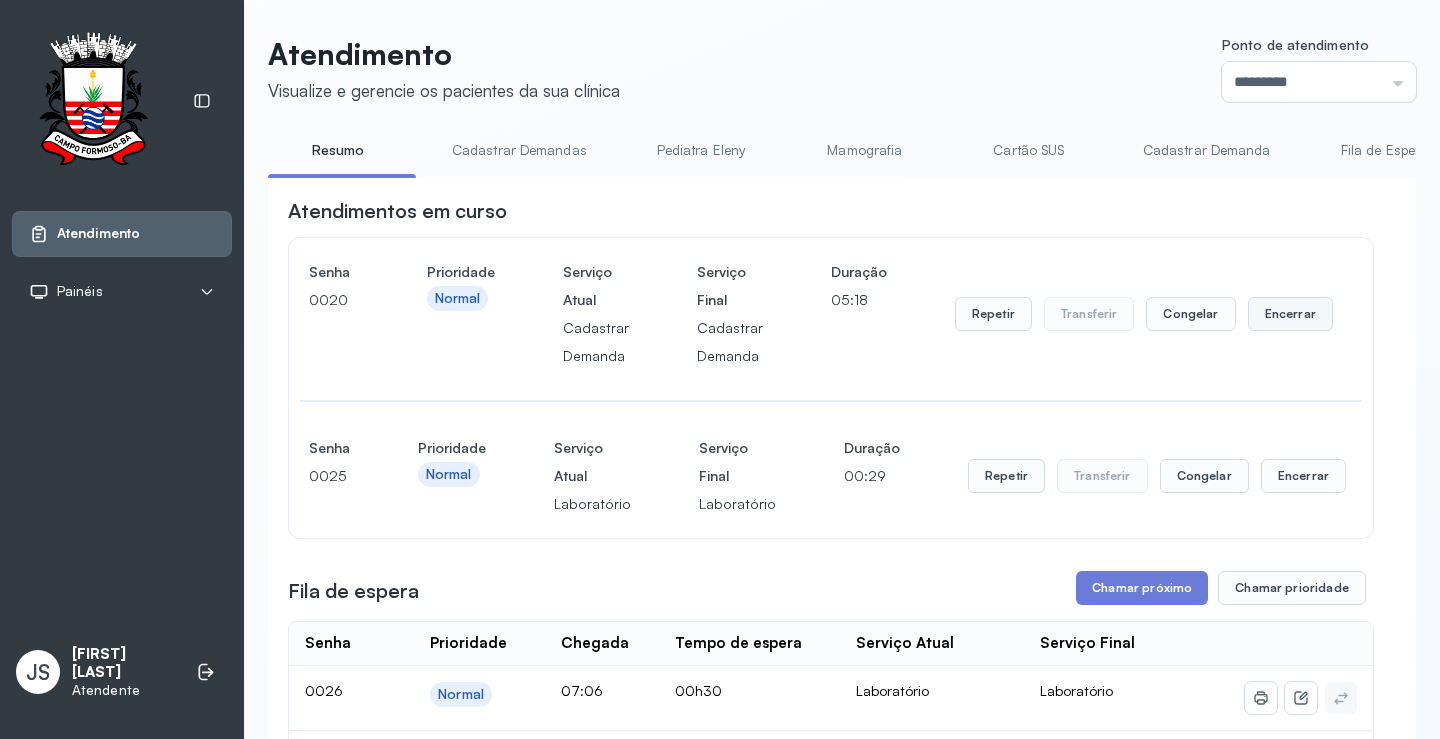 click on "Encerrar" at bounding box center (1290, 314) 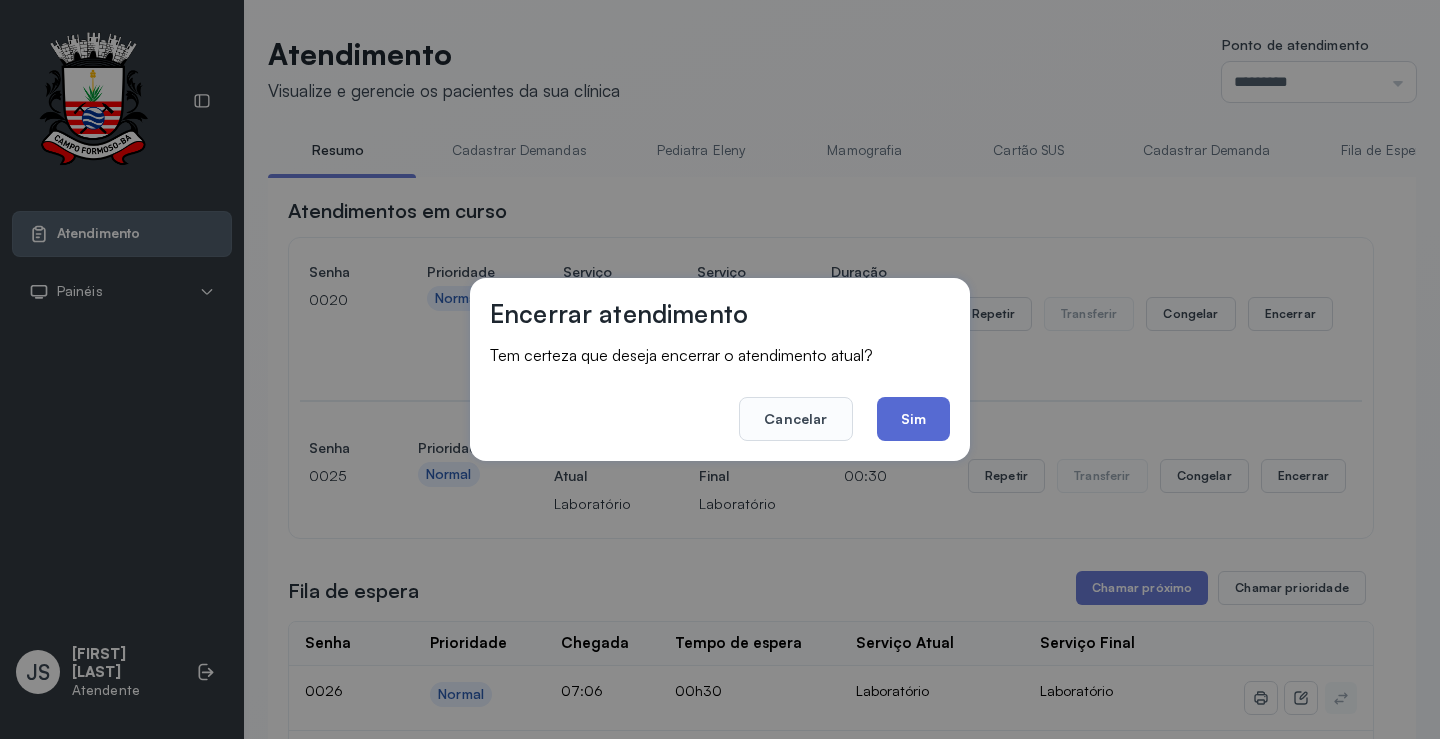 click on "Sim" 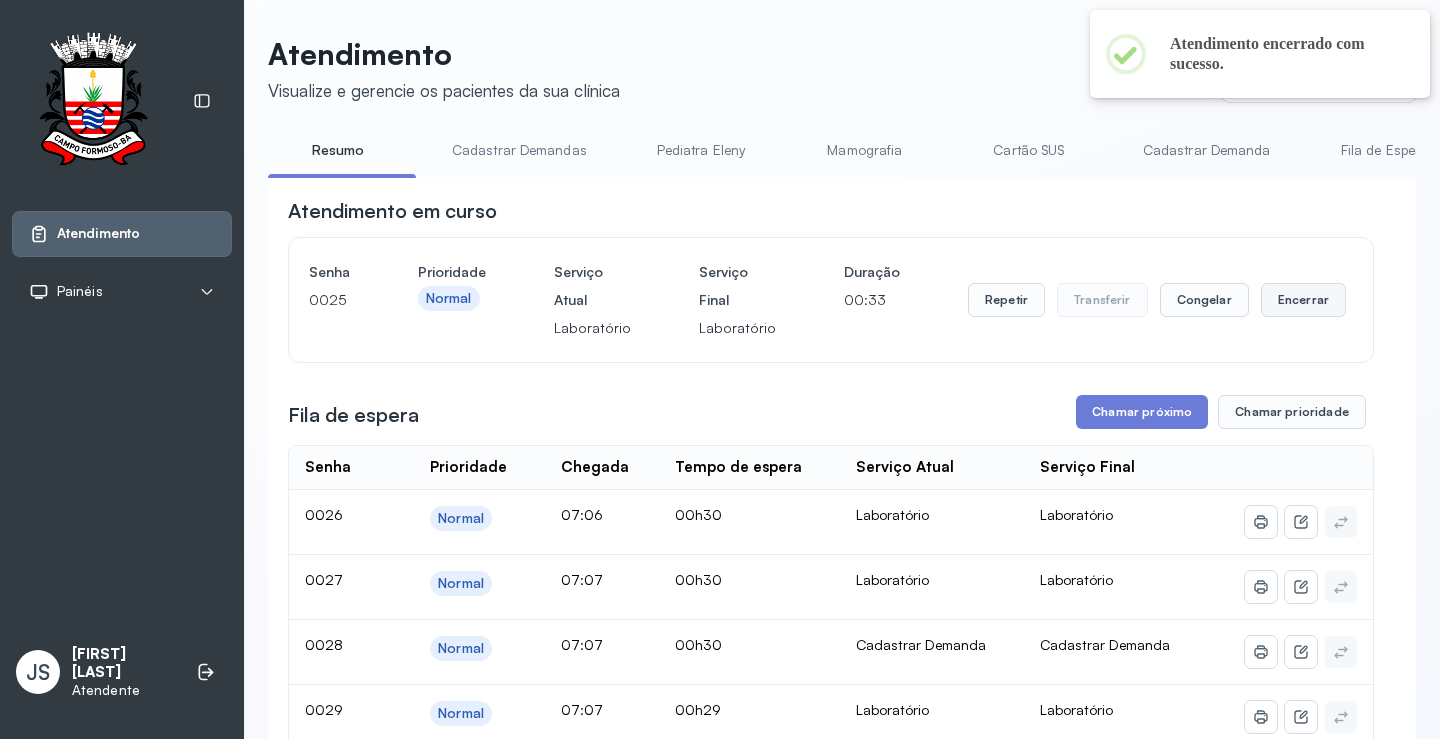 click on "Encerrar" at bounding box center [1303, 300] 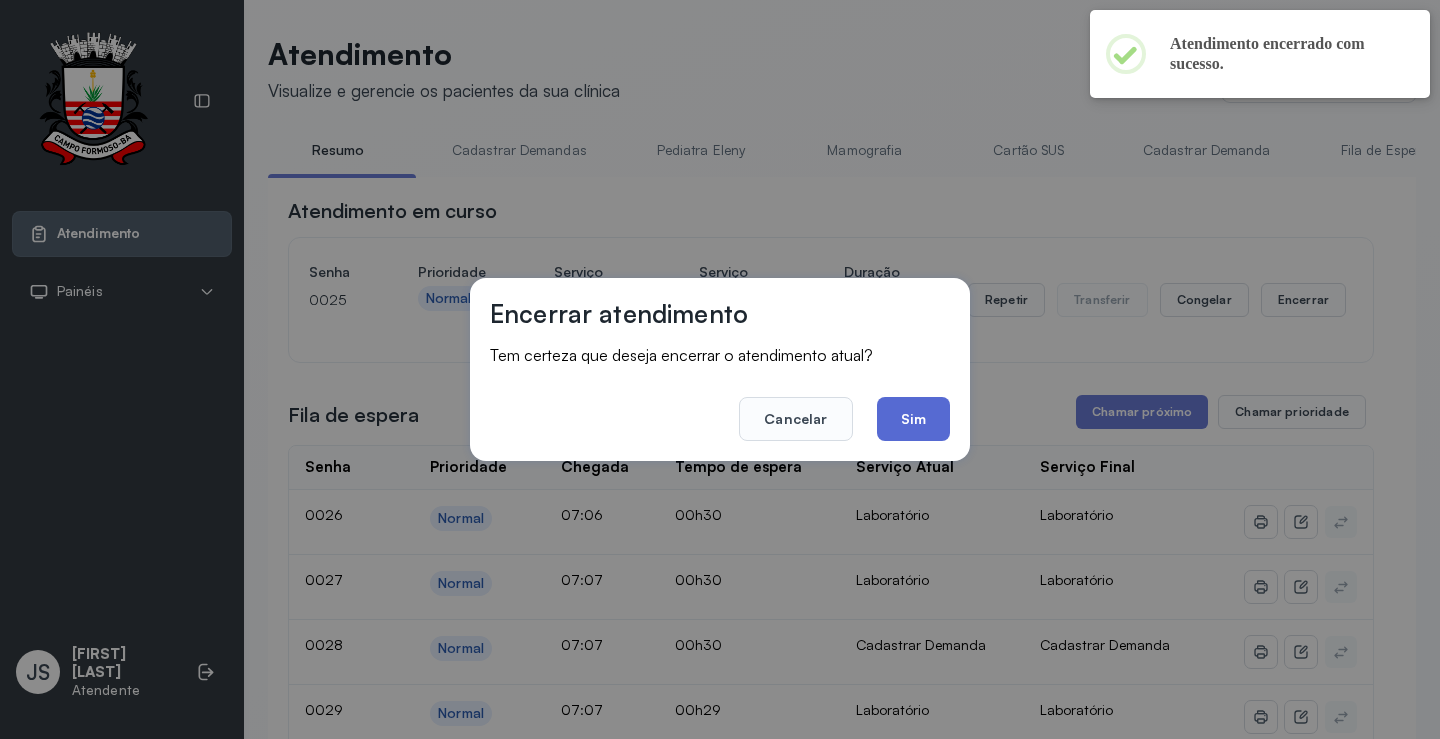 click on "Sim" 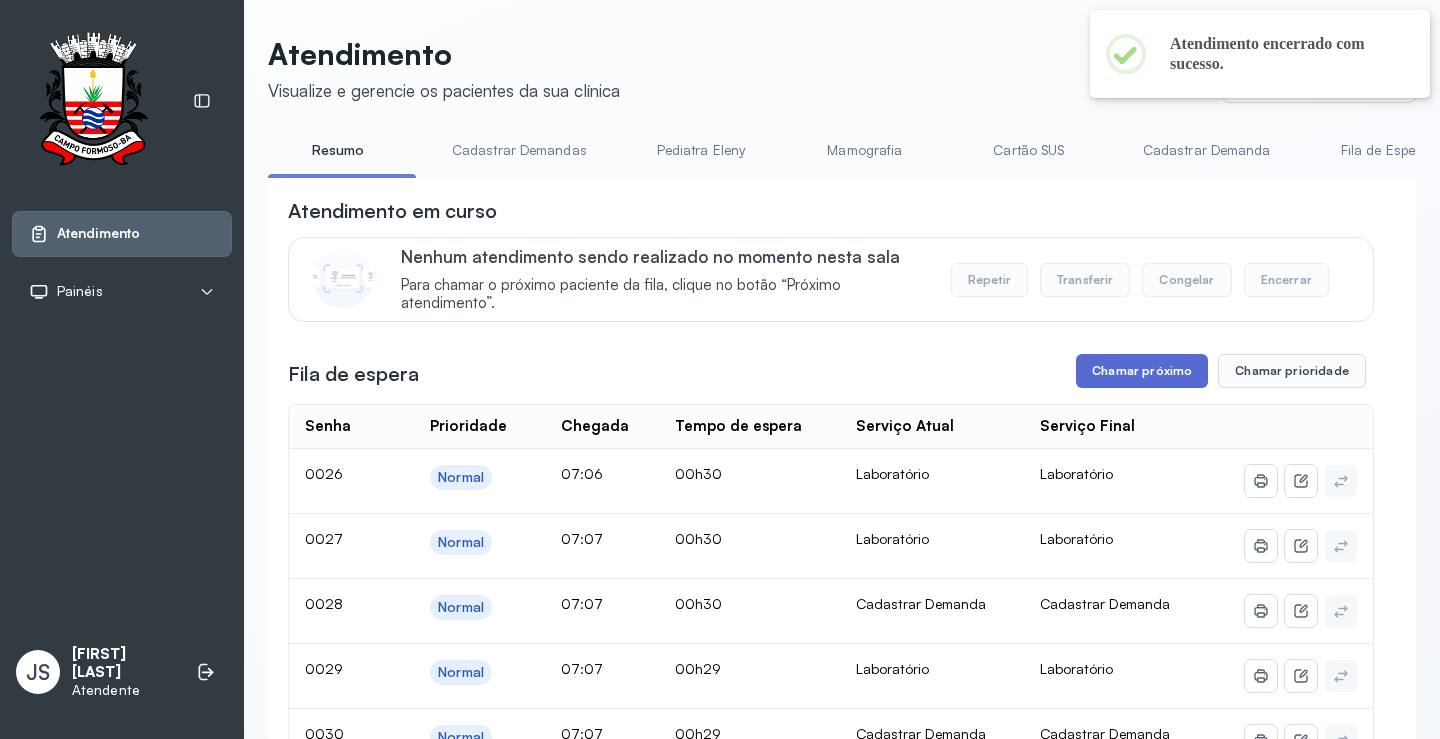 click on "Chamar próximo" at bounding box center (1142, 371) 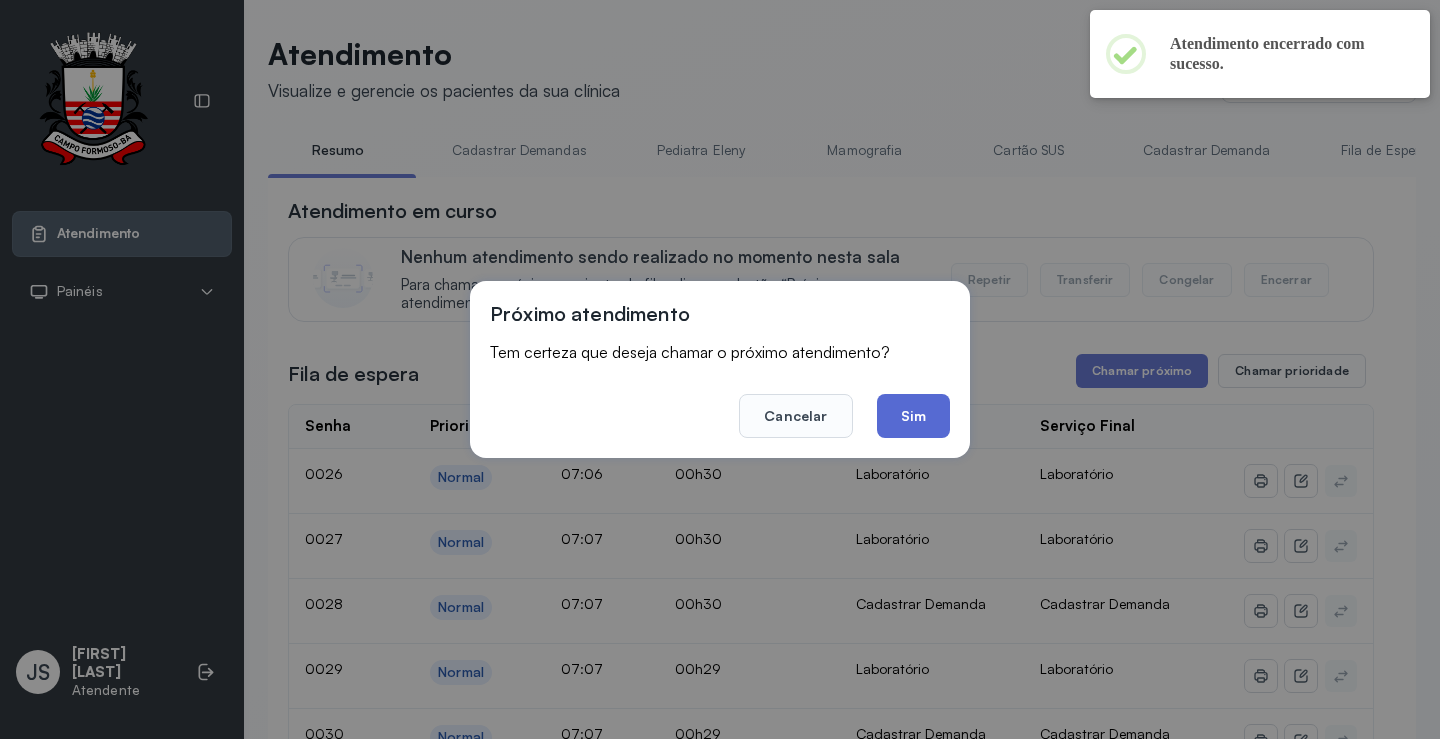 click on "Sim" 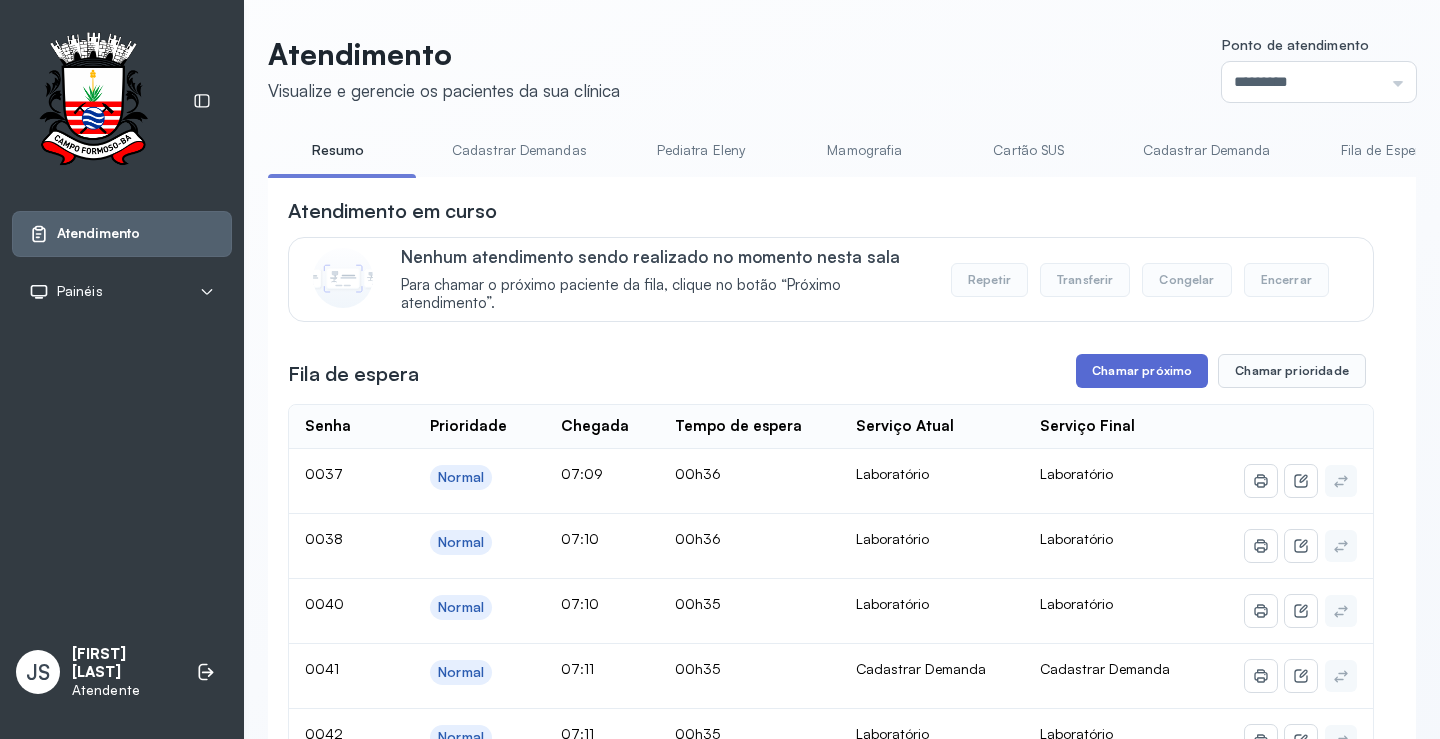 click on "Chamar próximo" at bounding box center (1142, 371) 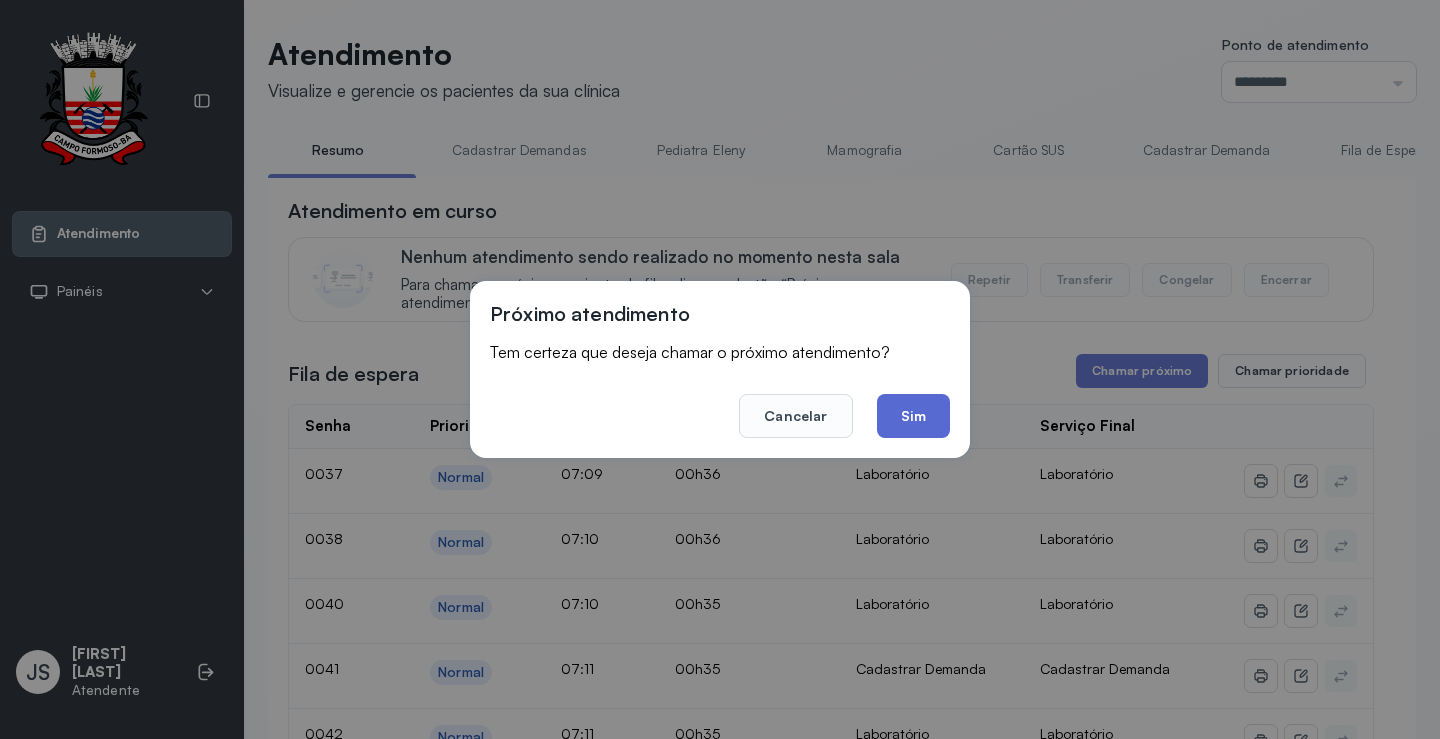 click on "Sim" 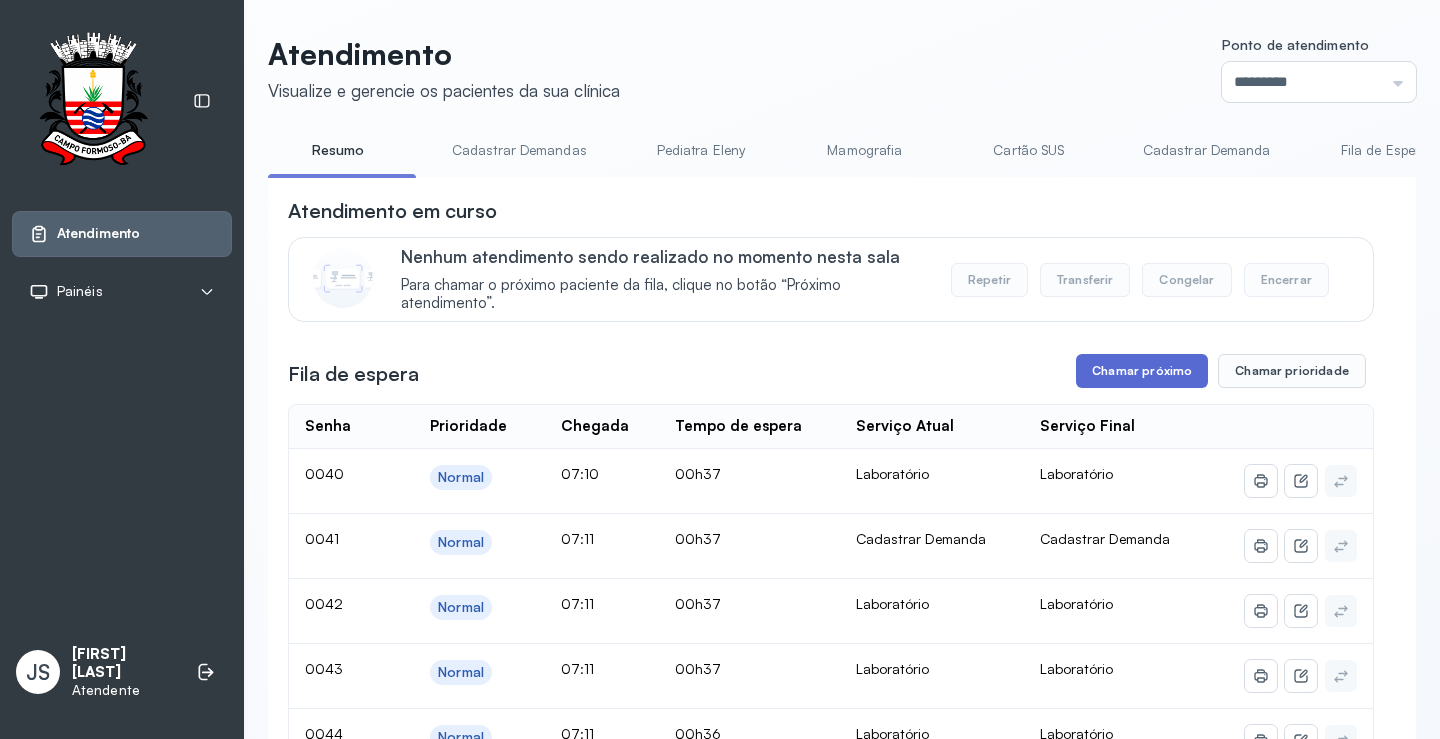 click on "Chamar próximo" at bounding box center [1142, 371] 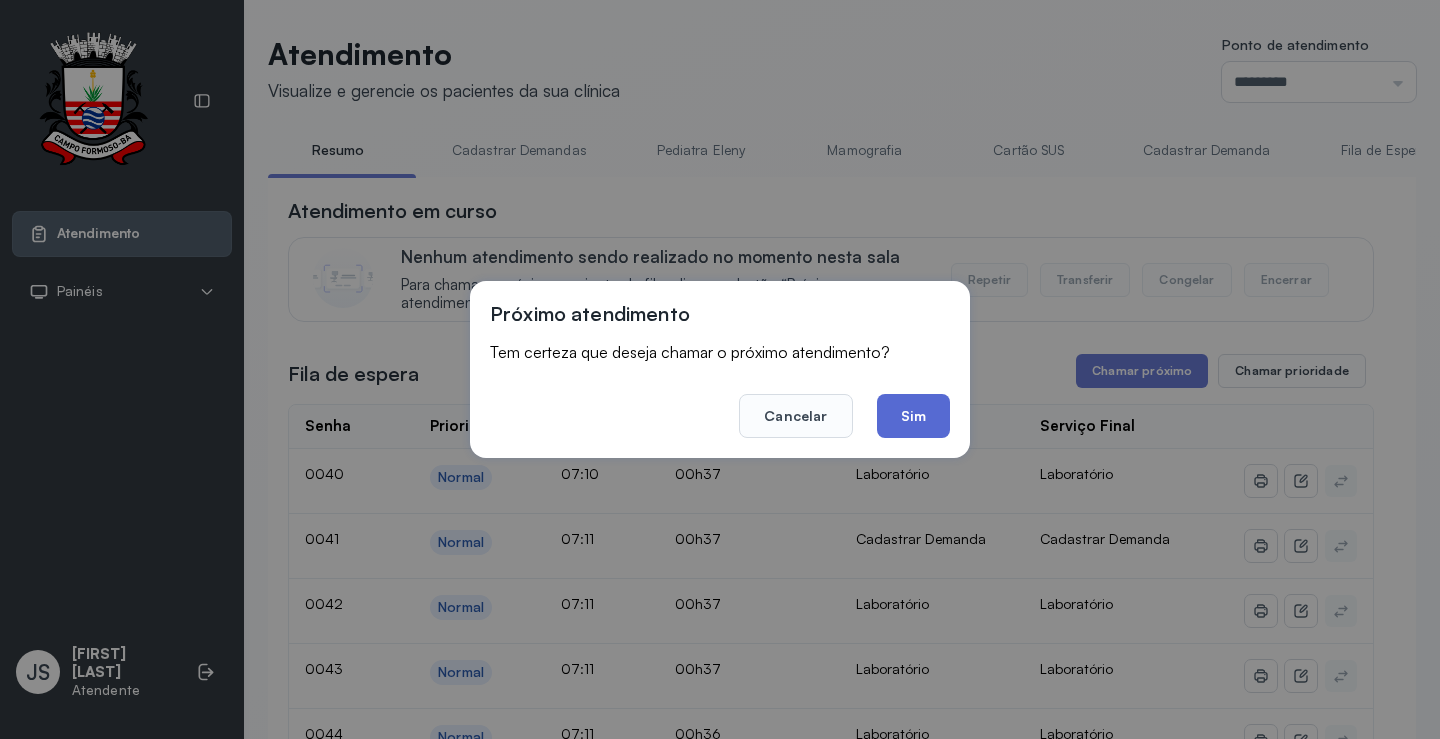 click on "Sim" 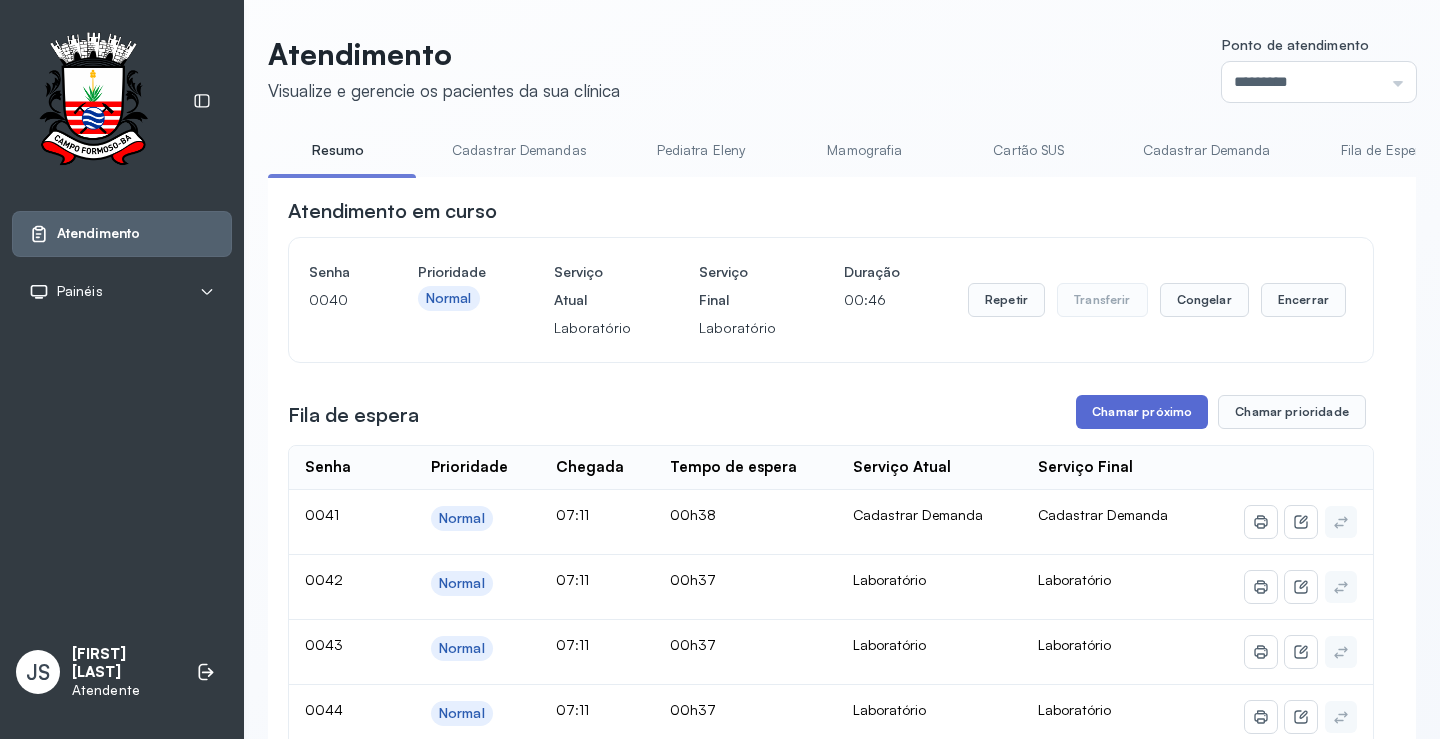 click on "Chamar próximo" at bounding box center [1142, 412] 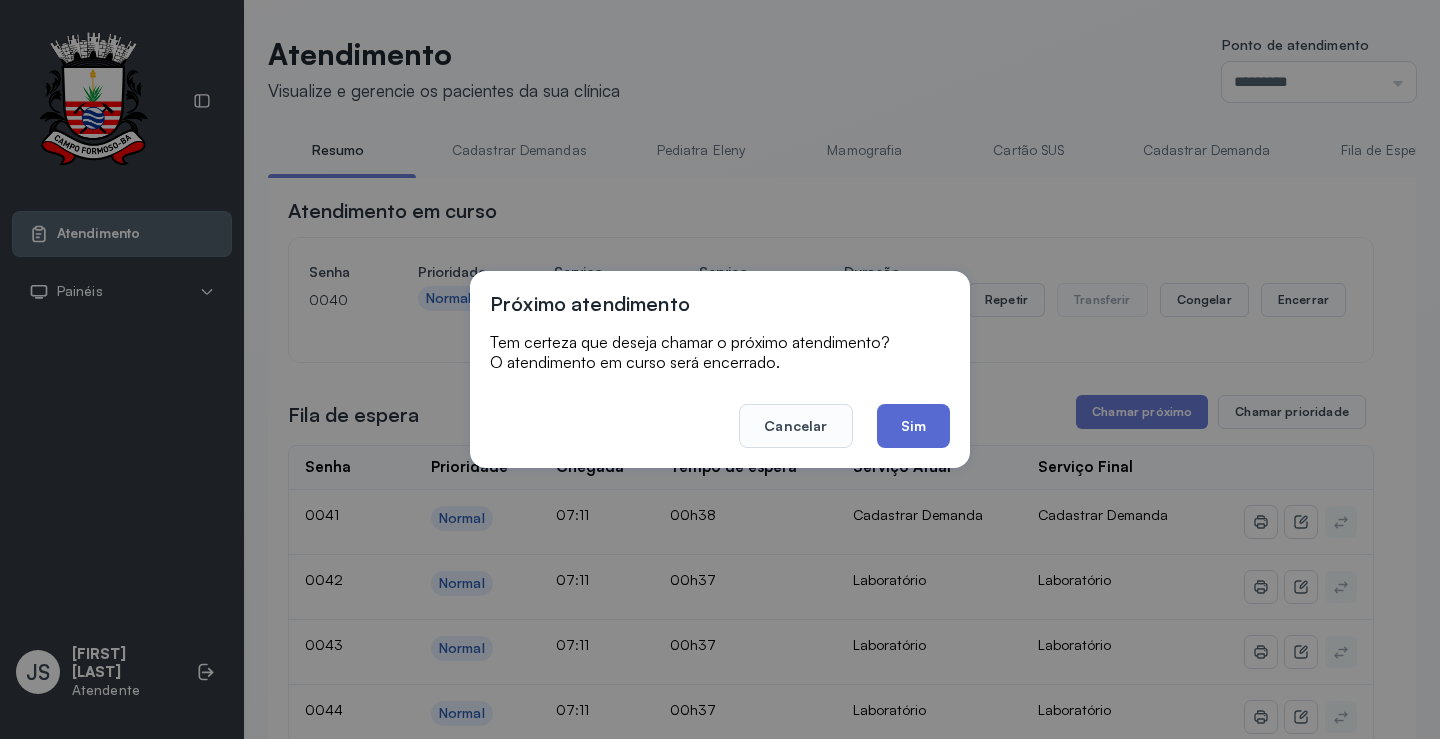 click on "Sim" 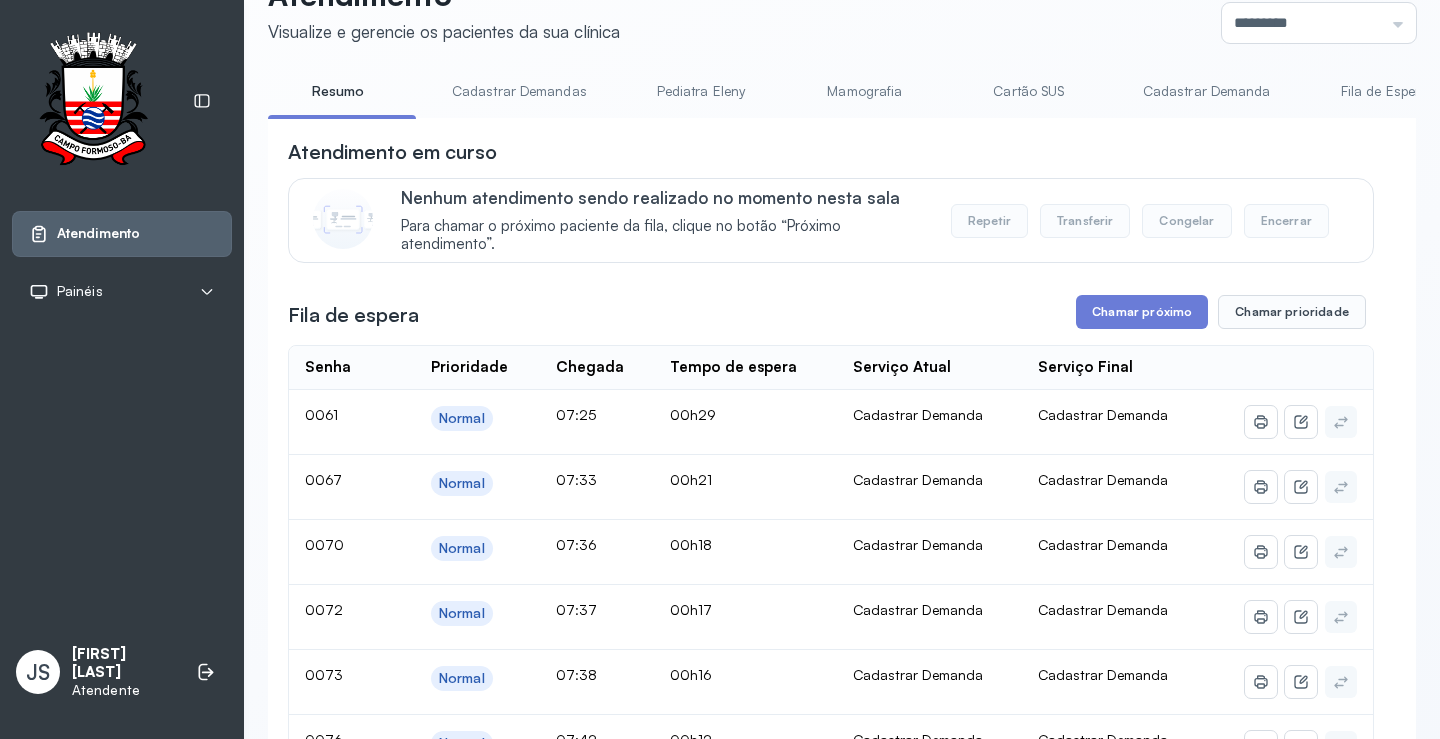 scroll, scrollTop: 4, scrollLeft: 0, axis: vertical 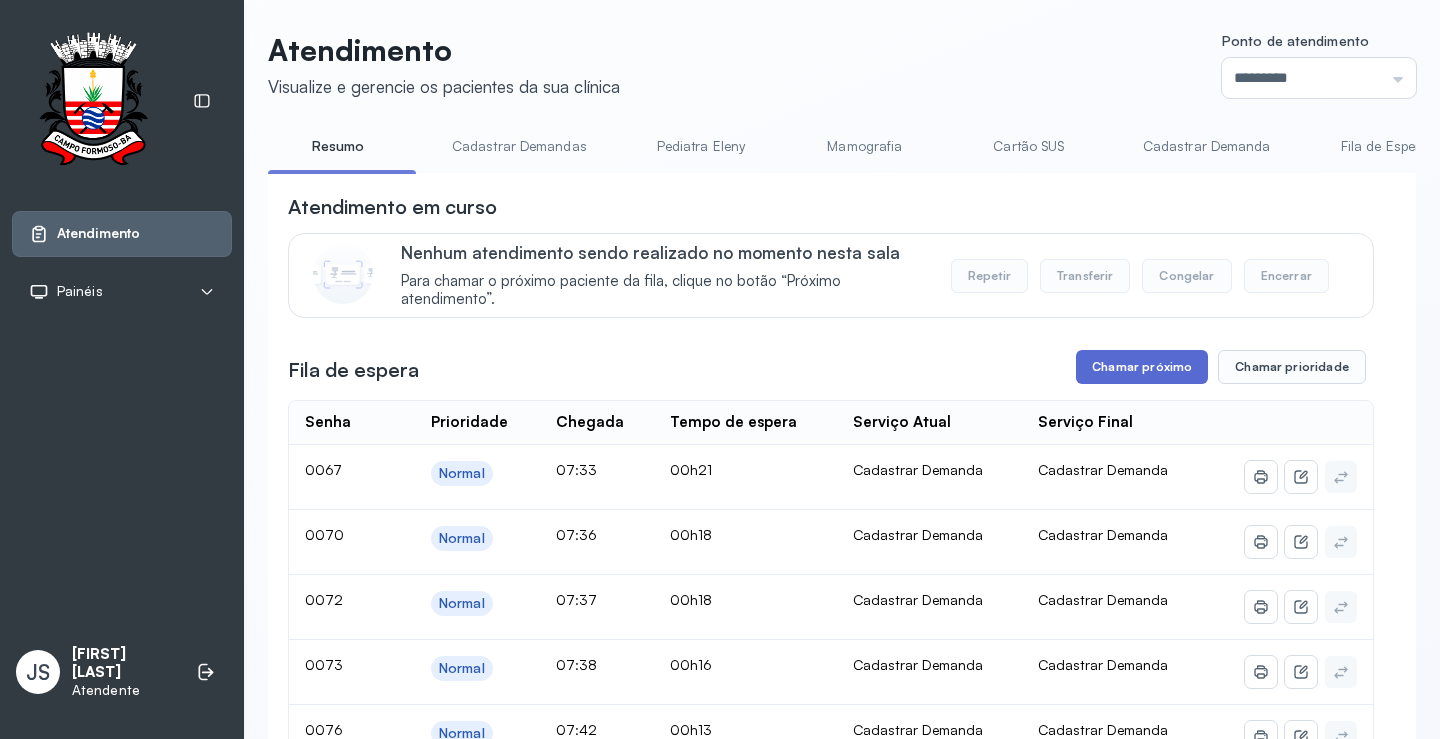 click on "Chamar próximo" at bounding box center (1142, 367) 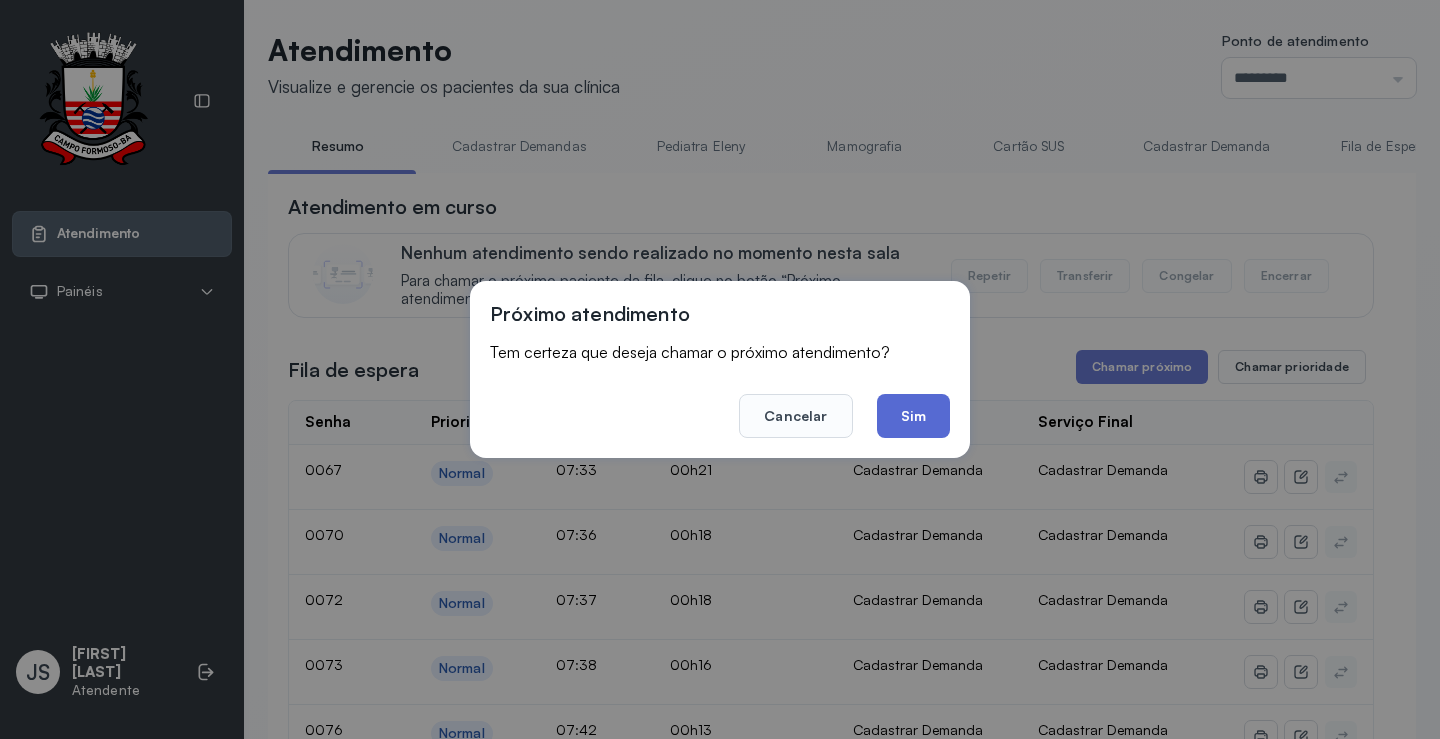 scroll, scrollTop: 1, scrollLeft: 0, axis: vertical 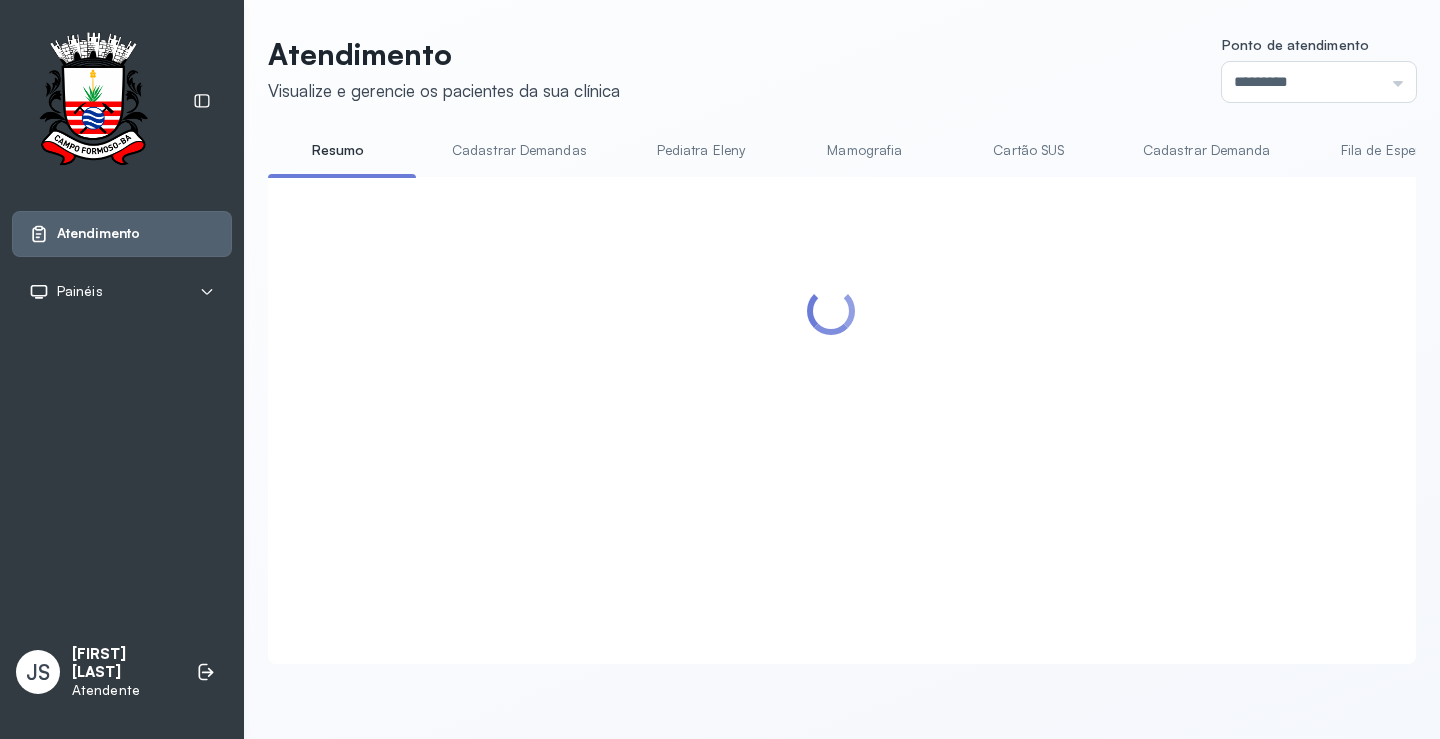 click at bounding box center [831, 396] 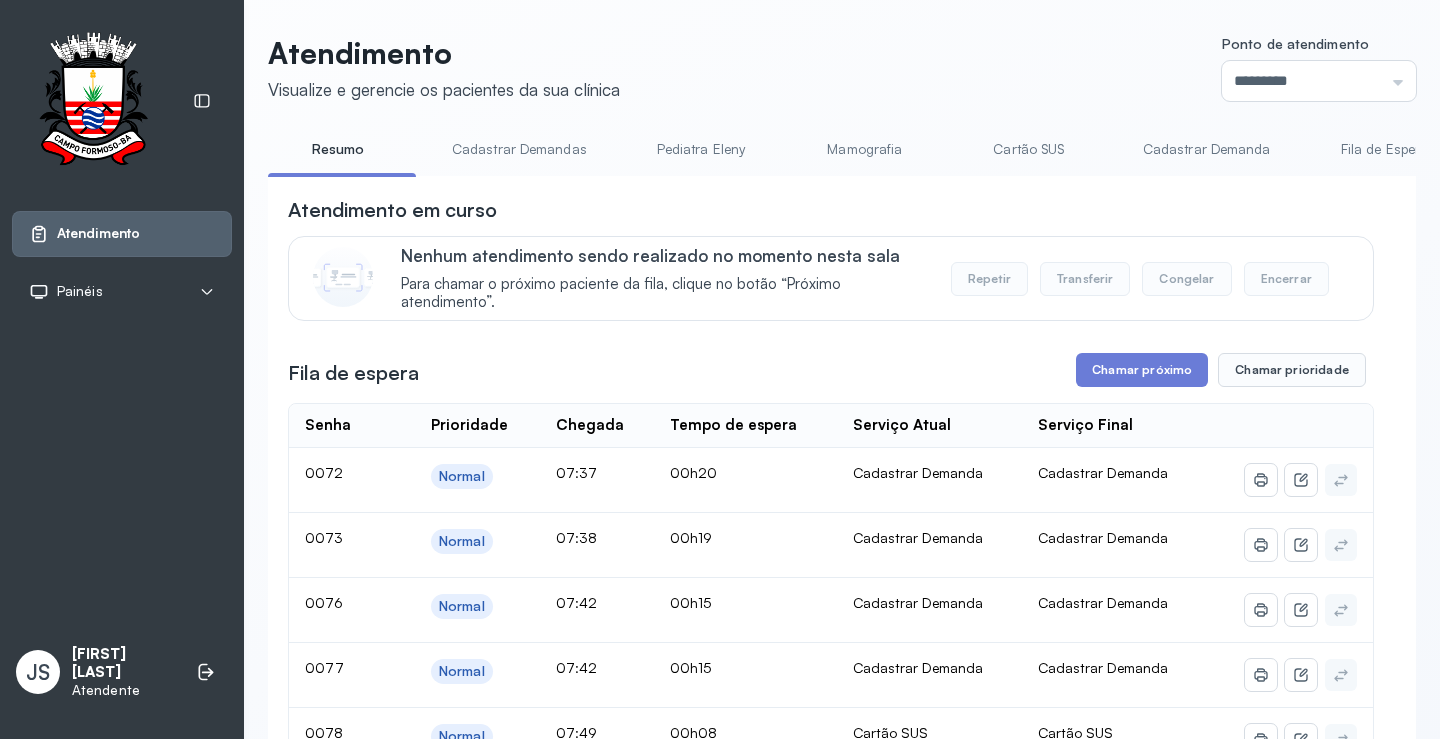 scroll, scrollTop: 4, scrollLeft: 0, axis: vertical 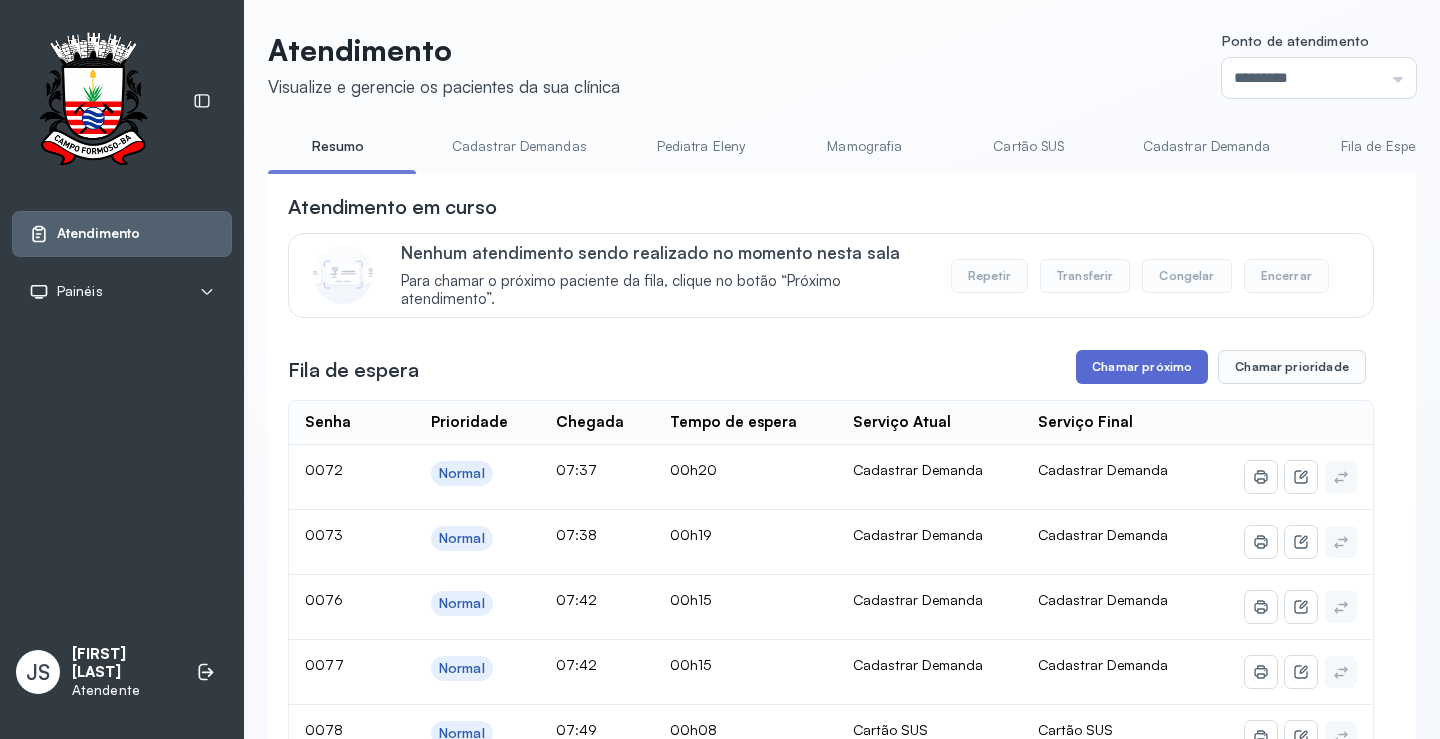 click on "Chamar próximo" at bounding box center (1142, 367) 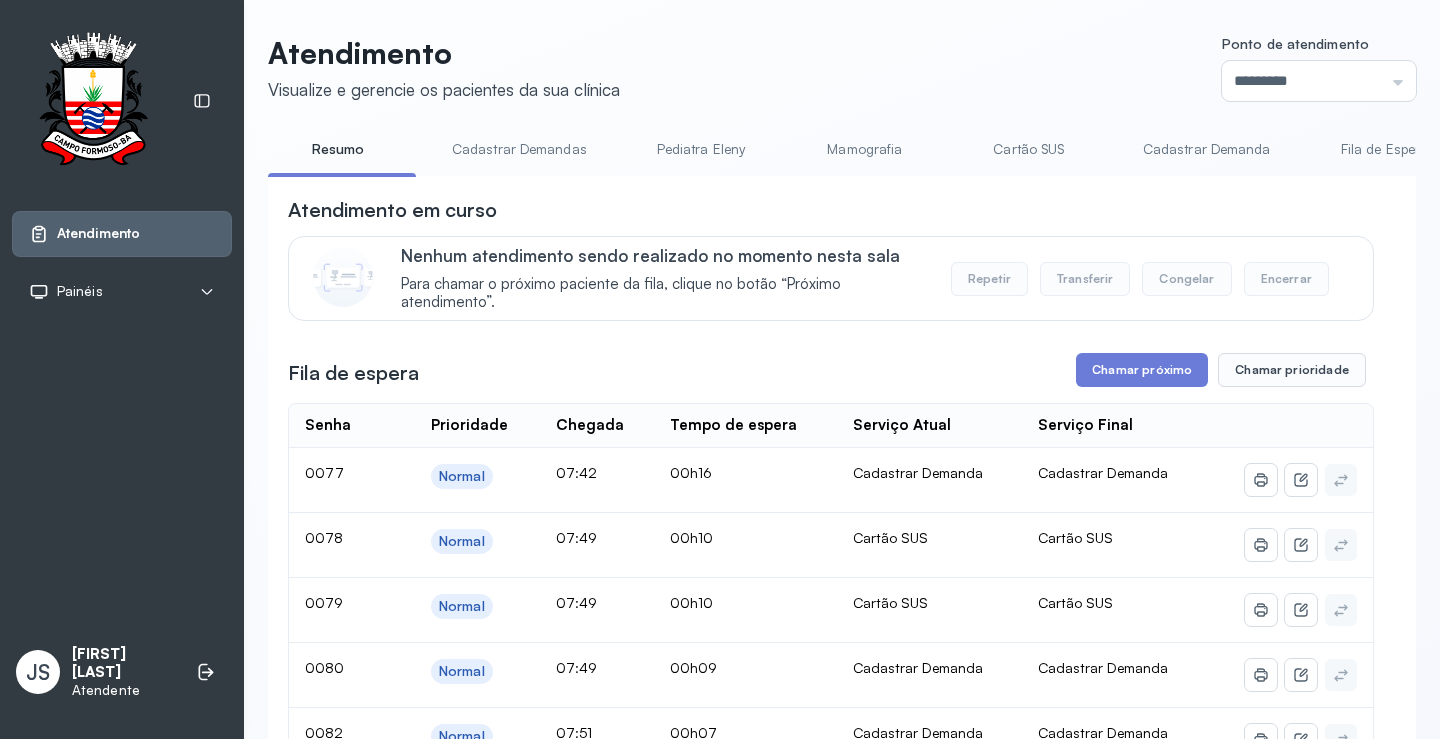 scroll, scrollTop: 4, scrollLeft: 0, axis: vertical 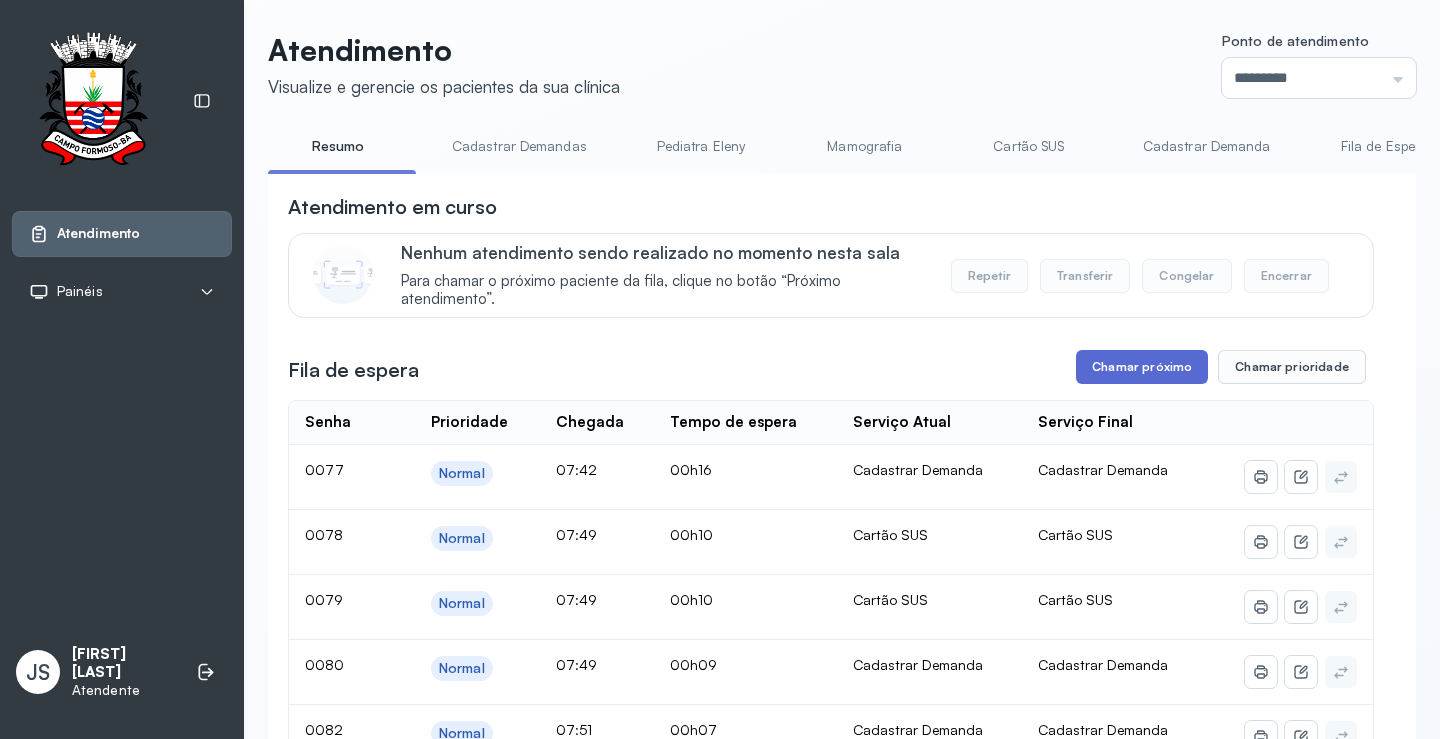 click on "Chamar próximo" at bounding box center [1142, 367] 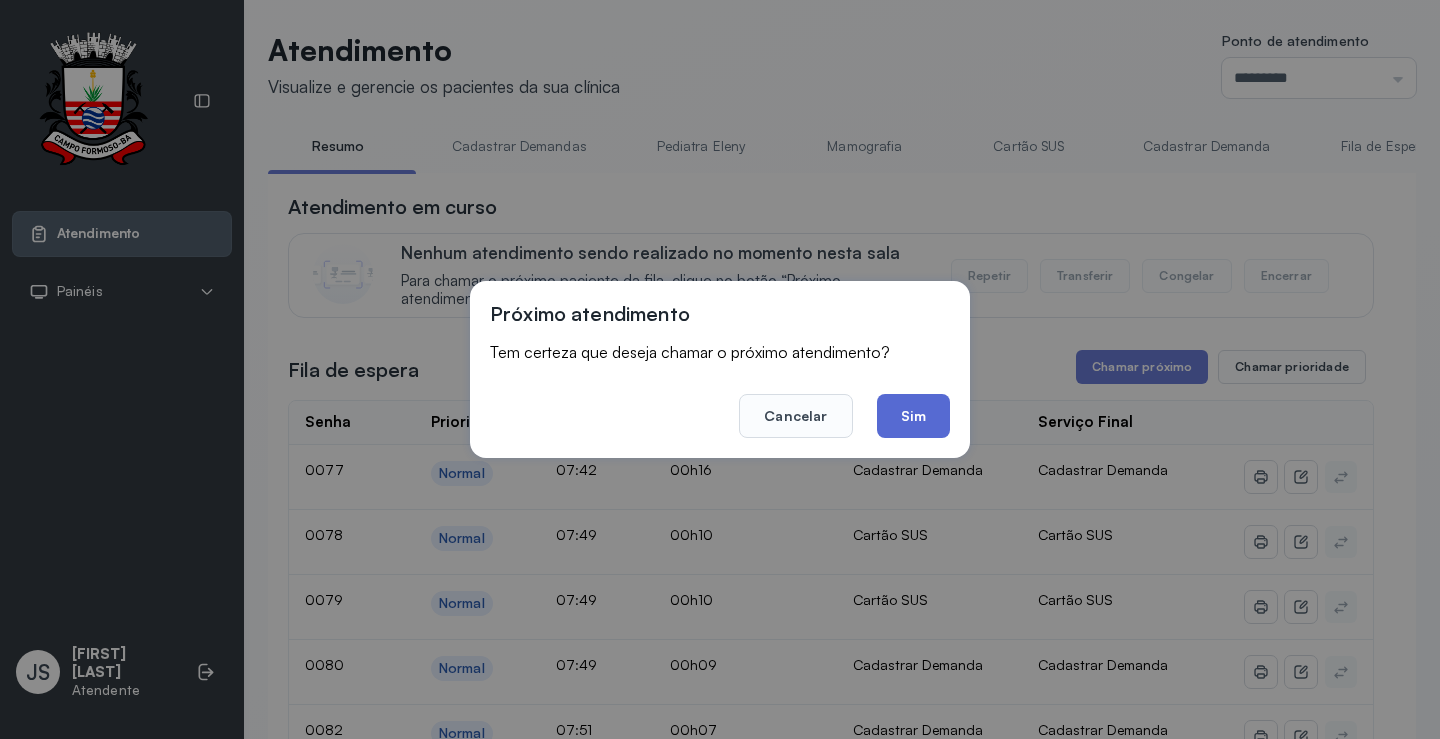 click on "Sim" 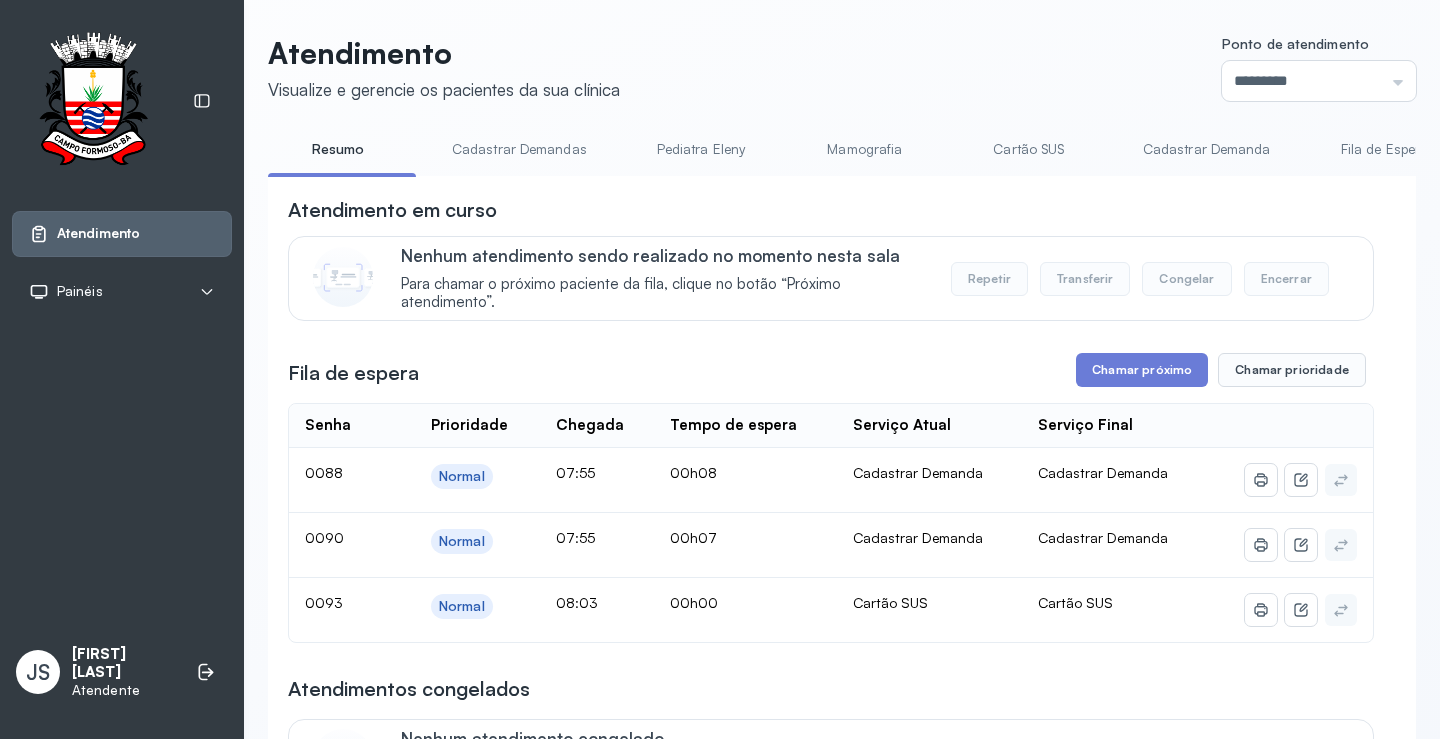 scroll, scrollTop: 4, scrollLeft: 0, axis: vertical 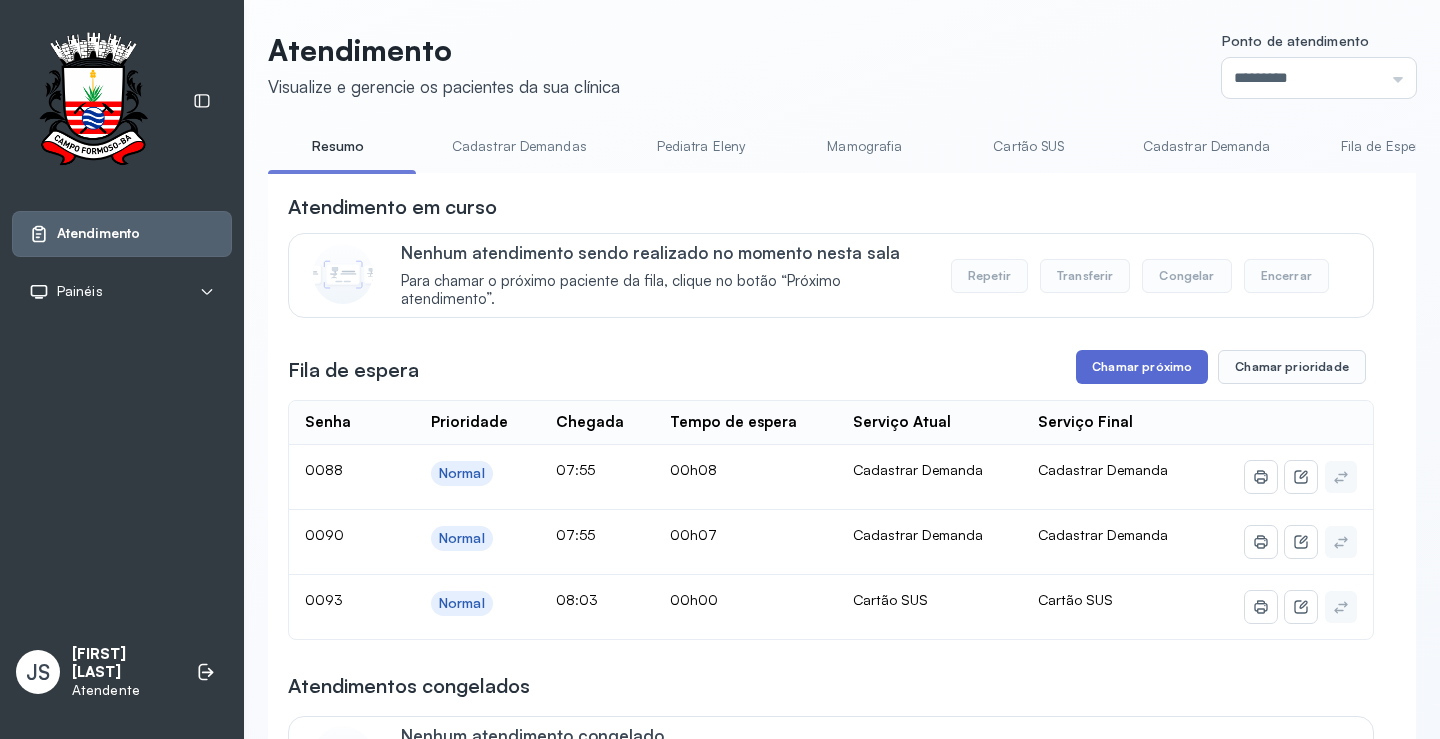 click on "Chamar próximo" at bounding box center (1142, 367) 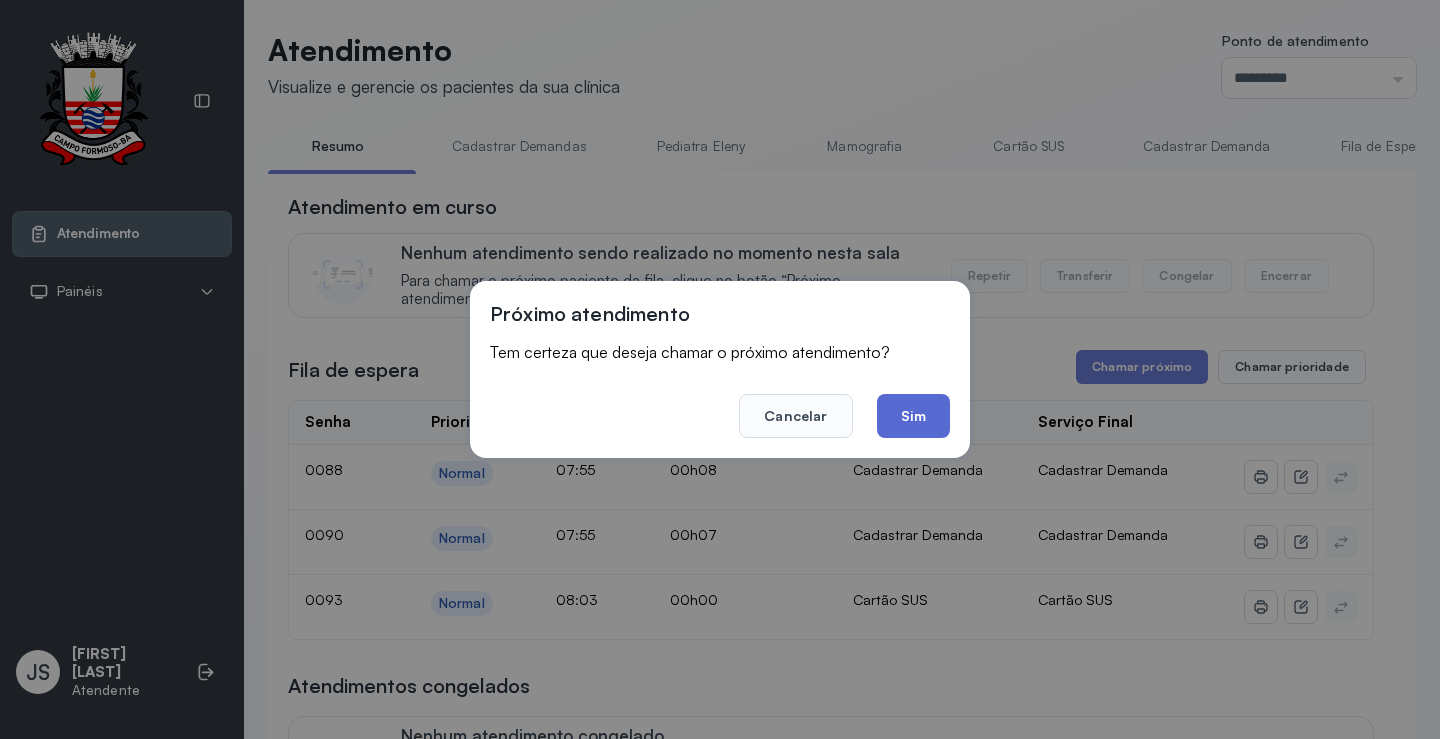 click on "Sim" 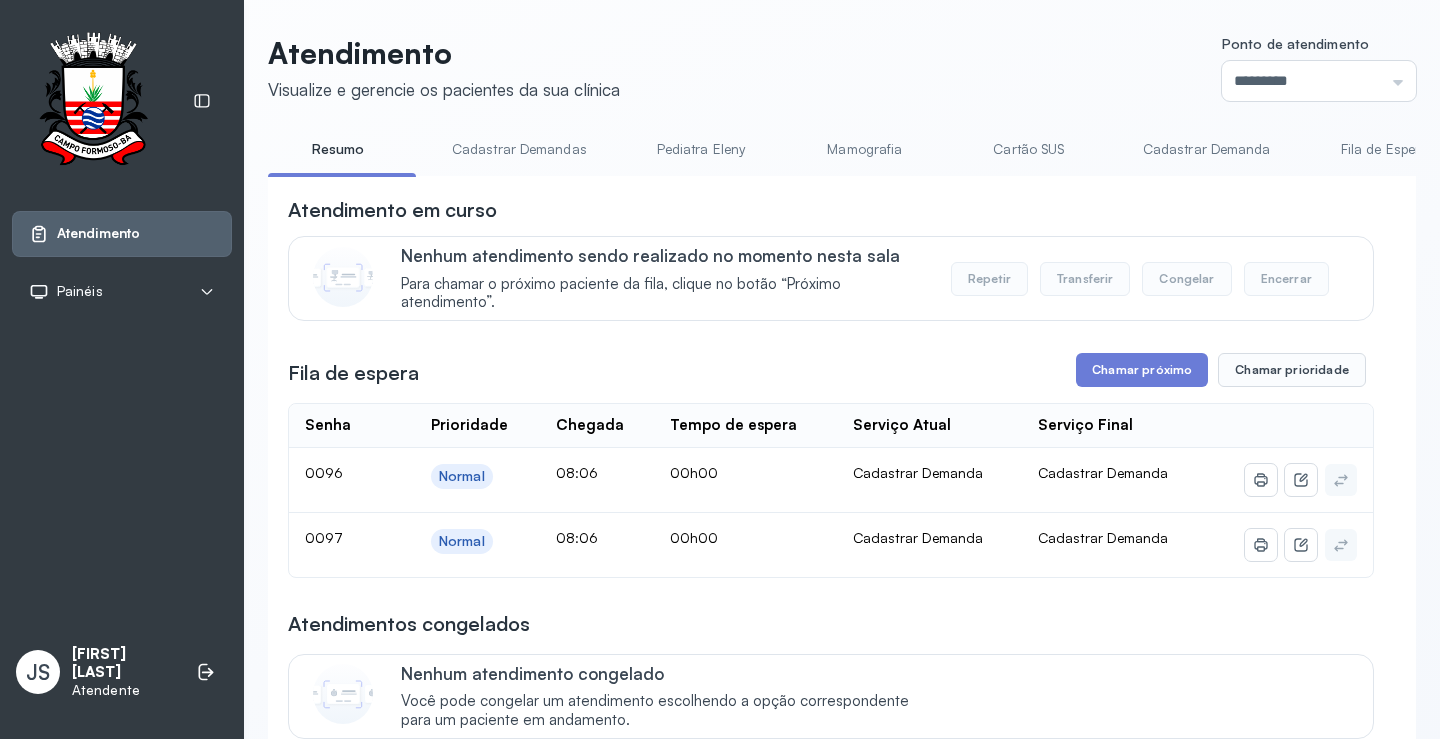scroll, scrollTop: 4, scrollLeft: 0, axis: vertical 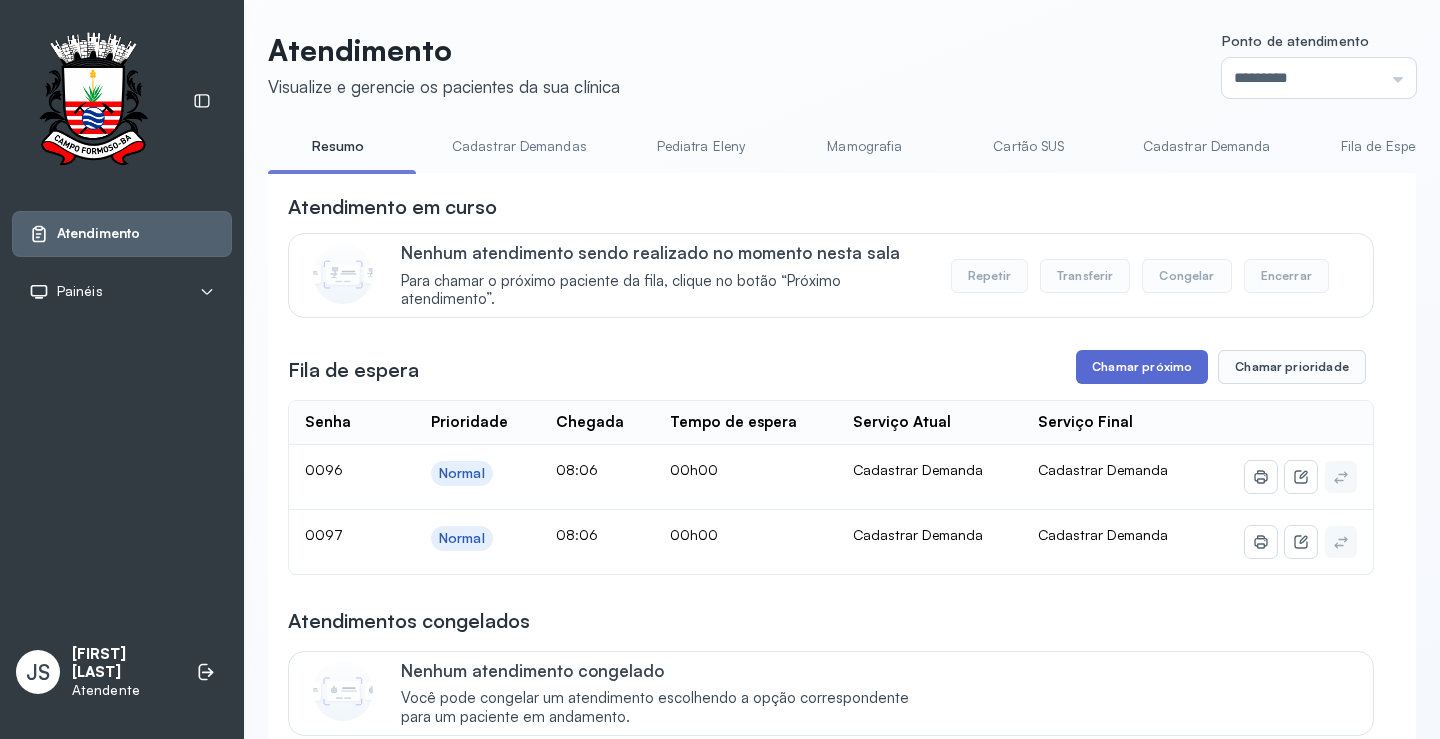 click on "Chamar próximo" at bounding box center [1142, 367] 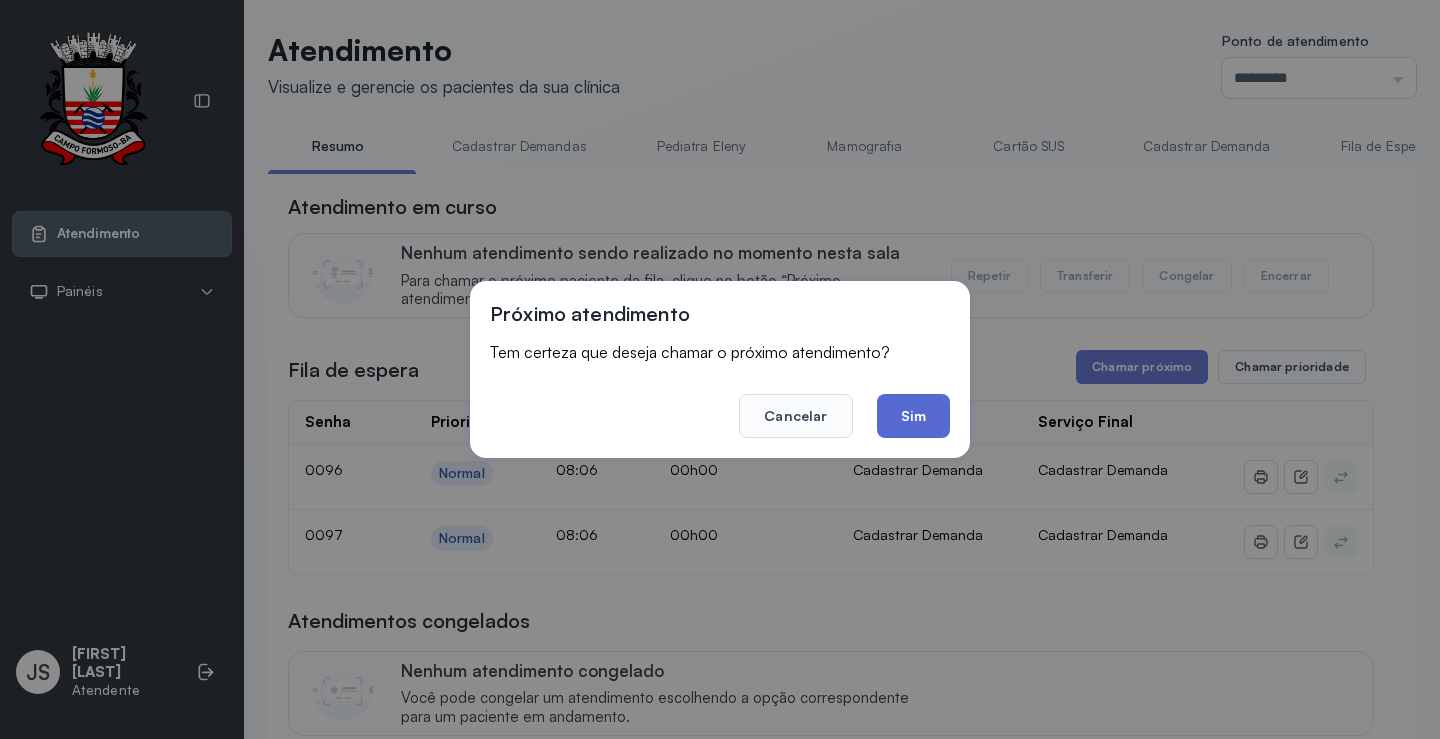 click on "Sim" 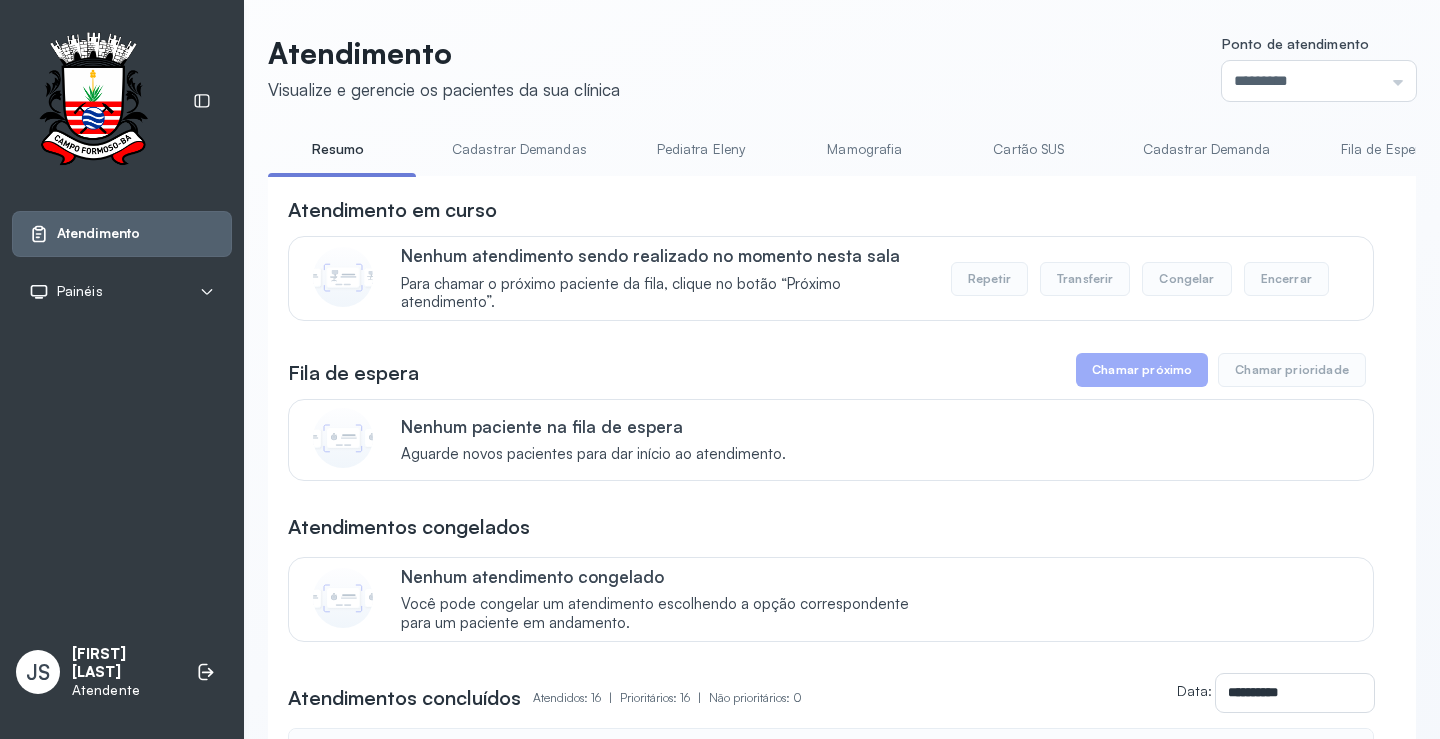 scroll, scrollTop: 4, scrollLeft: 0, axis: vertical 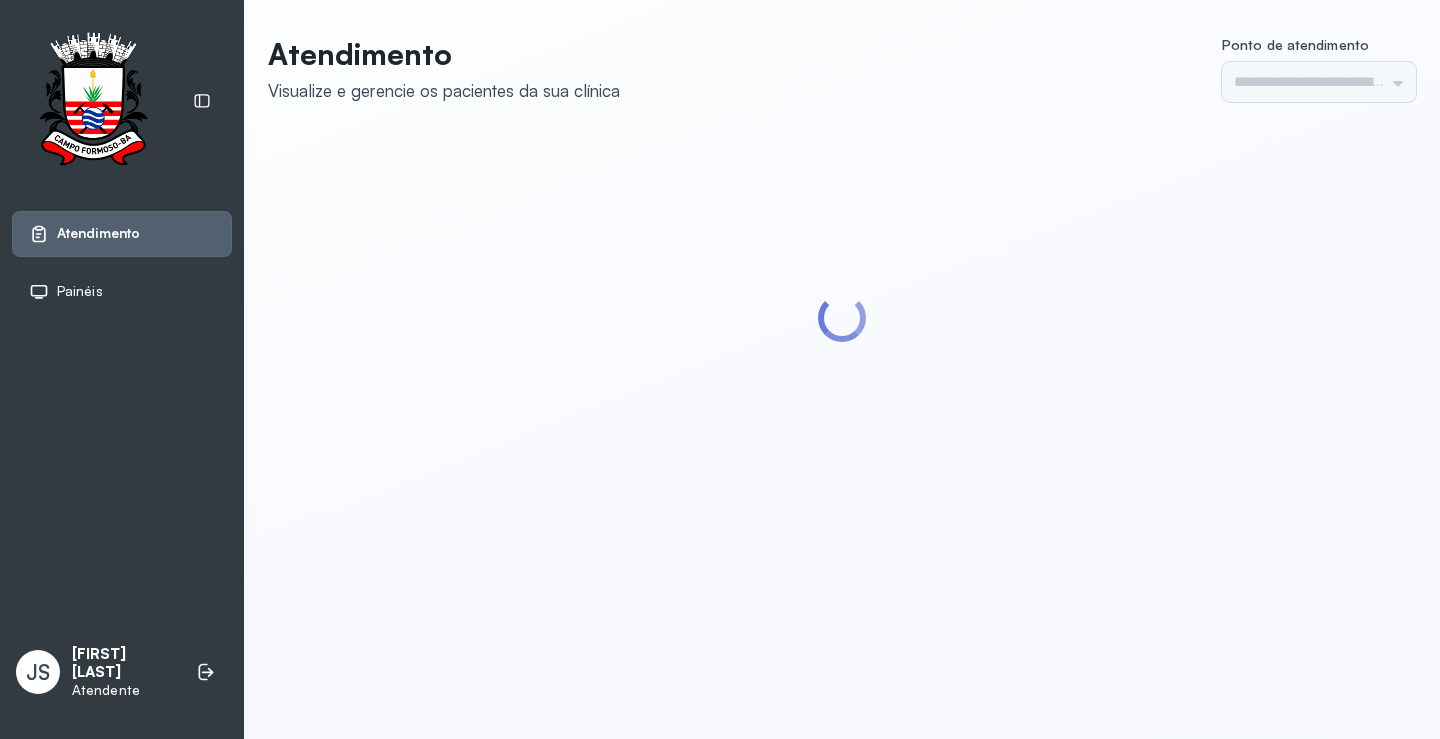 type on "*********" 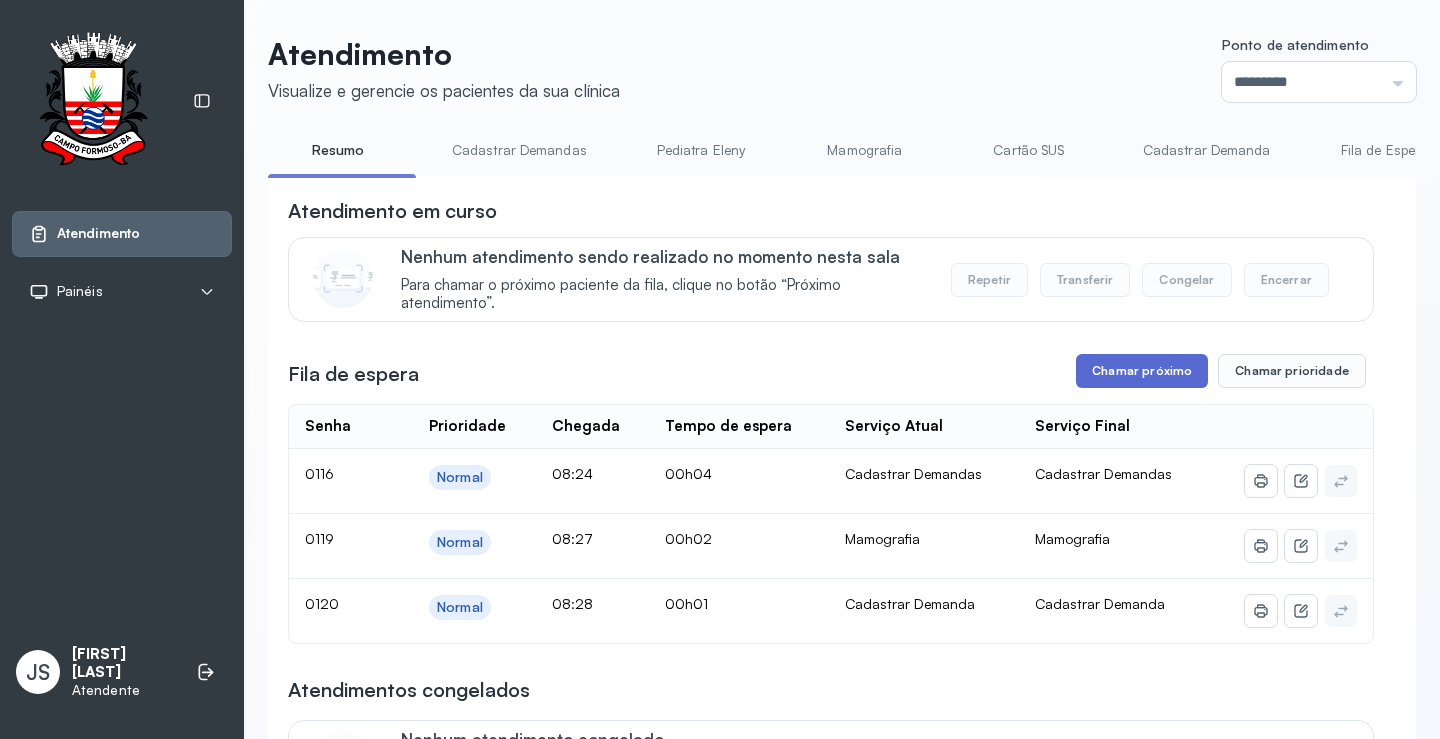click on "Chamar próximo" at bounding box center (1142, 371) 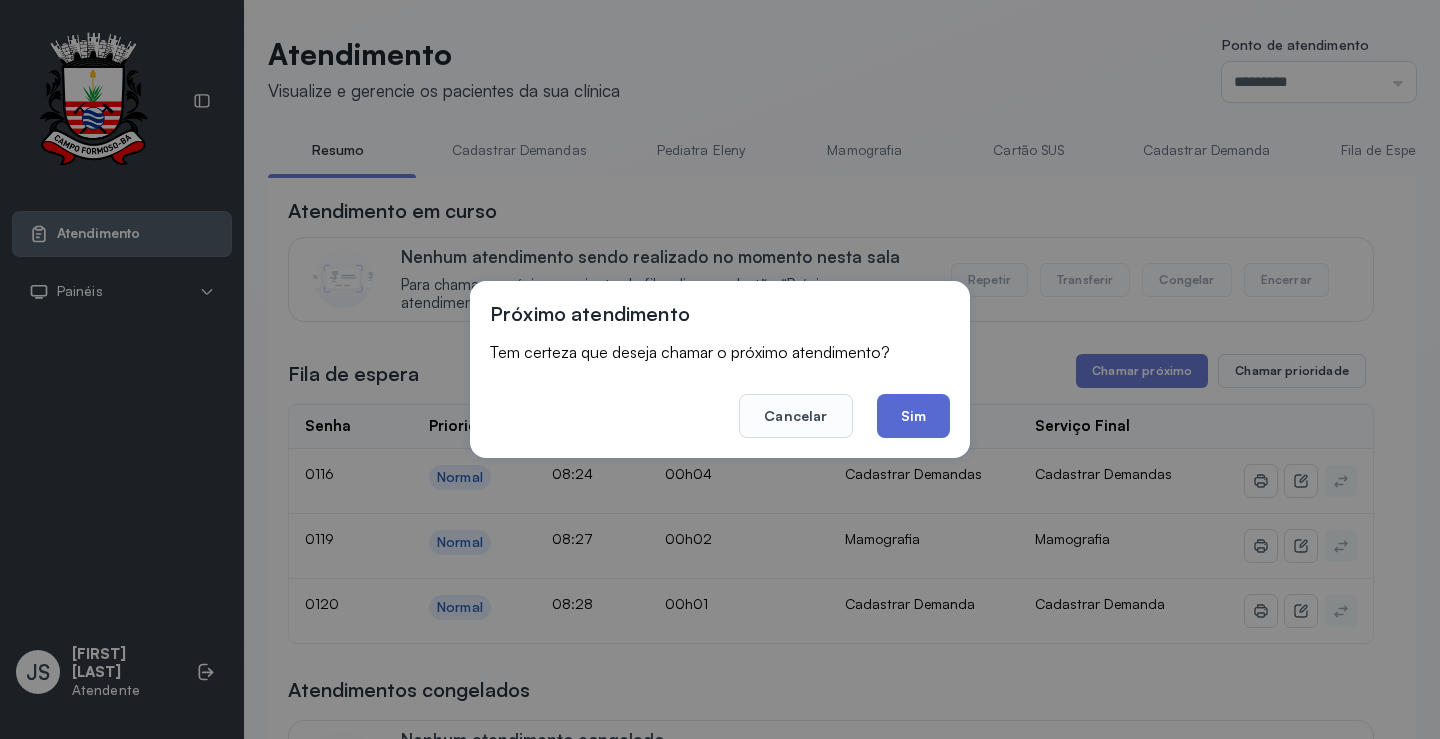 click on "Sim" 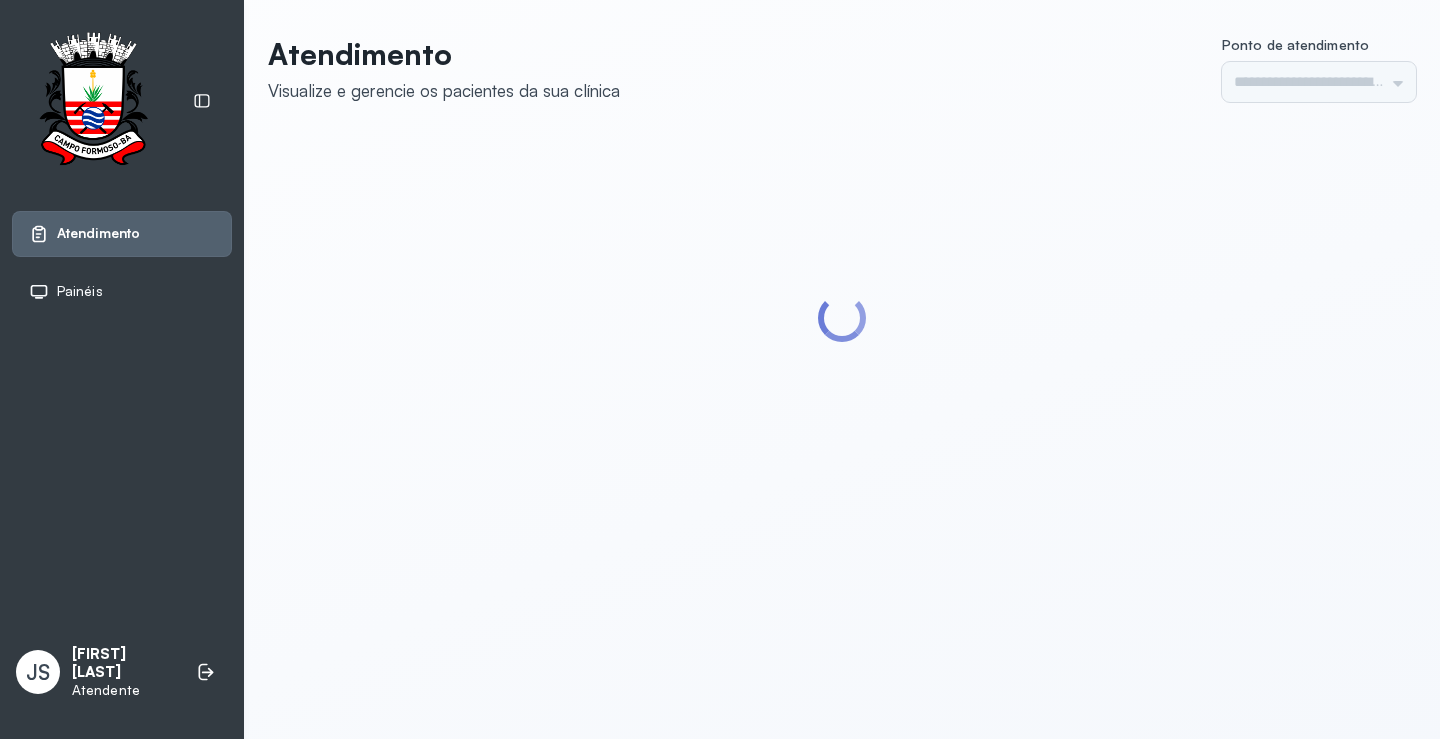 scroll, scrollTop: 0, scrollLeft: 0, axis: both 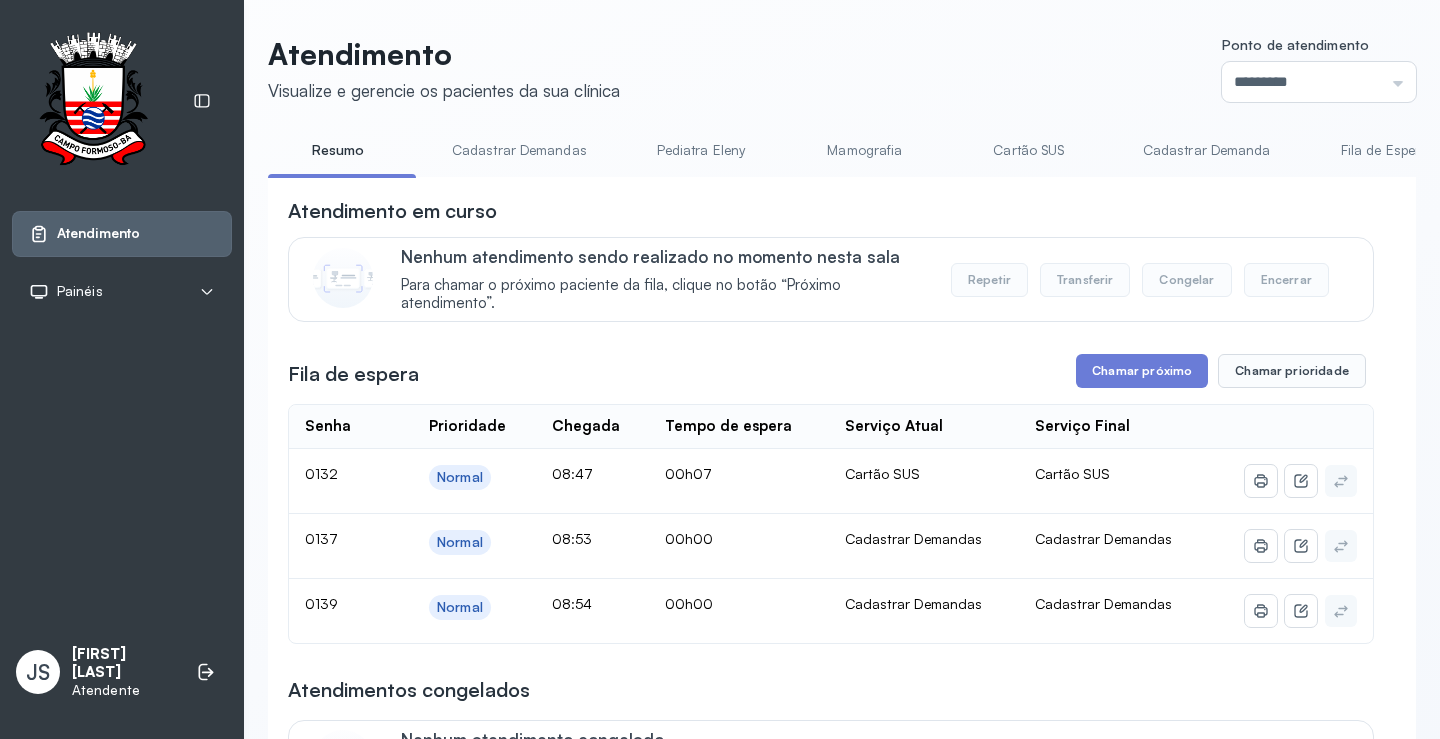 click on "Cadastrar Demanda" at bounding box center (1207, 150) 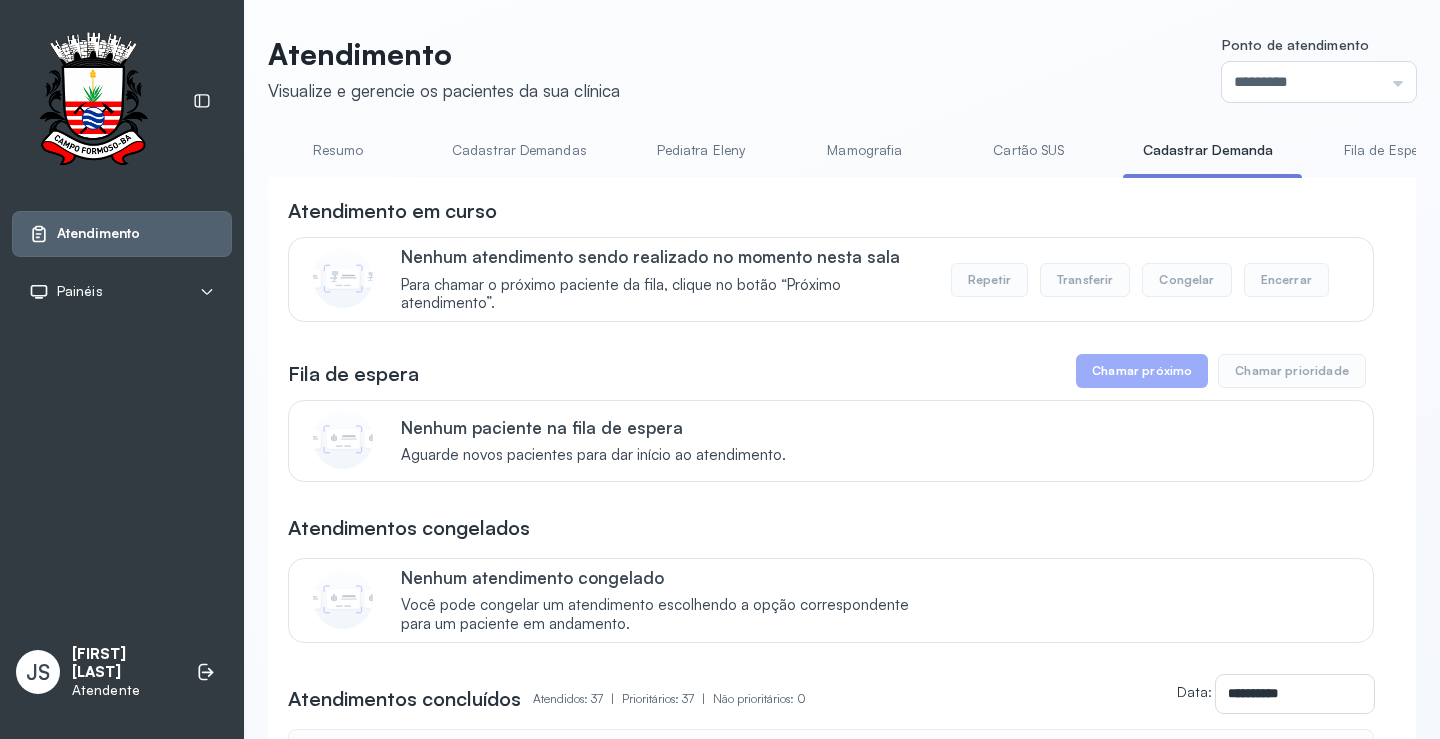 click on "Resumo" at bounding box center (338, 150) 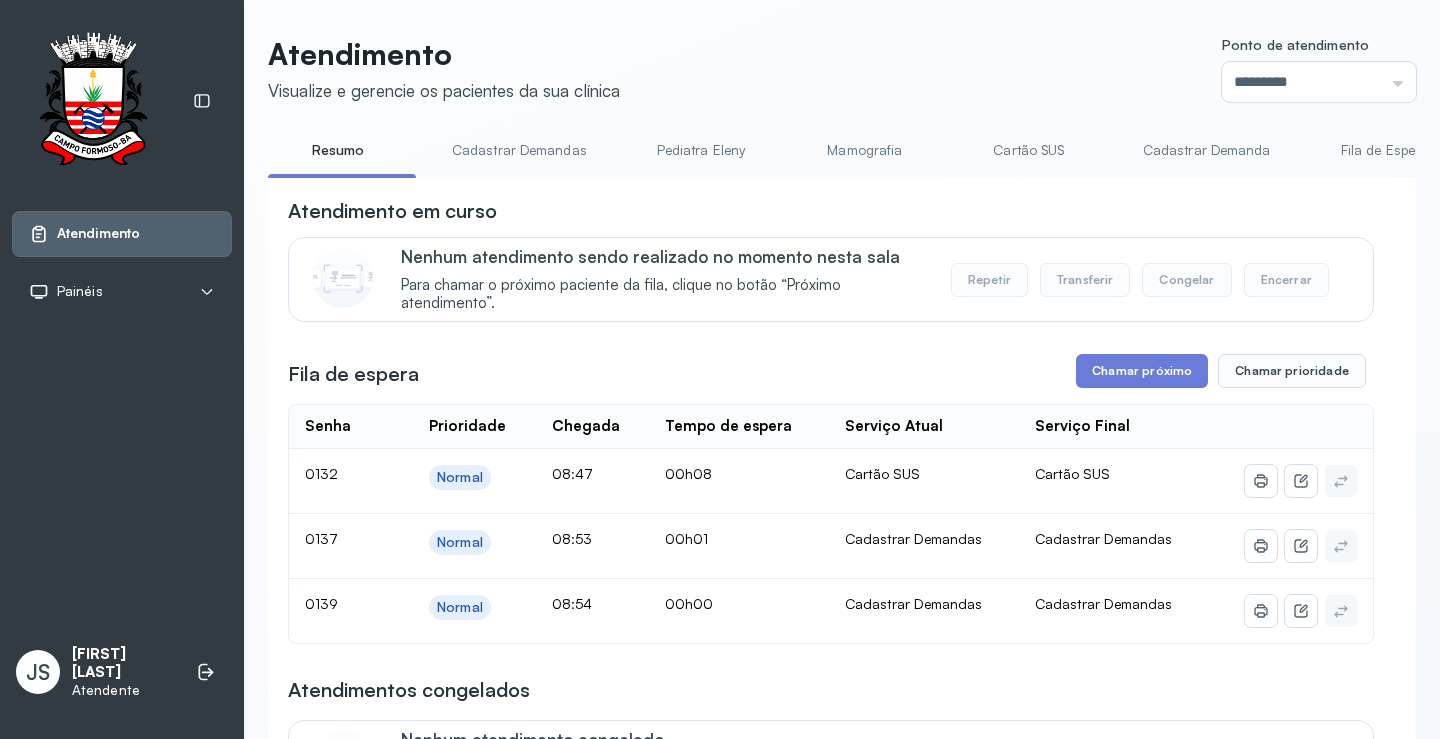 click on "Cadastrar Demandas" at bounding box center (519, 150) 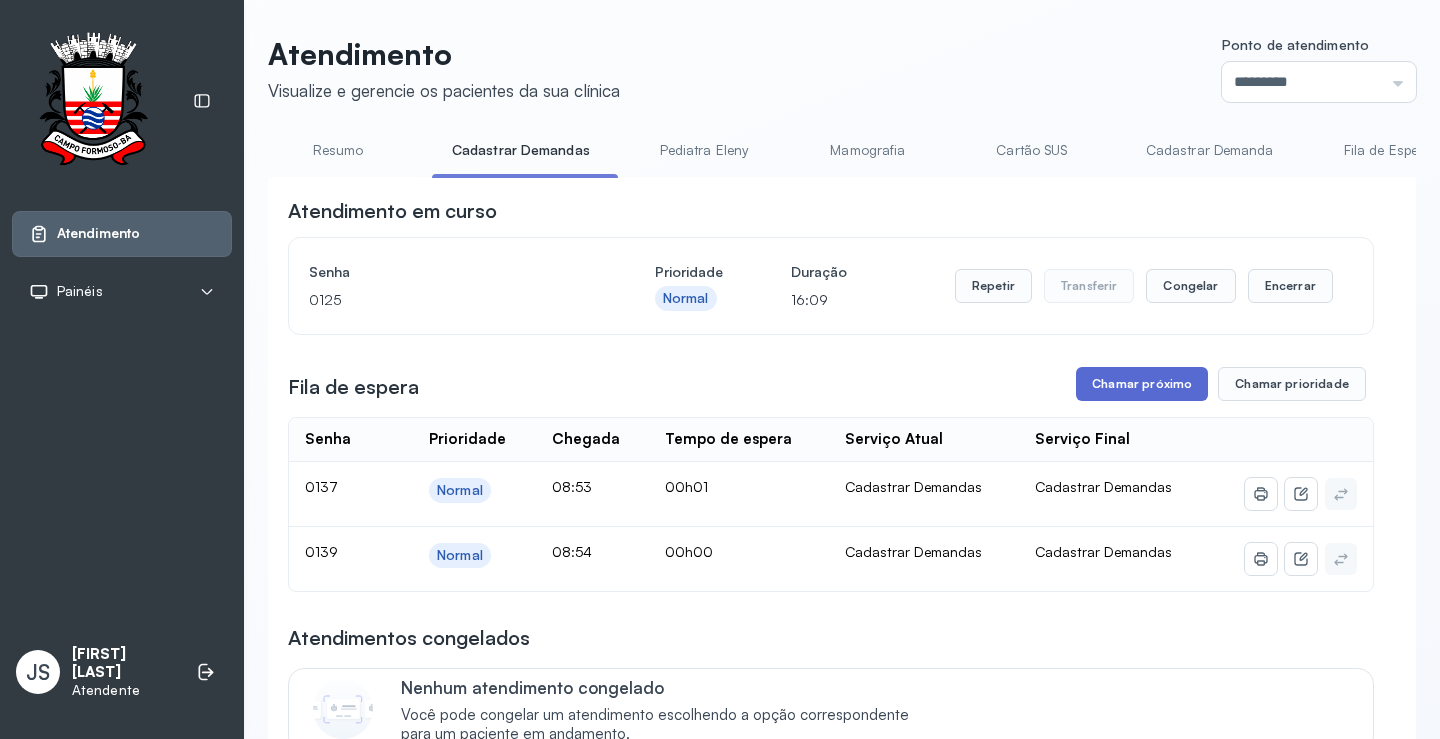click on "Chamar próximo" at bounding box center (1142, 384) 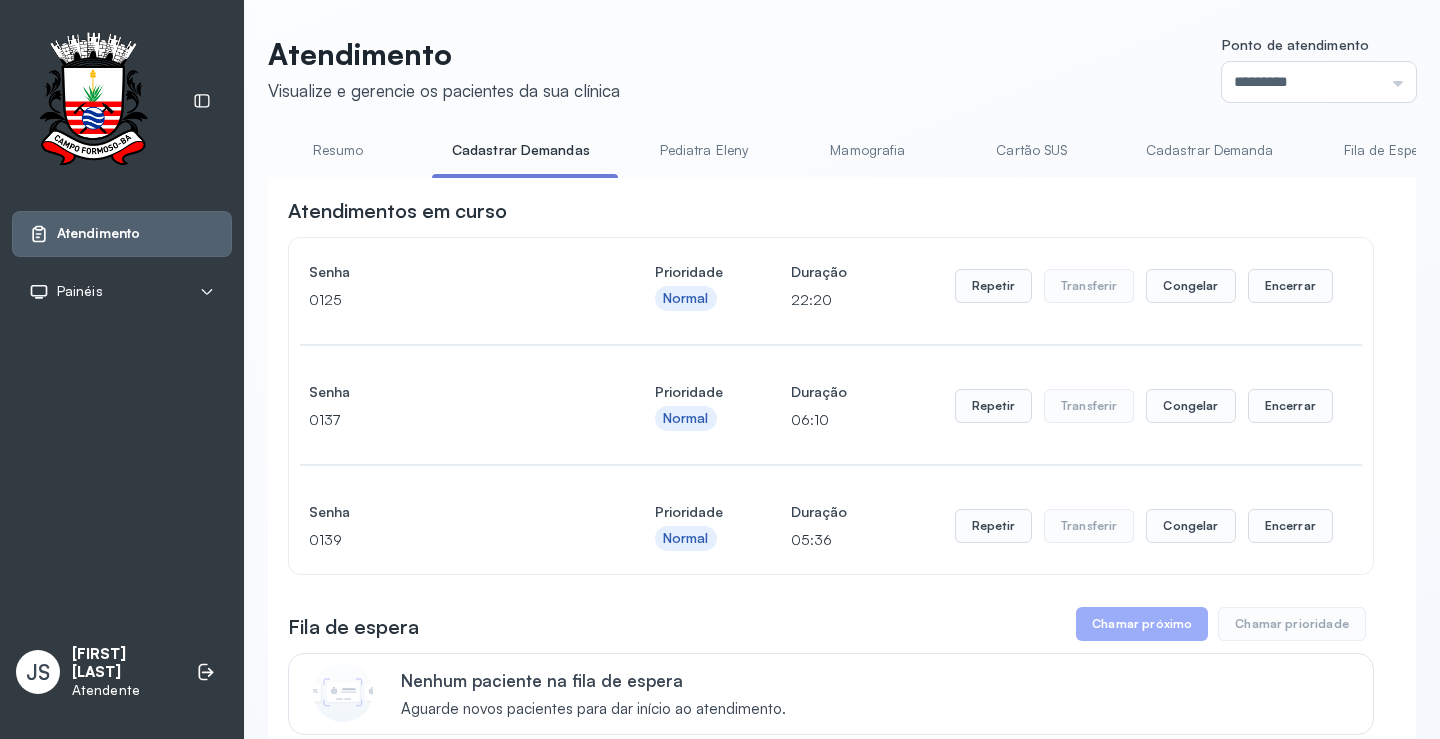 click on "Resumo" at bounding box center [338, 150] 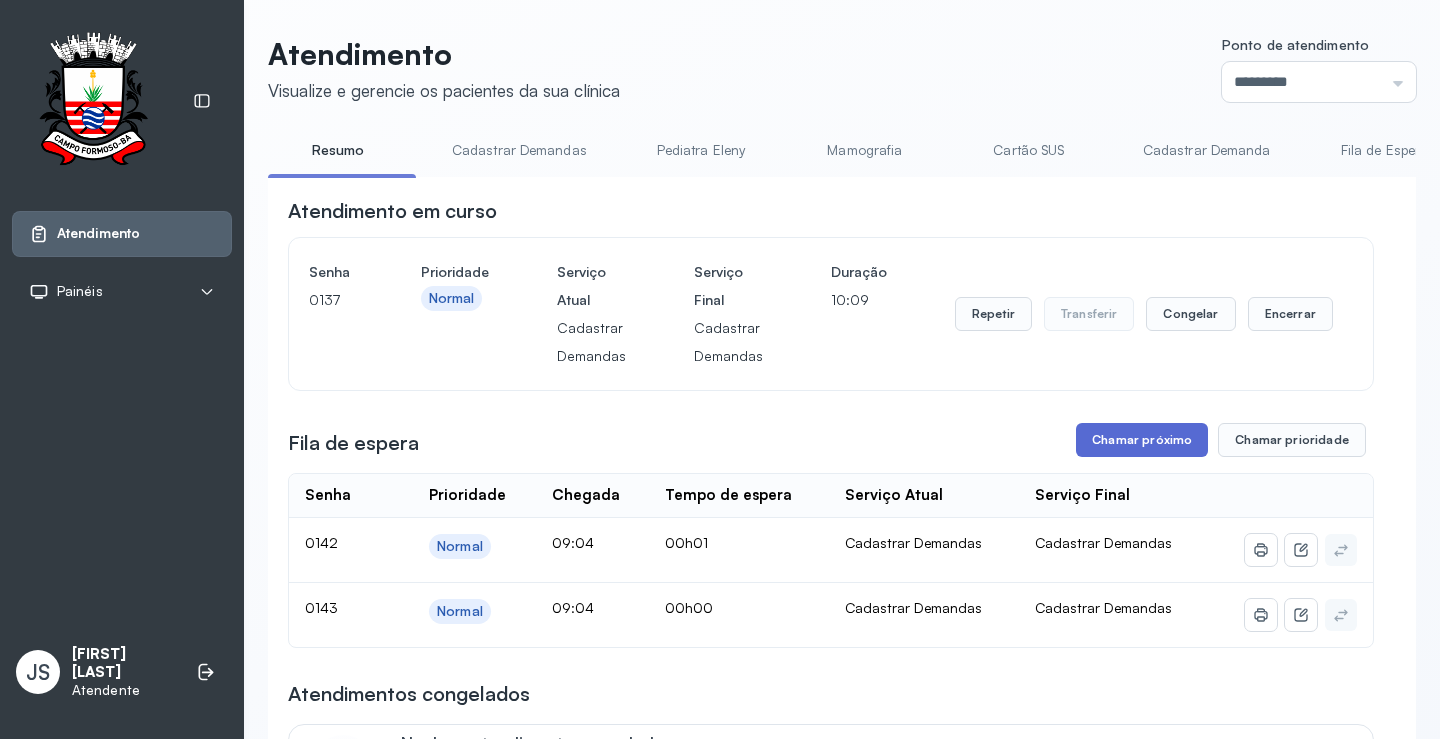 click on "Chamar próximo" at bounding box center (1142, 440) 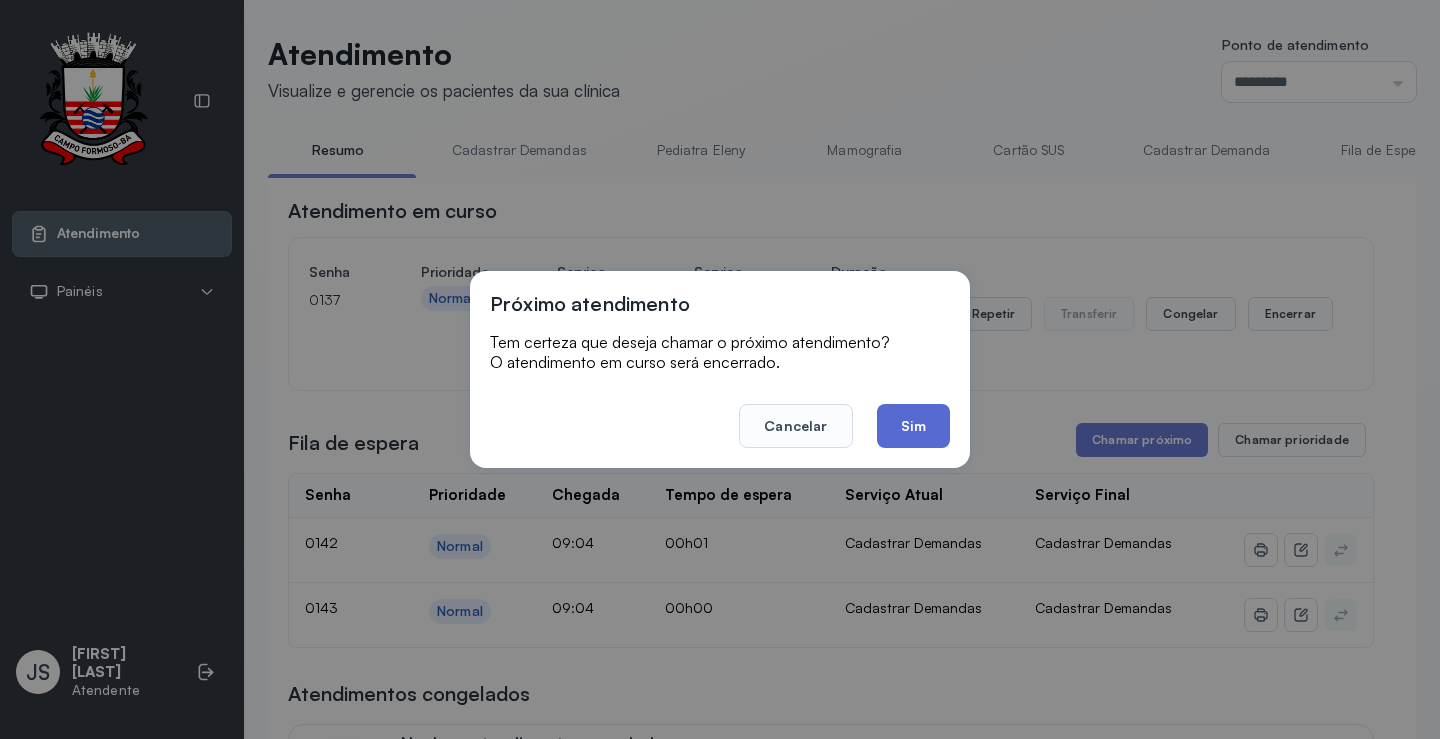 click on "Sim" 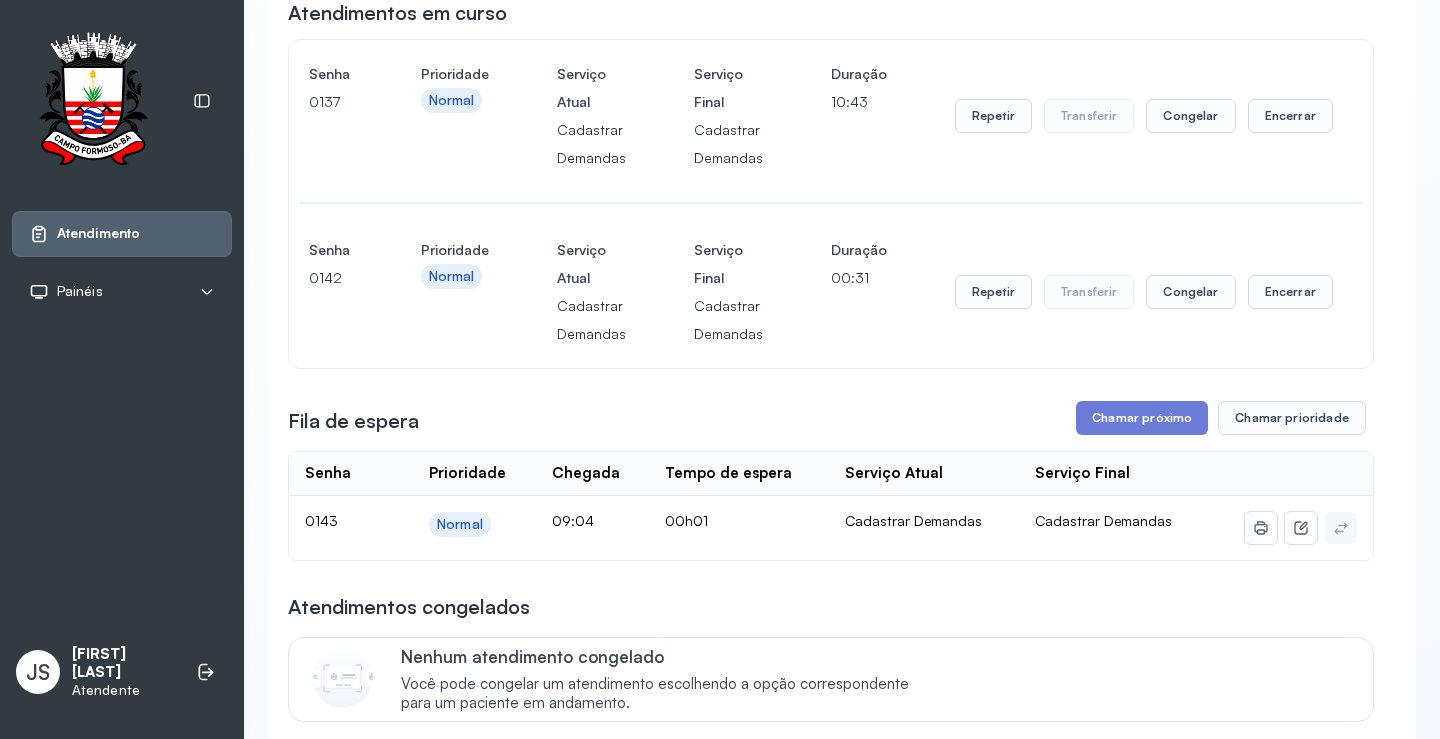 scroll, scrollTop: 200, scrollLeft: 0, axis: vertical 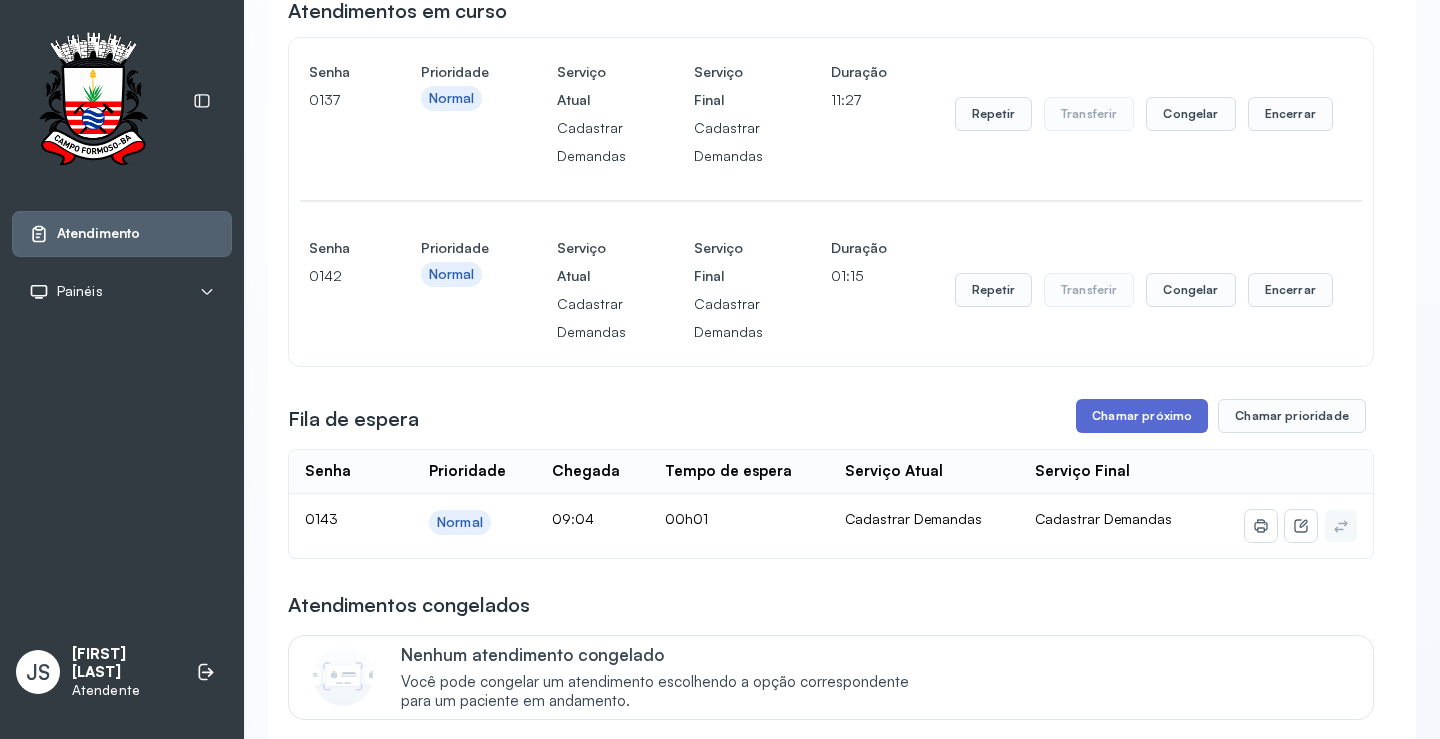 click on "Chamar próximo" at bounding box center [1142, 416] 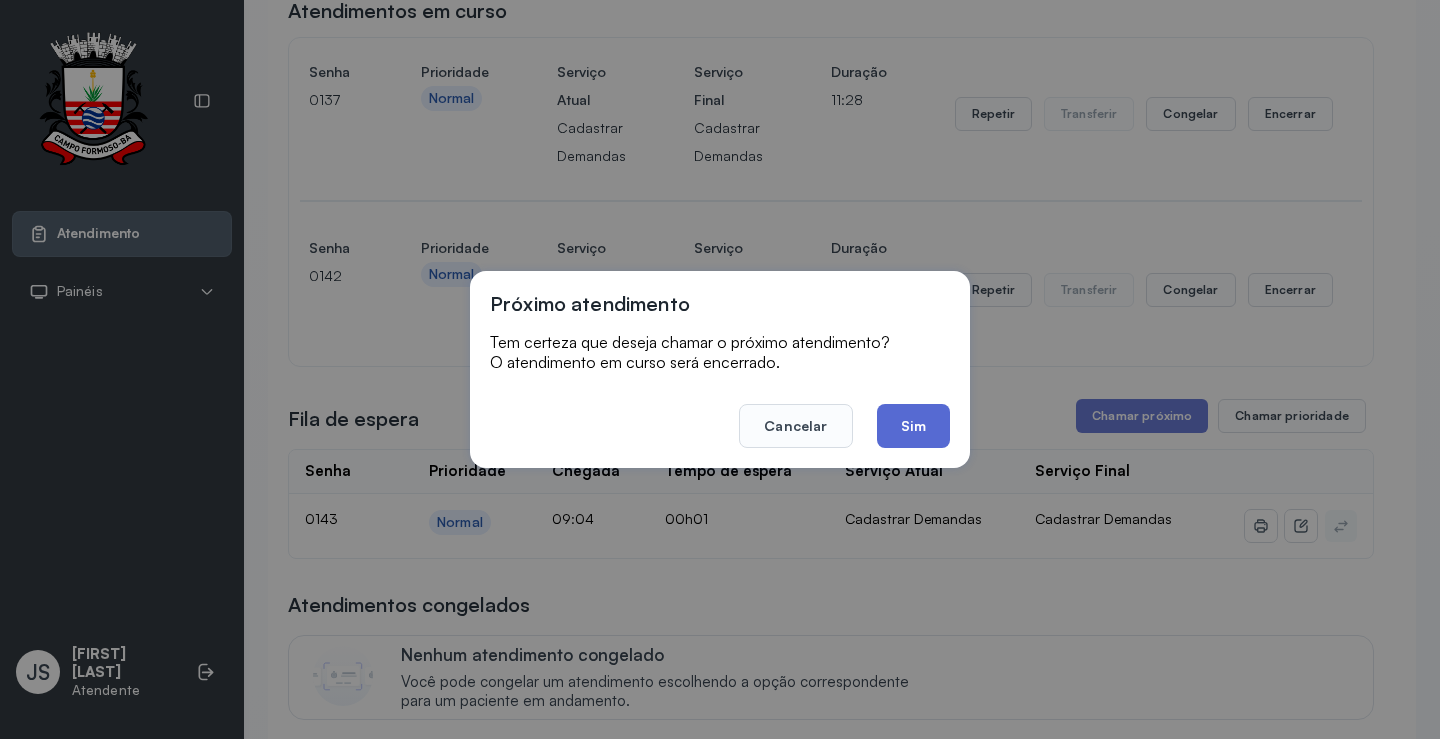 click on "Sim" 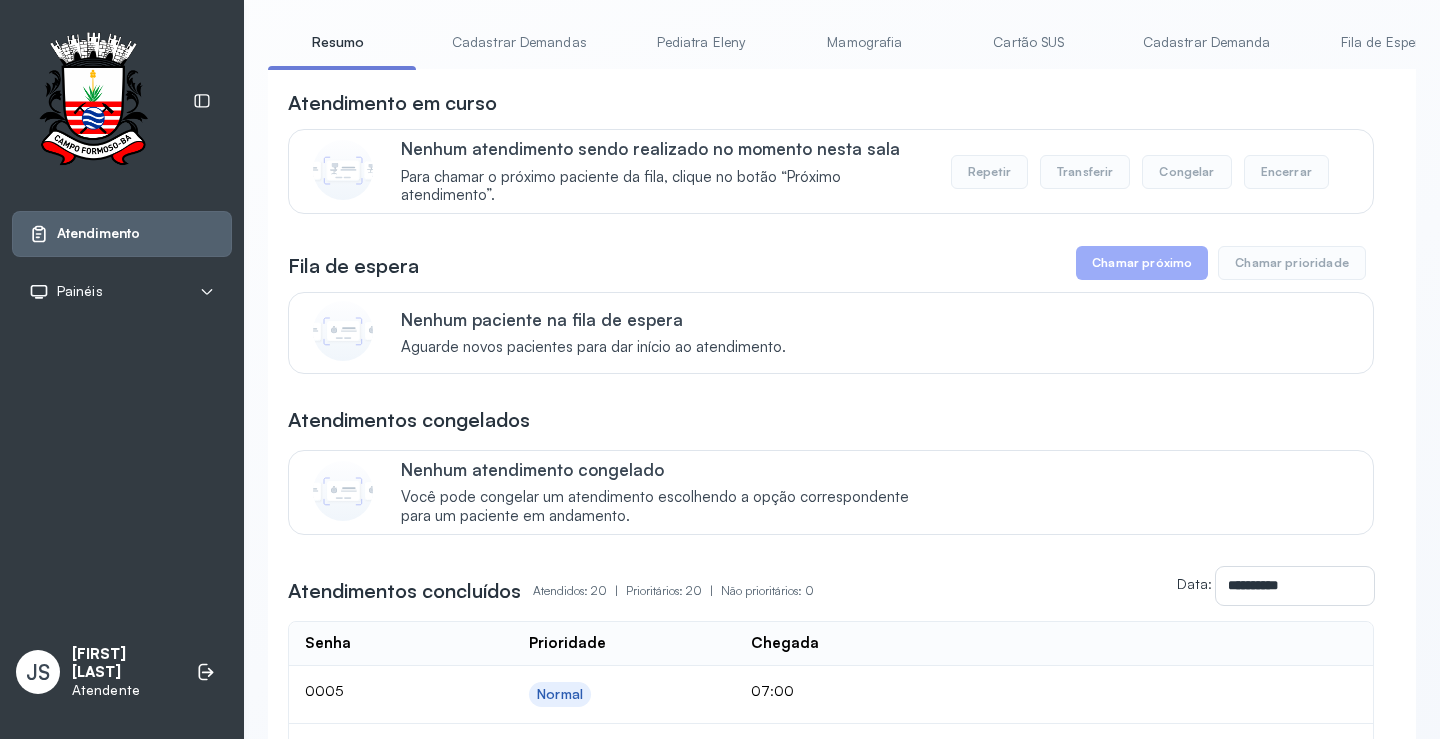 scroll, scrollTop: 100, scrollLeft: 0, axis: vertical 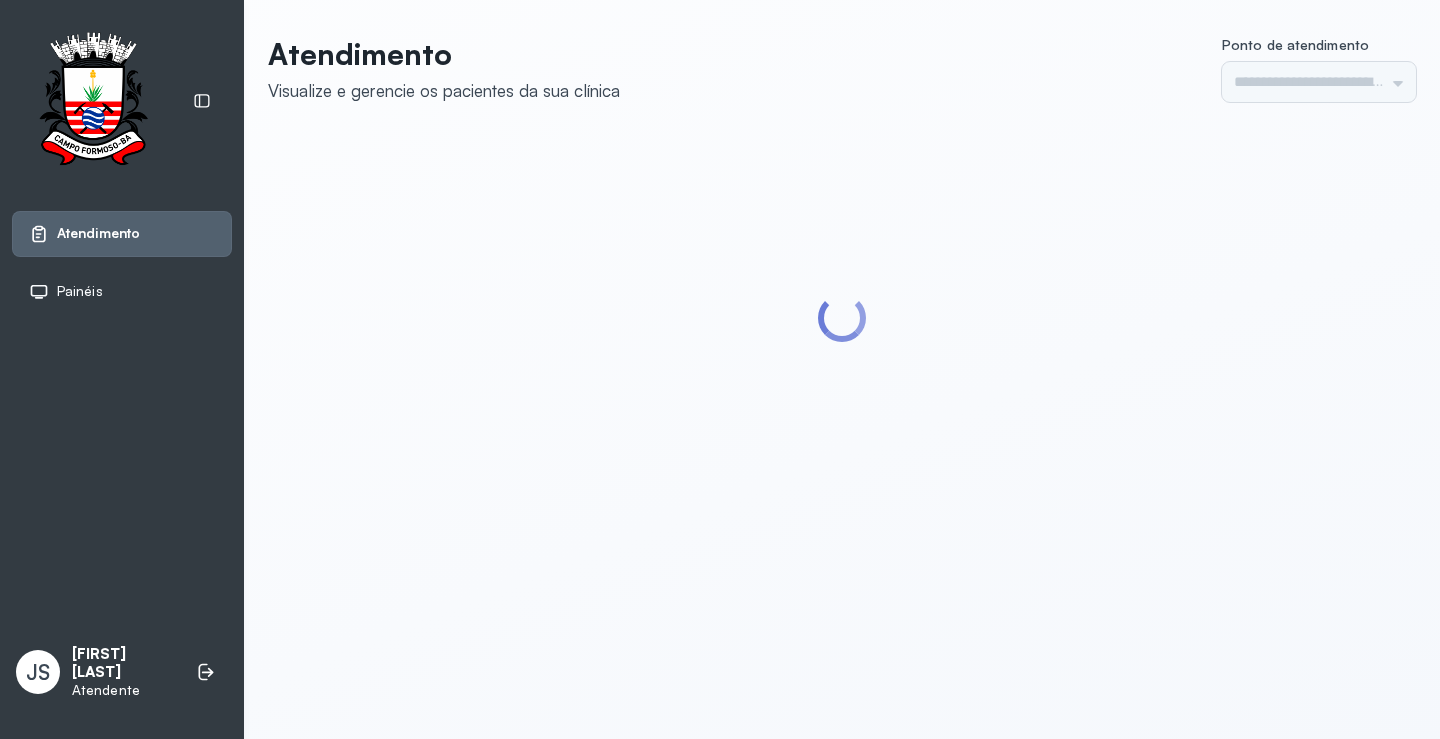 type on "*********" 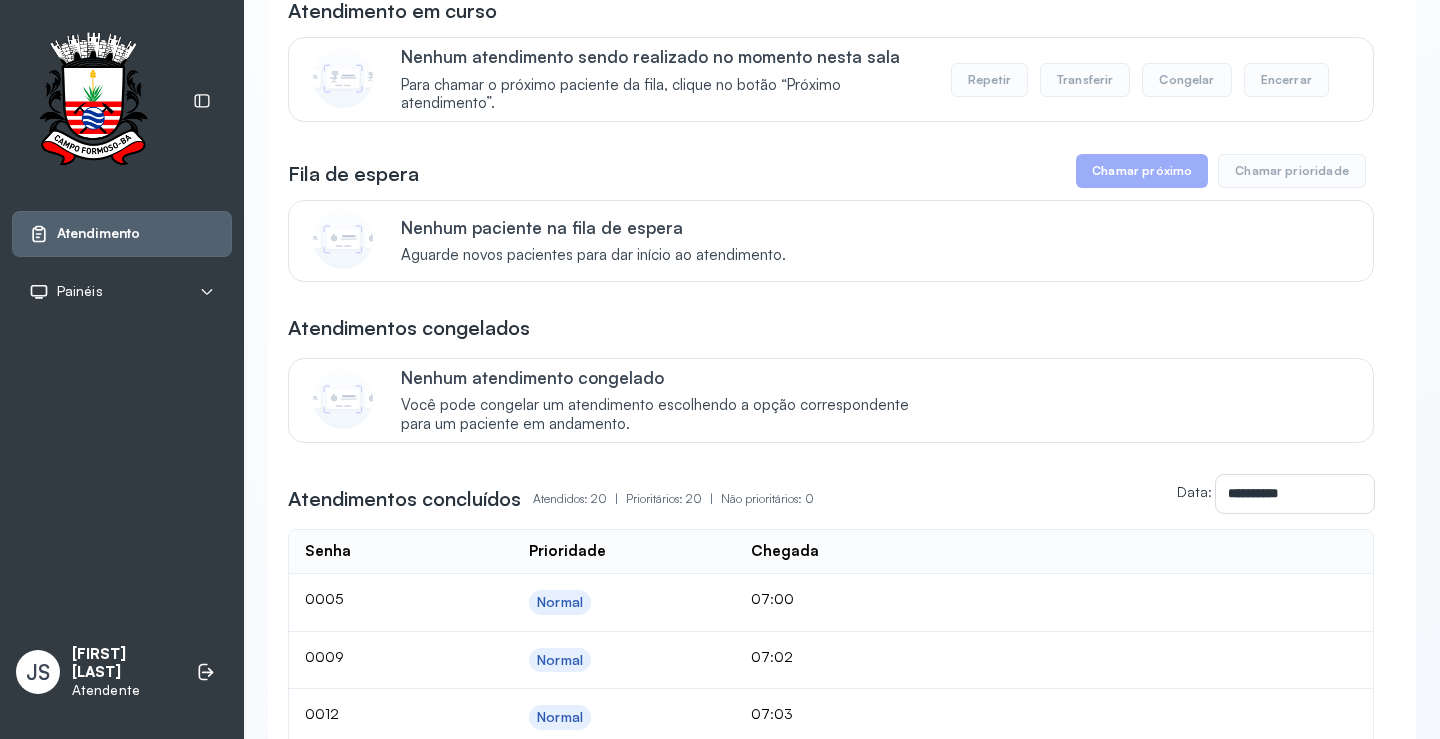 scroll, scrollTop: 0, scrollLeft: 0, axis: both 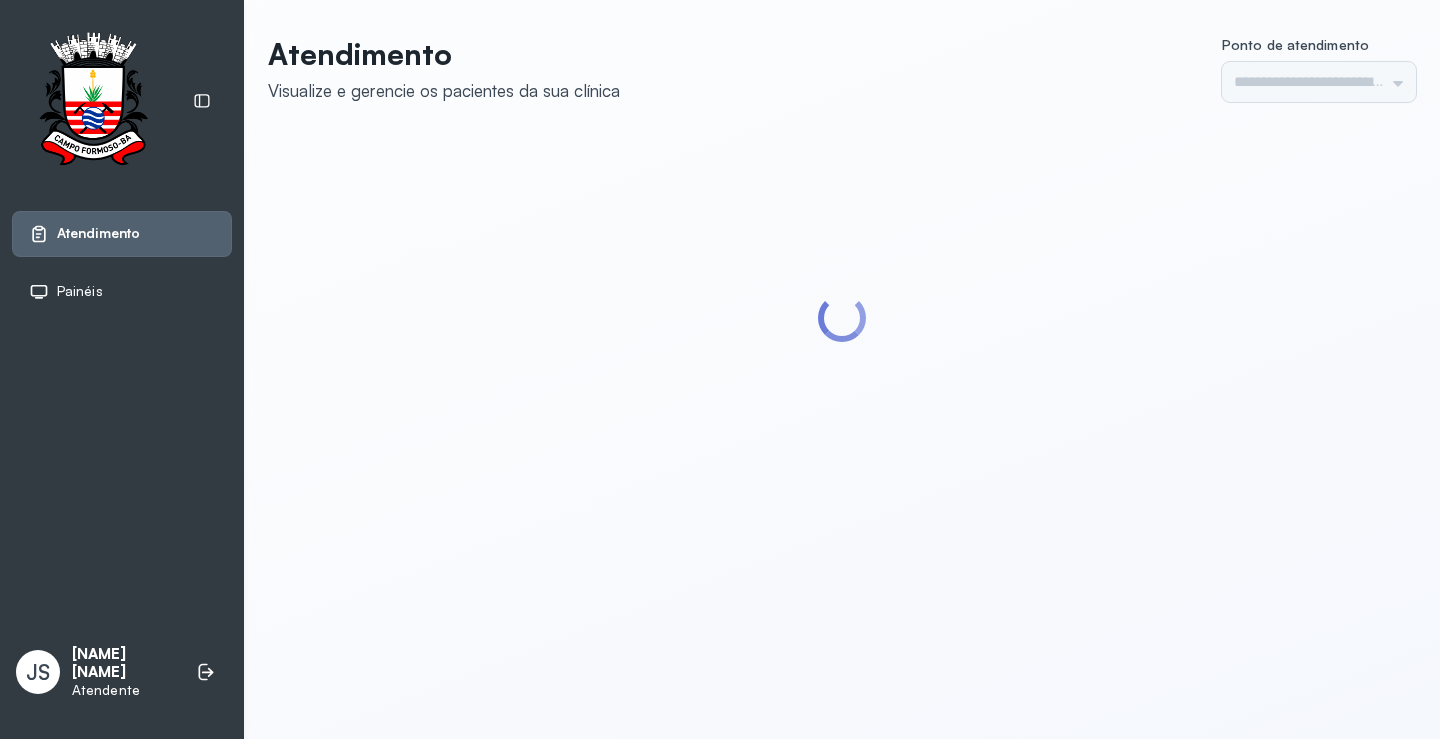 type on "*********" 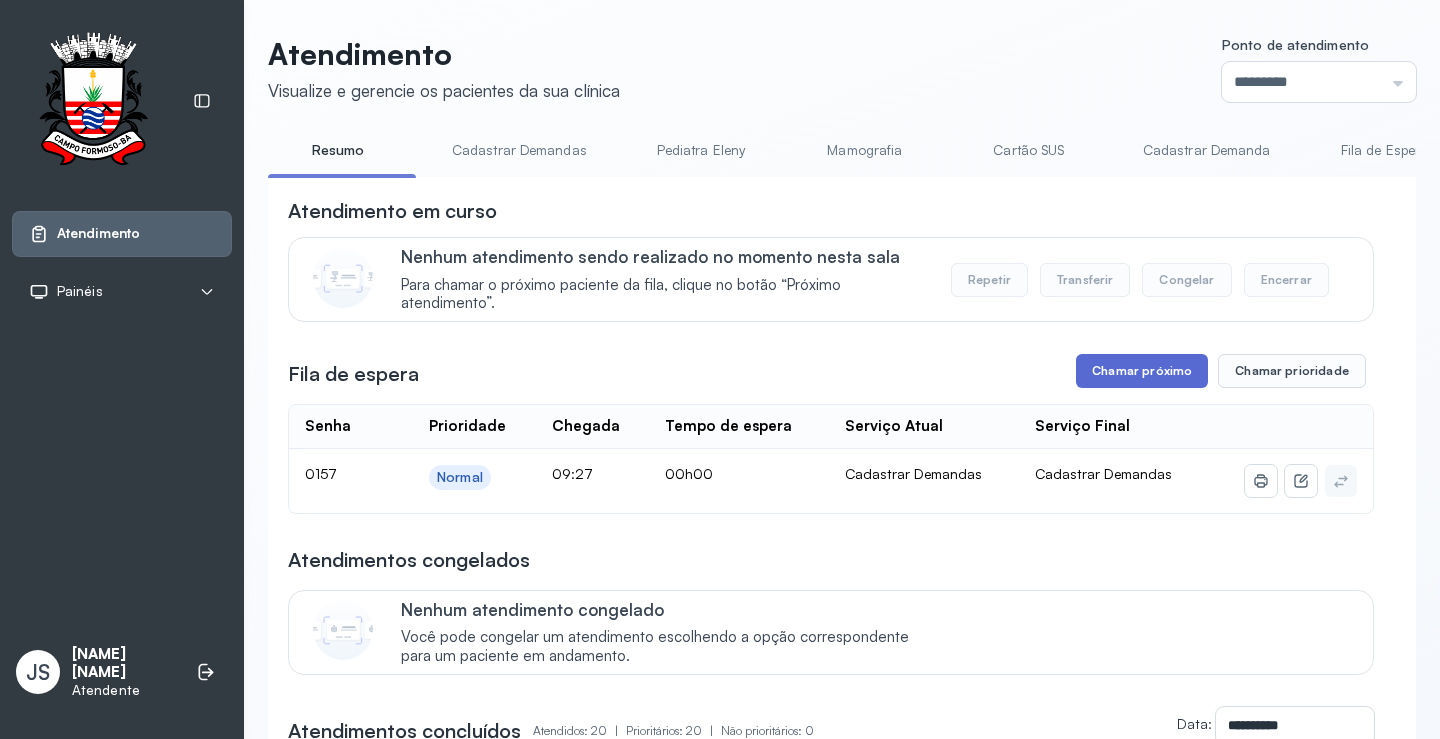 click on "Chamar próximo" at bounding box center [1142, 371] 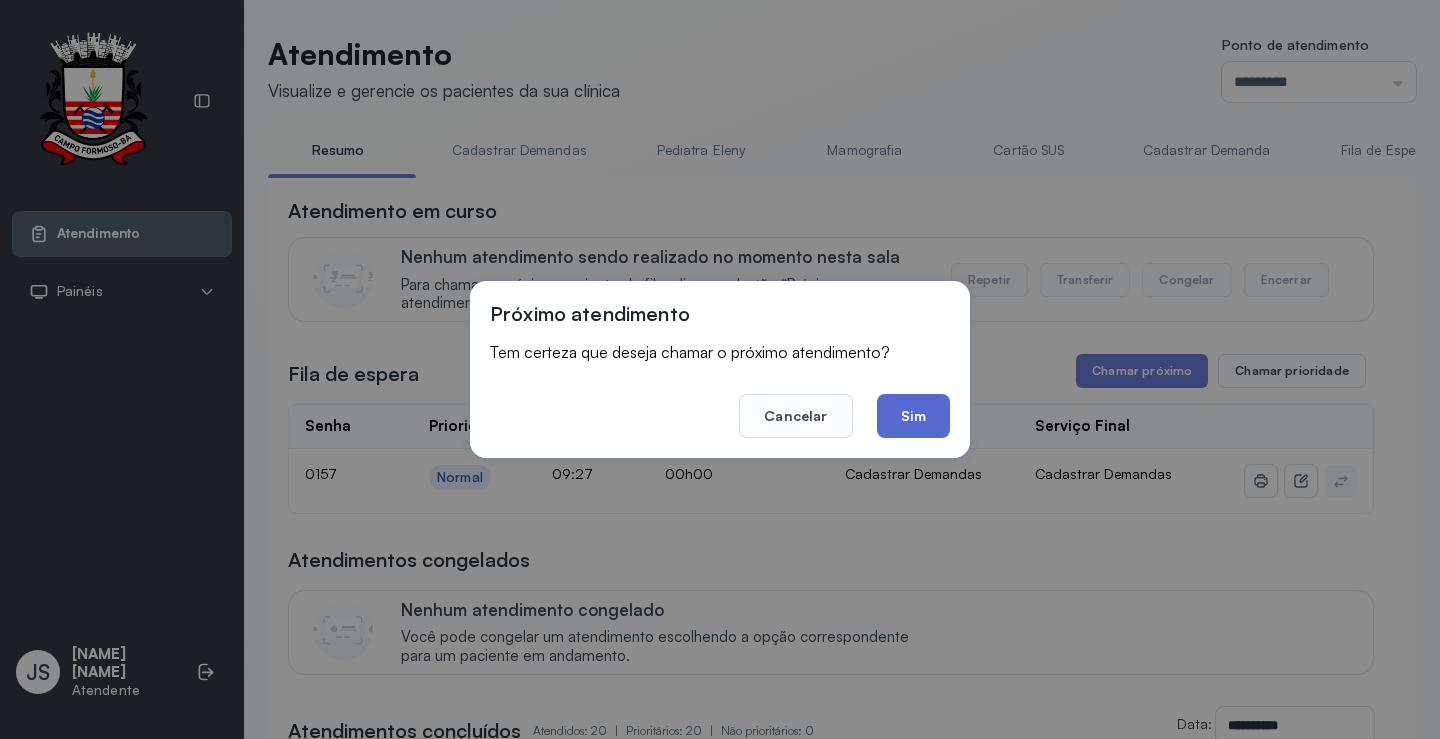 click on "Sim" 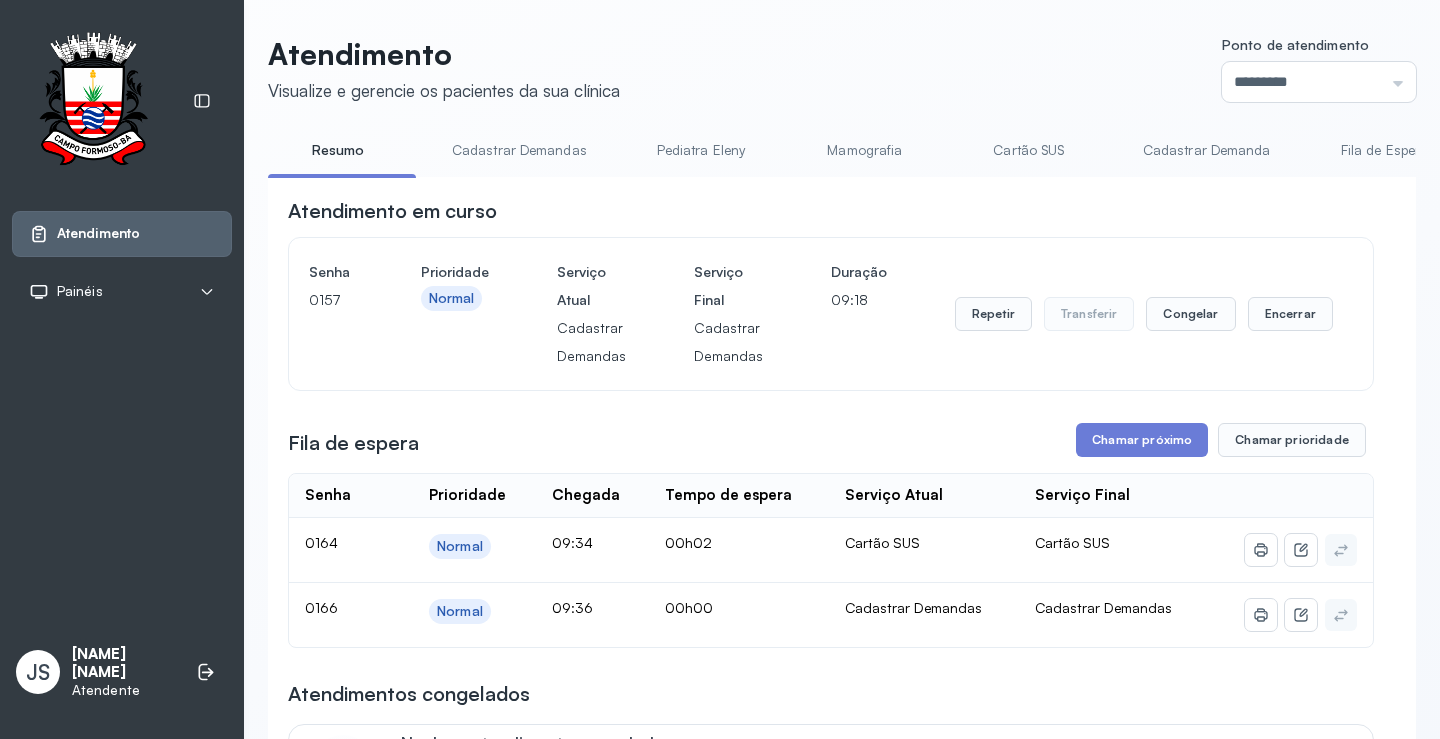 click on "Cadastrar Demandas" at bounding box center [519, 150] 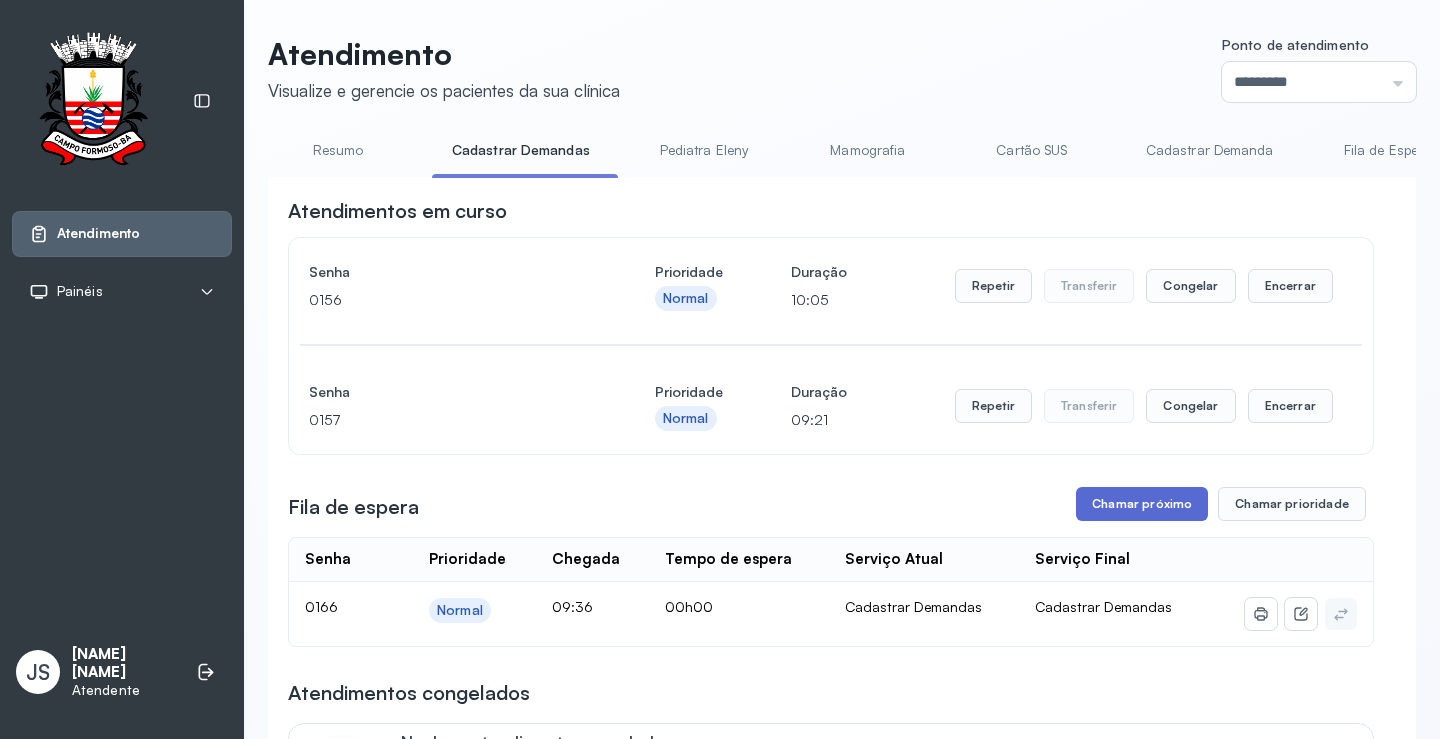 click on "Chamar próximo" at bounding box center [1142, 504] 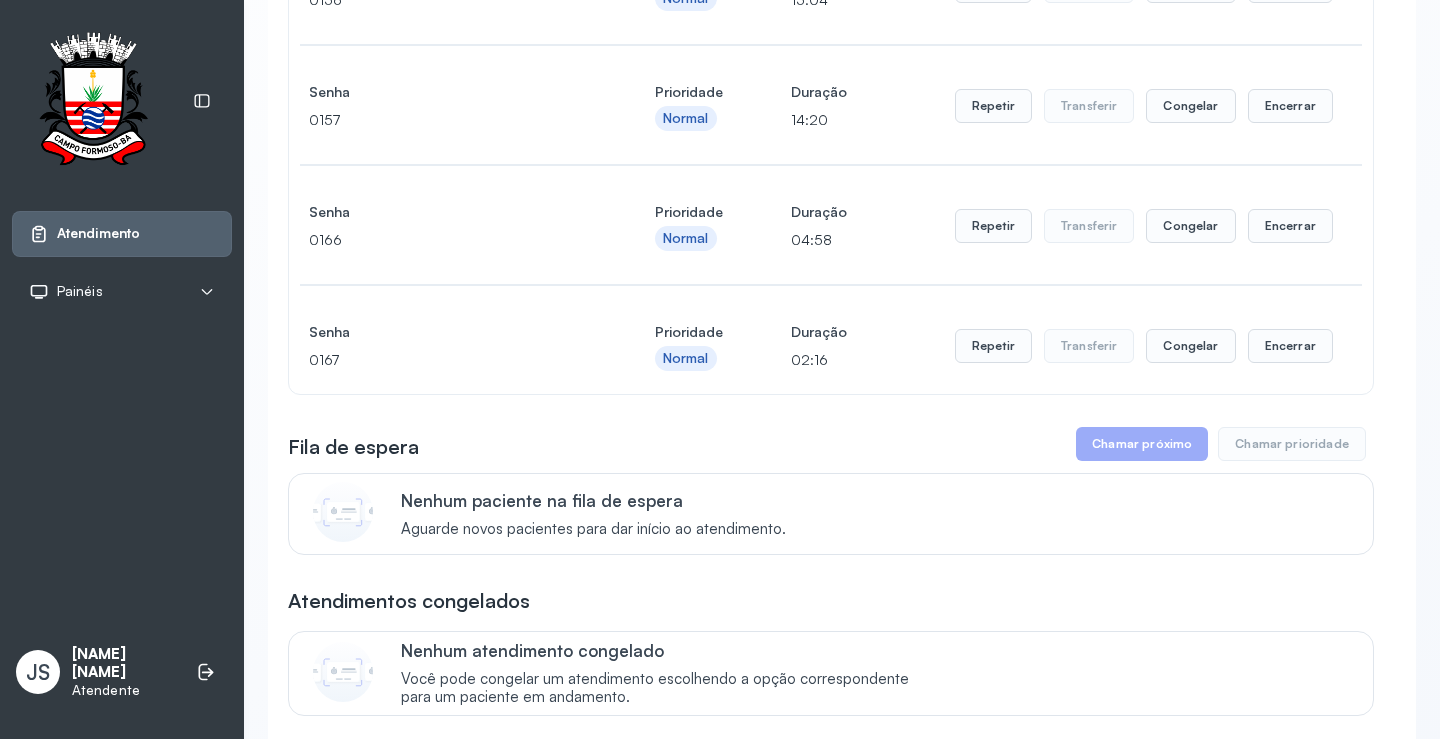 scroll, scrollTop: 0, scrollLeft: 0, axis: both 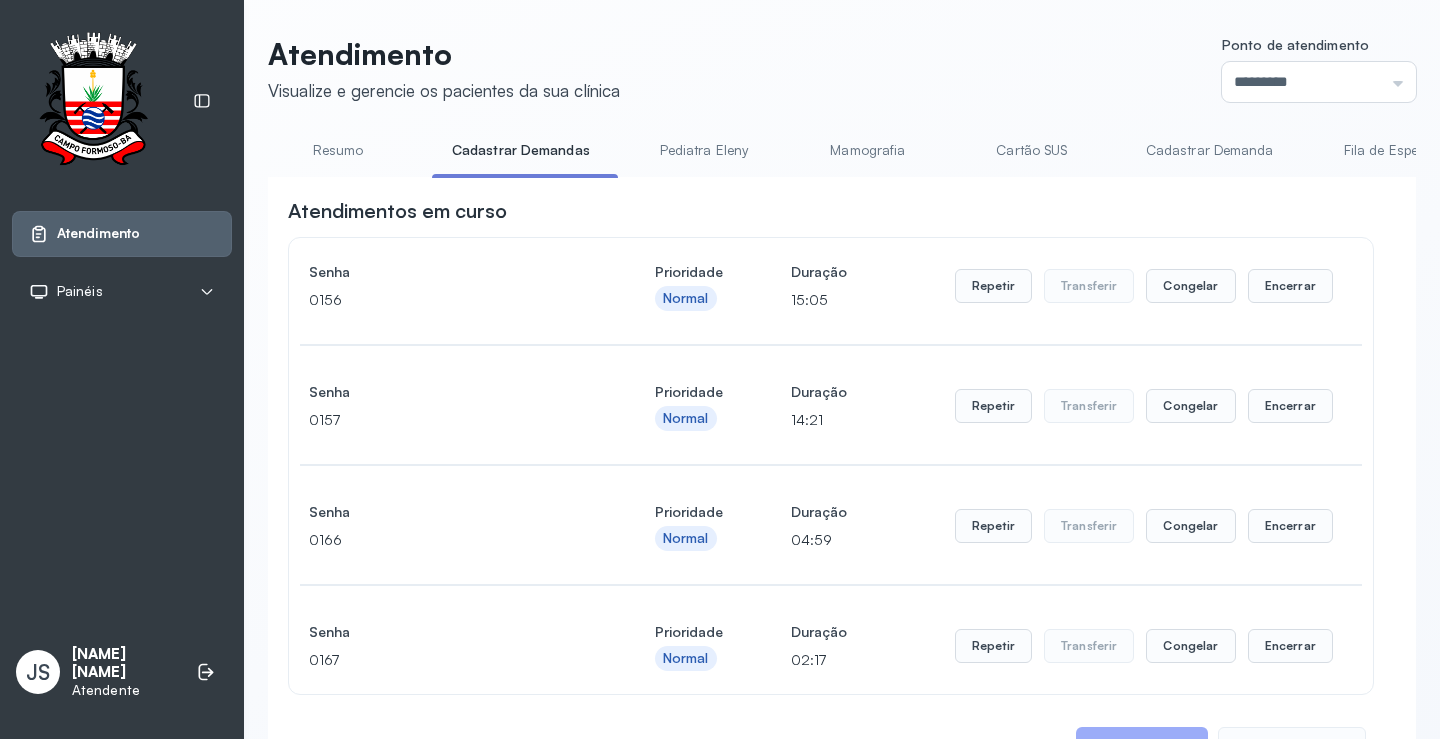click on "Resumo" at bounding box center (338, 150) 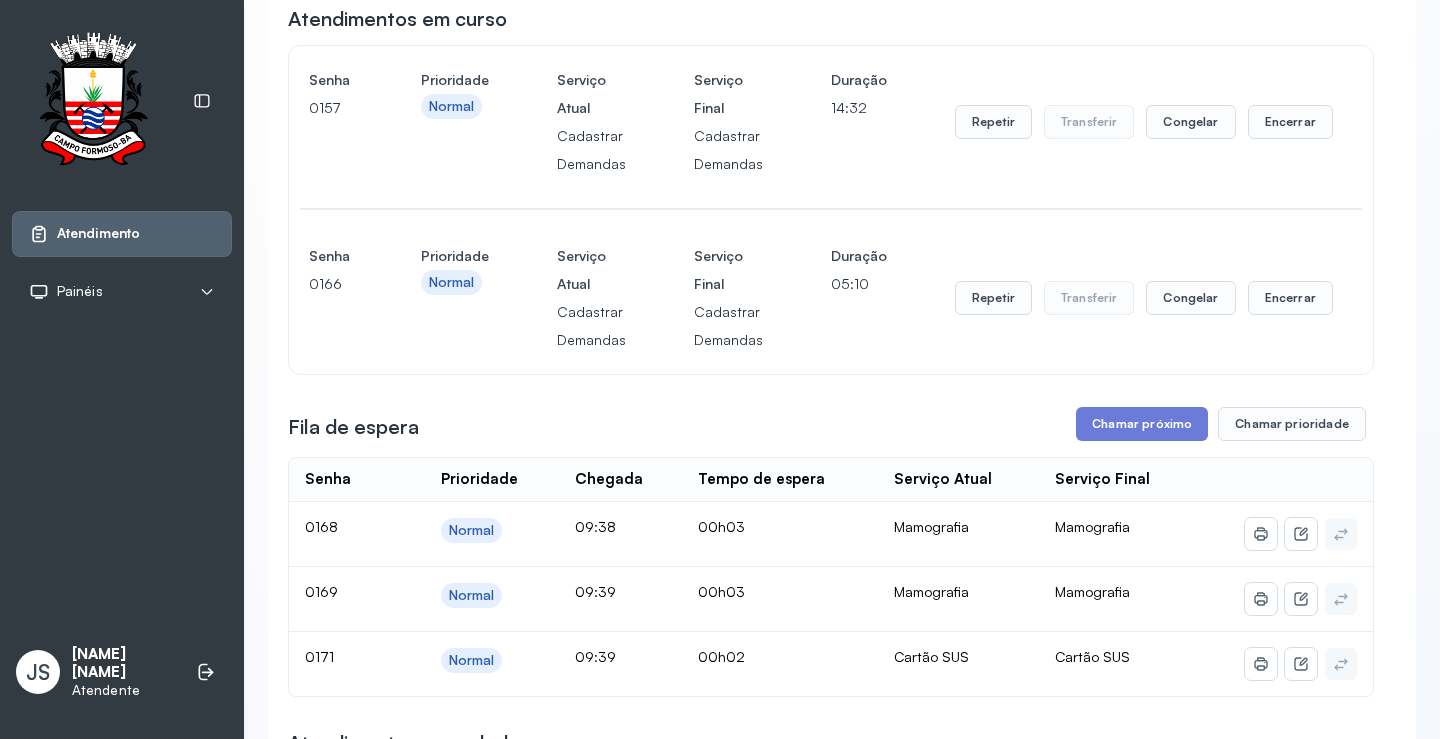 scroll, scrollTop: 200, scrollLeft: 0, axis: vertical 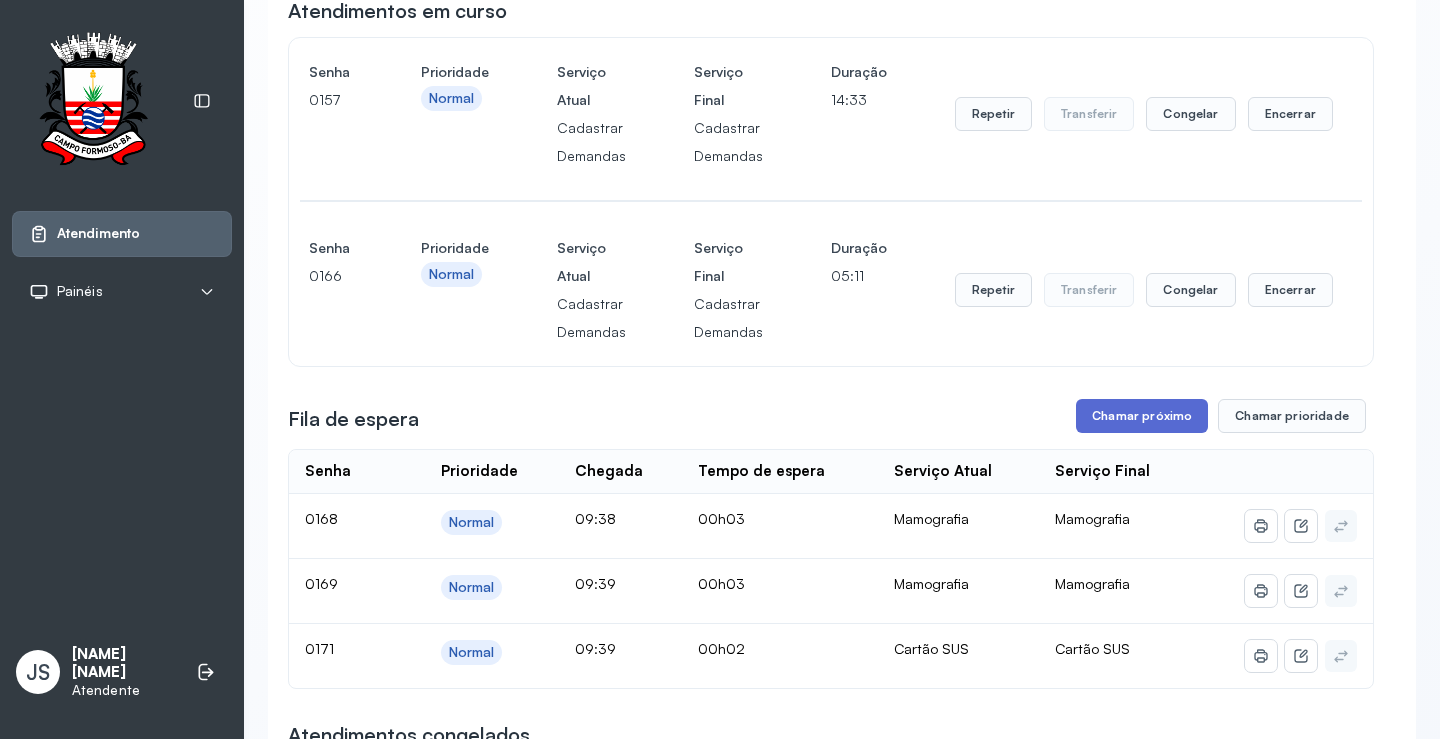 click on "Chamar próximo" at bounding box center [1142, 416] 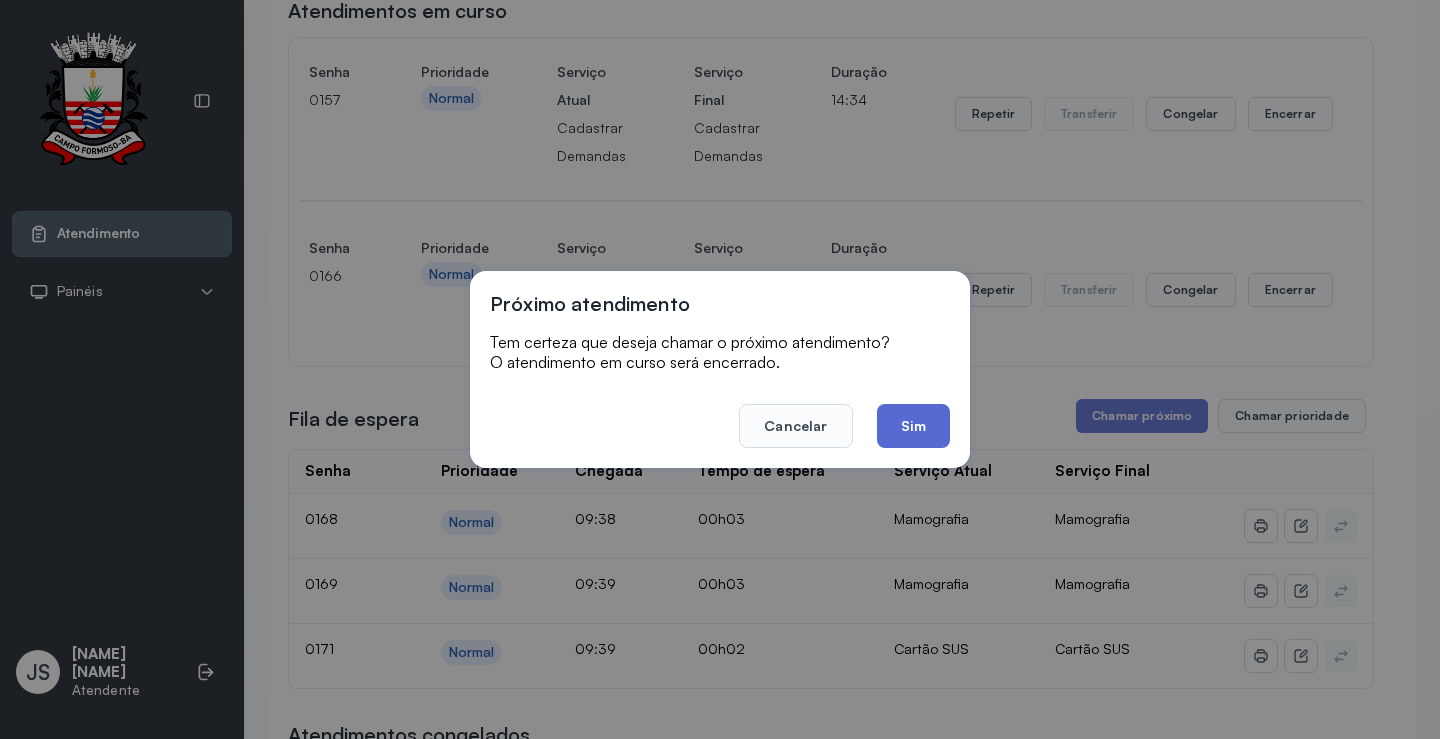 click on "Sim" 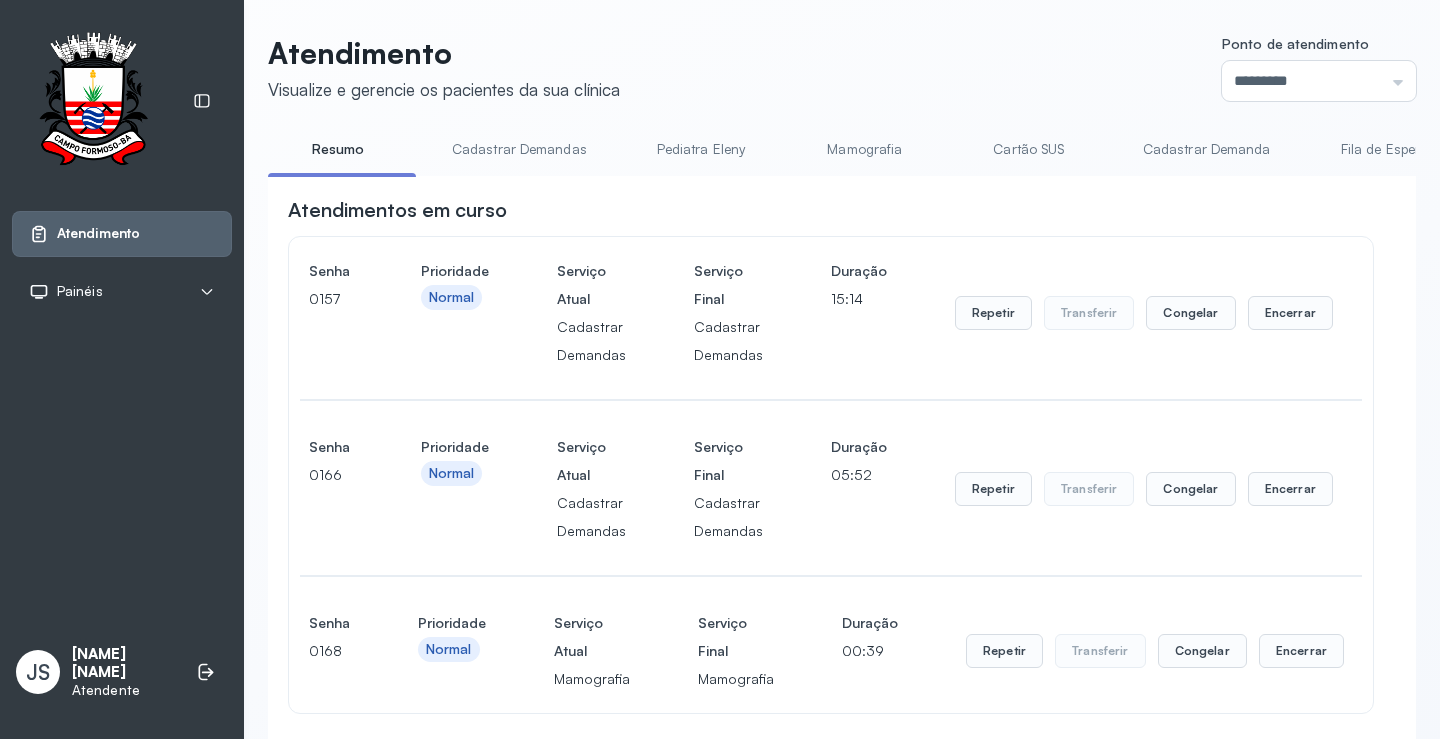 scroll, scrollTop: 200, scrollLeft: 0, axis: vertical 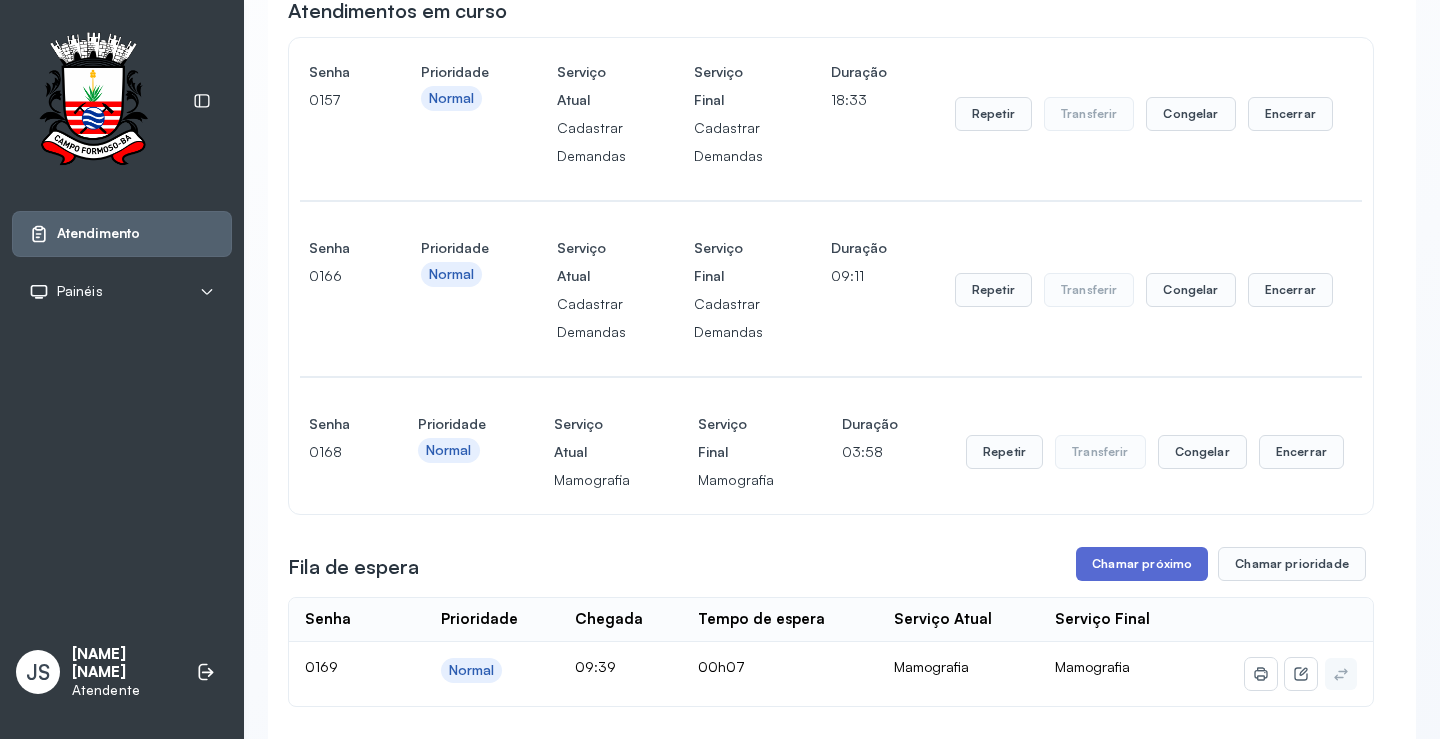 click on "Chamar próximo" at bounding box center (1142, 564) 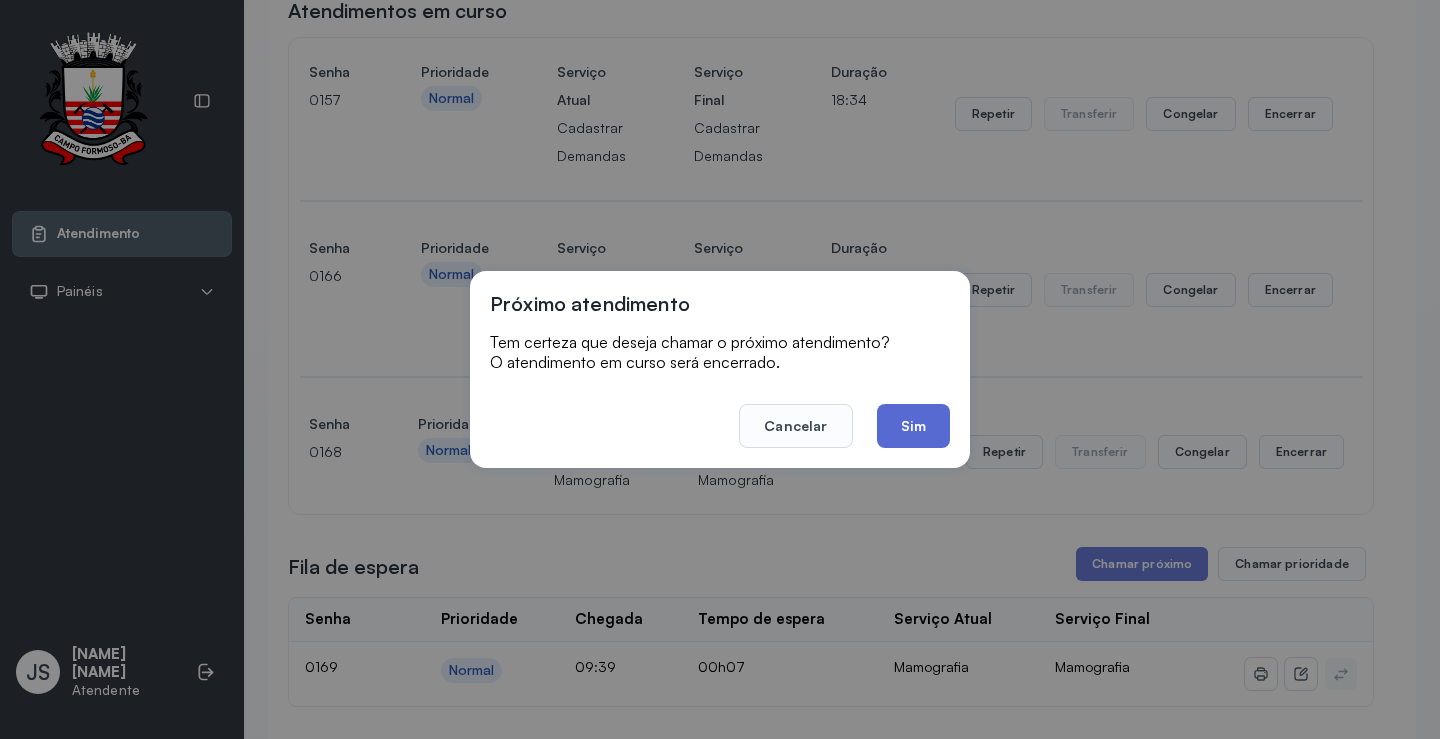 click on "Sim" 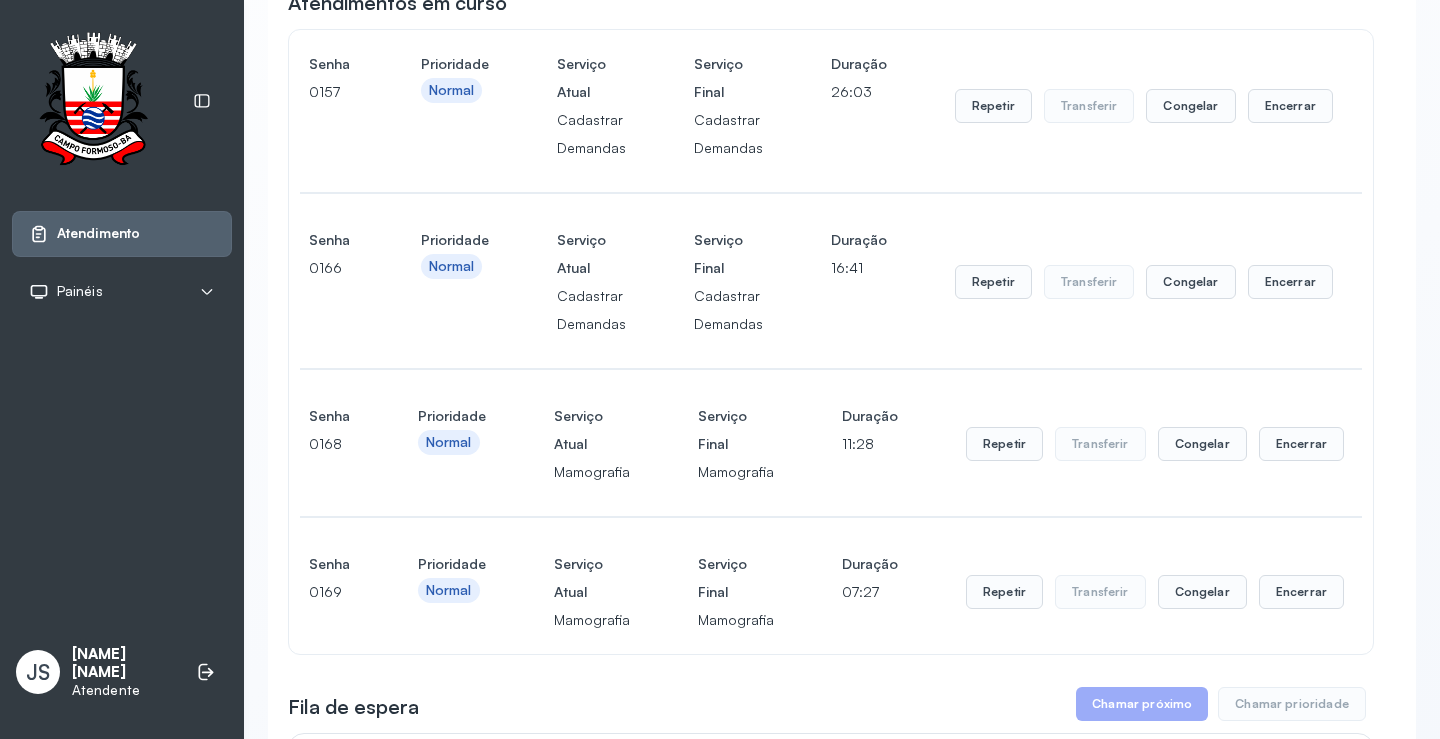 scroll, scrollTop: 200, scrollLeft: 0, axis: vertical 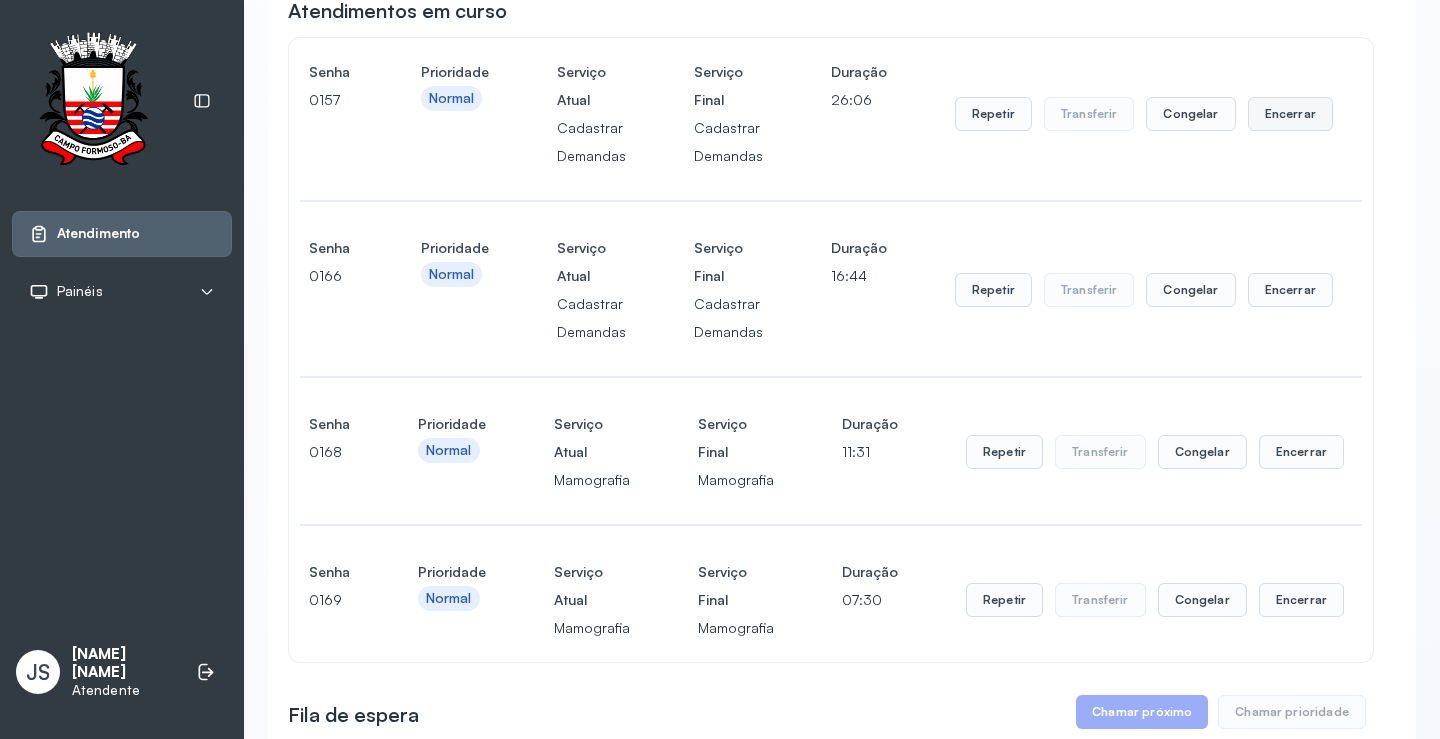 click on "Encerrar" at bounding box center (1290, 114) 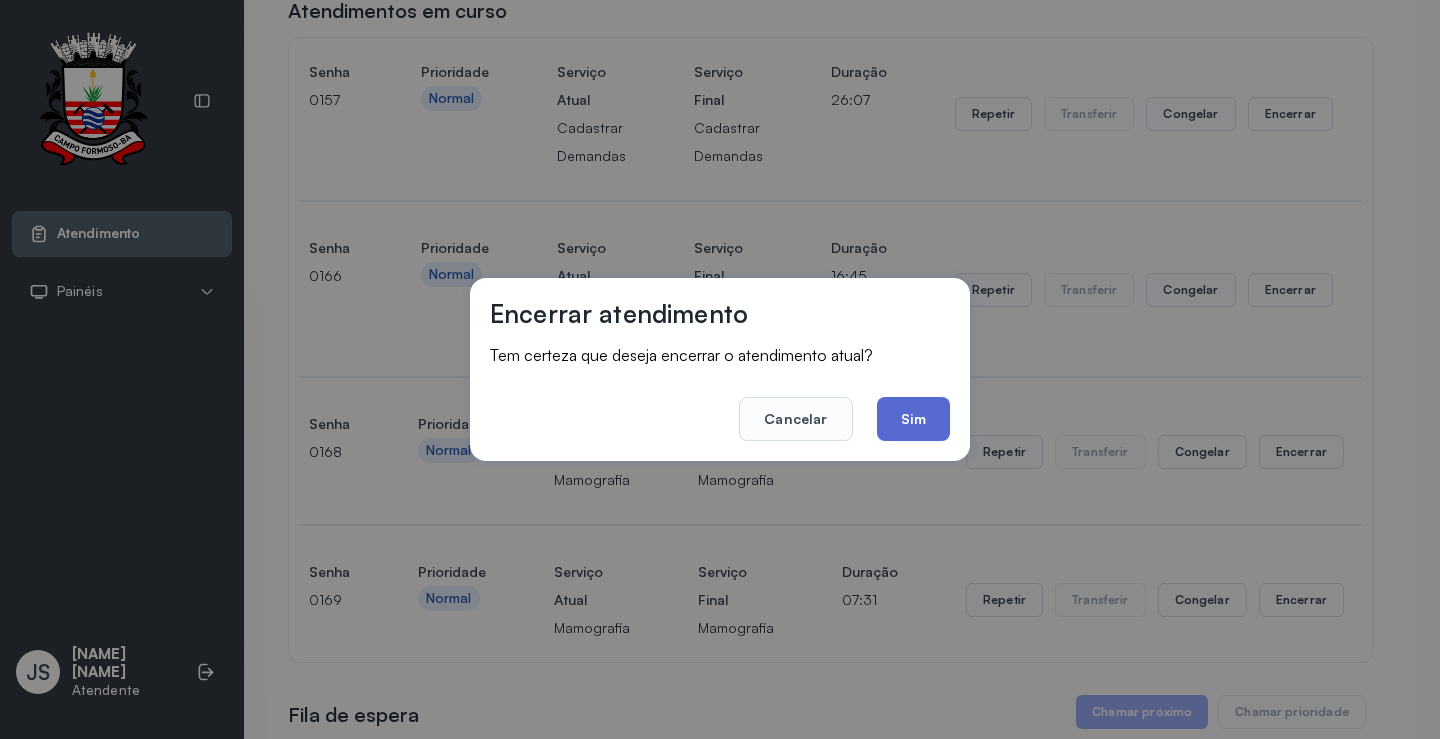 click on "Sim" 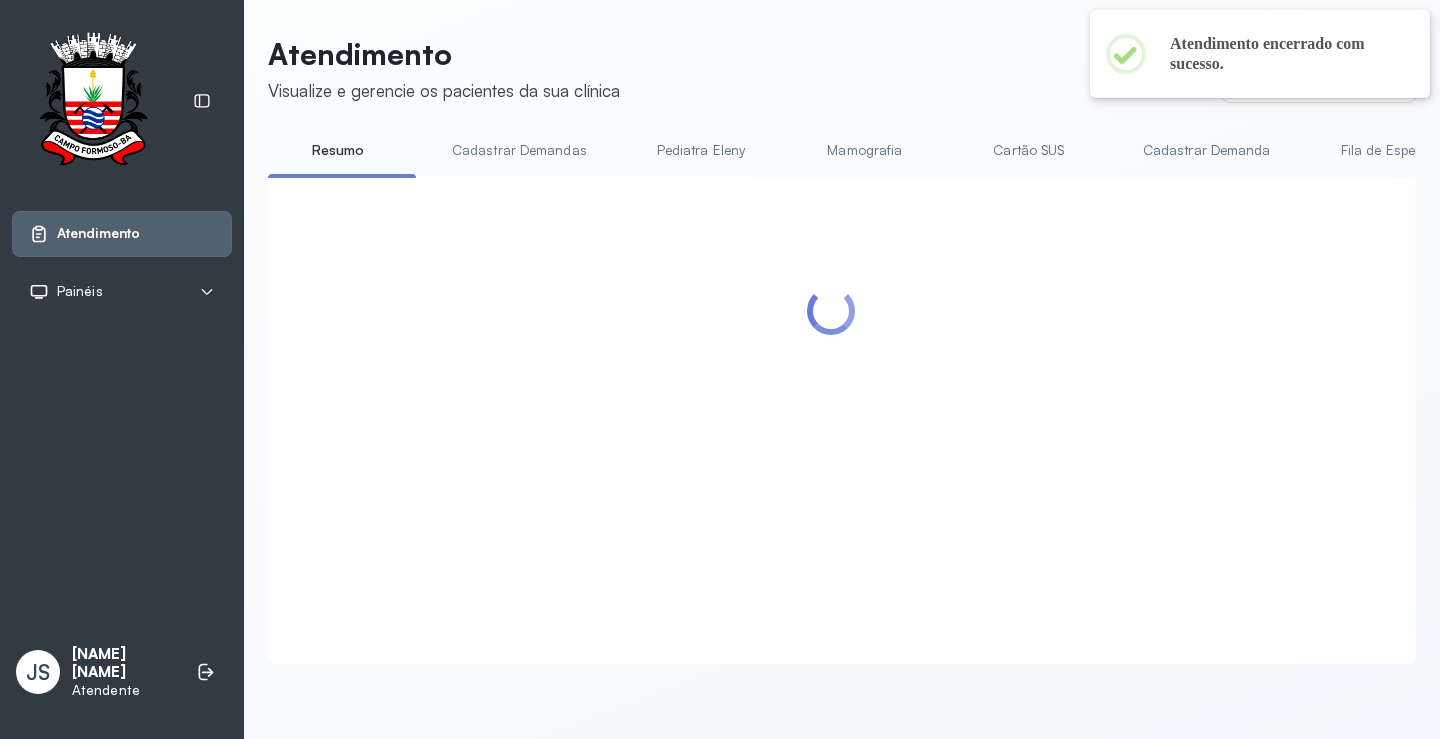 scroll, scrollTop: 200, scrollLeft: 0, axis: vertical 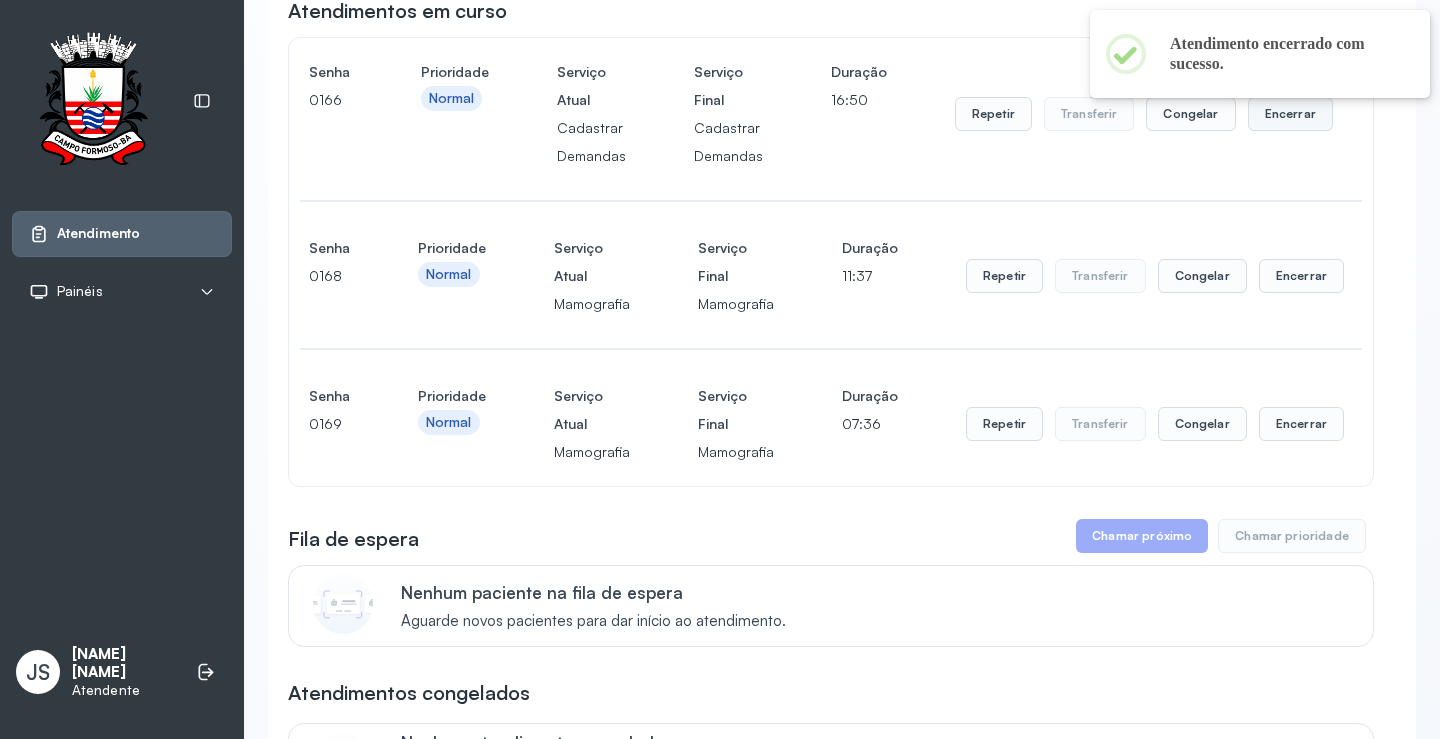 click on "Encerrar" at bounding box center [1290, 114] 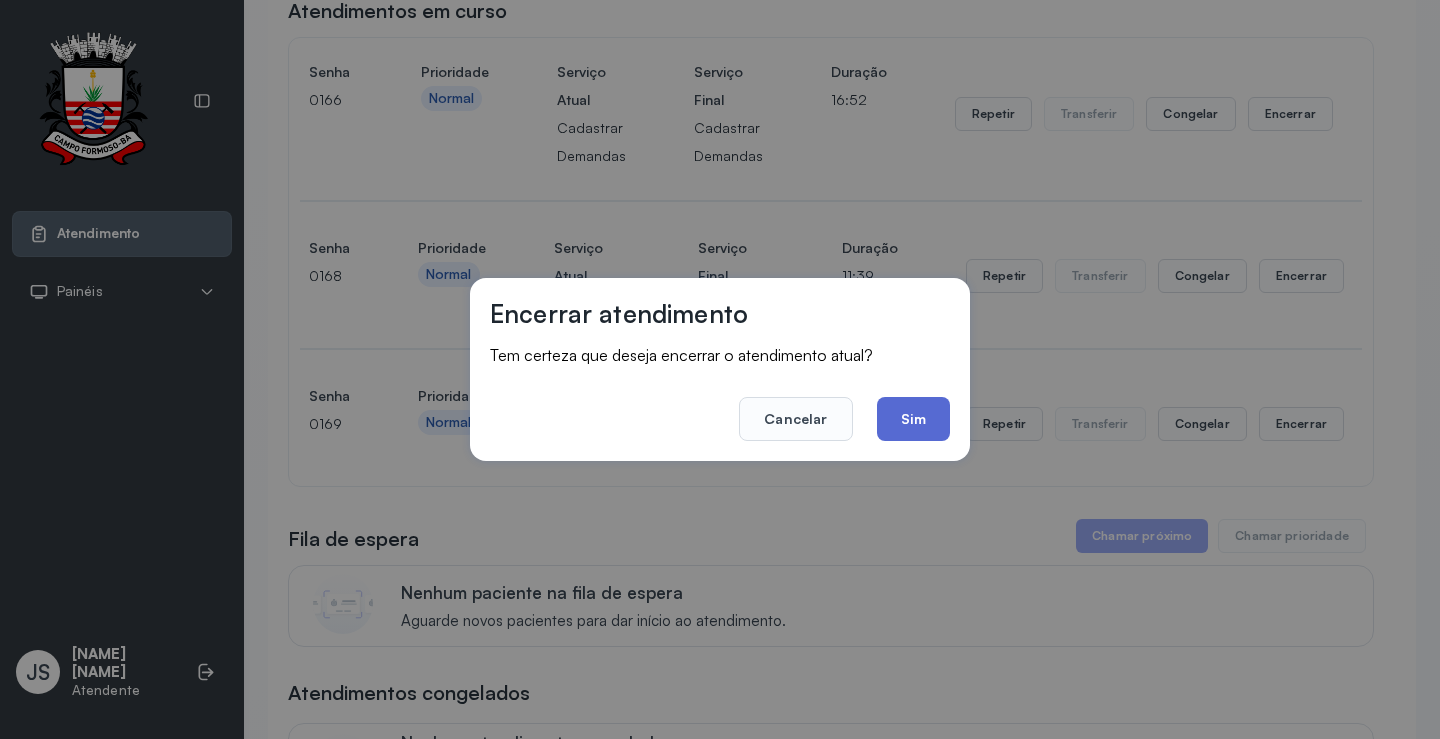 click on "Sim" 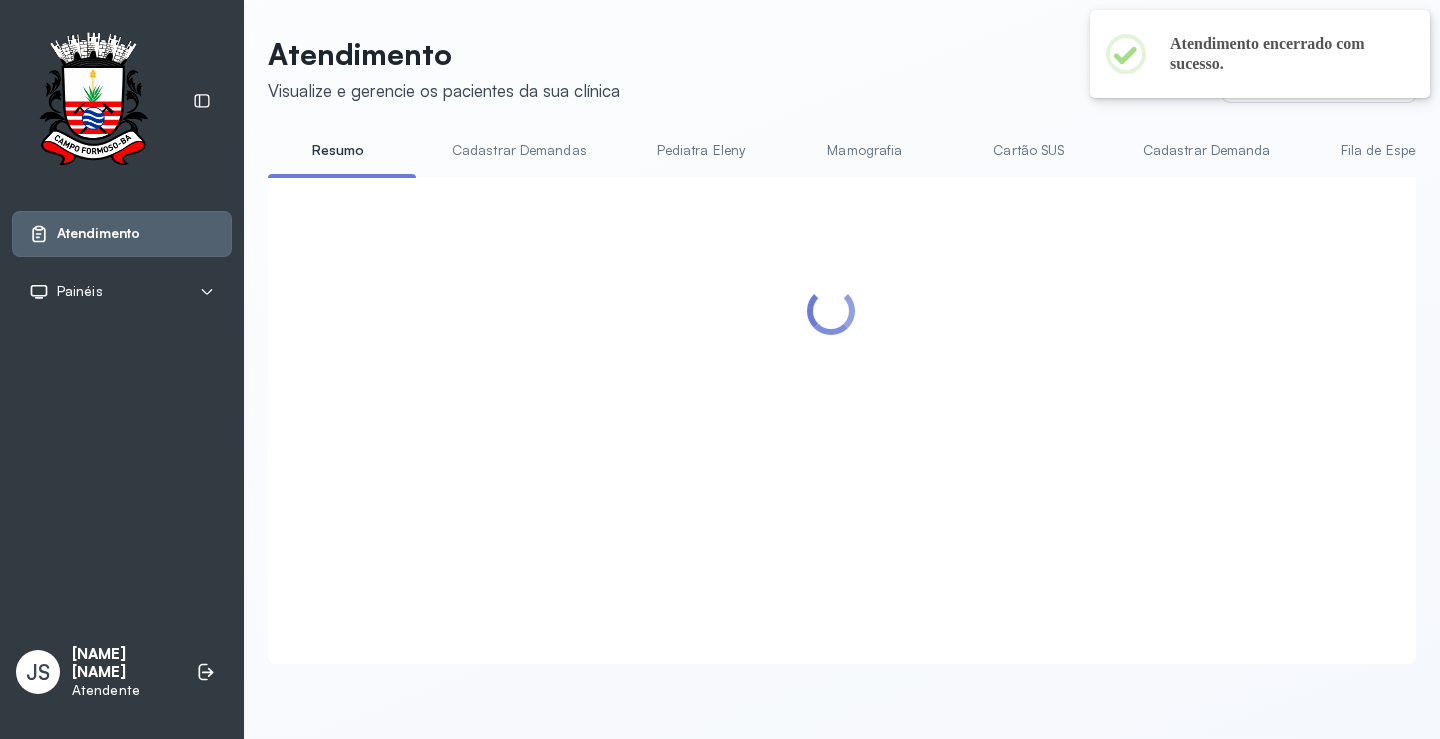 scroll, scrollTop: 200, scrollLeft: 0, axis: vertical 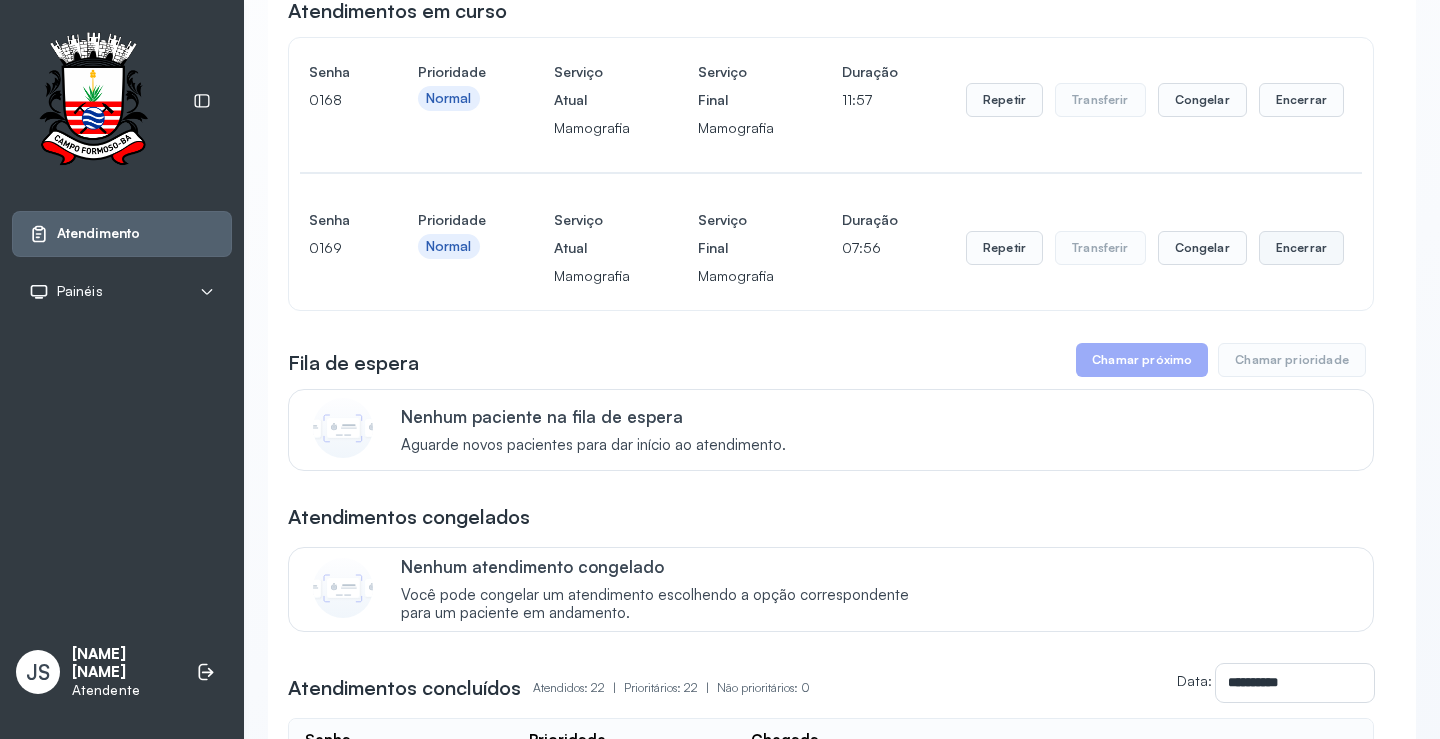 click on "Encerrar" at bounding box center (1301, 100) 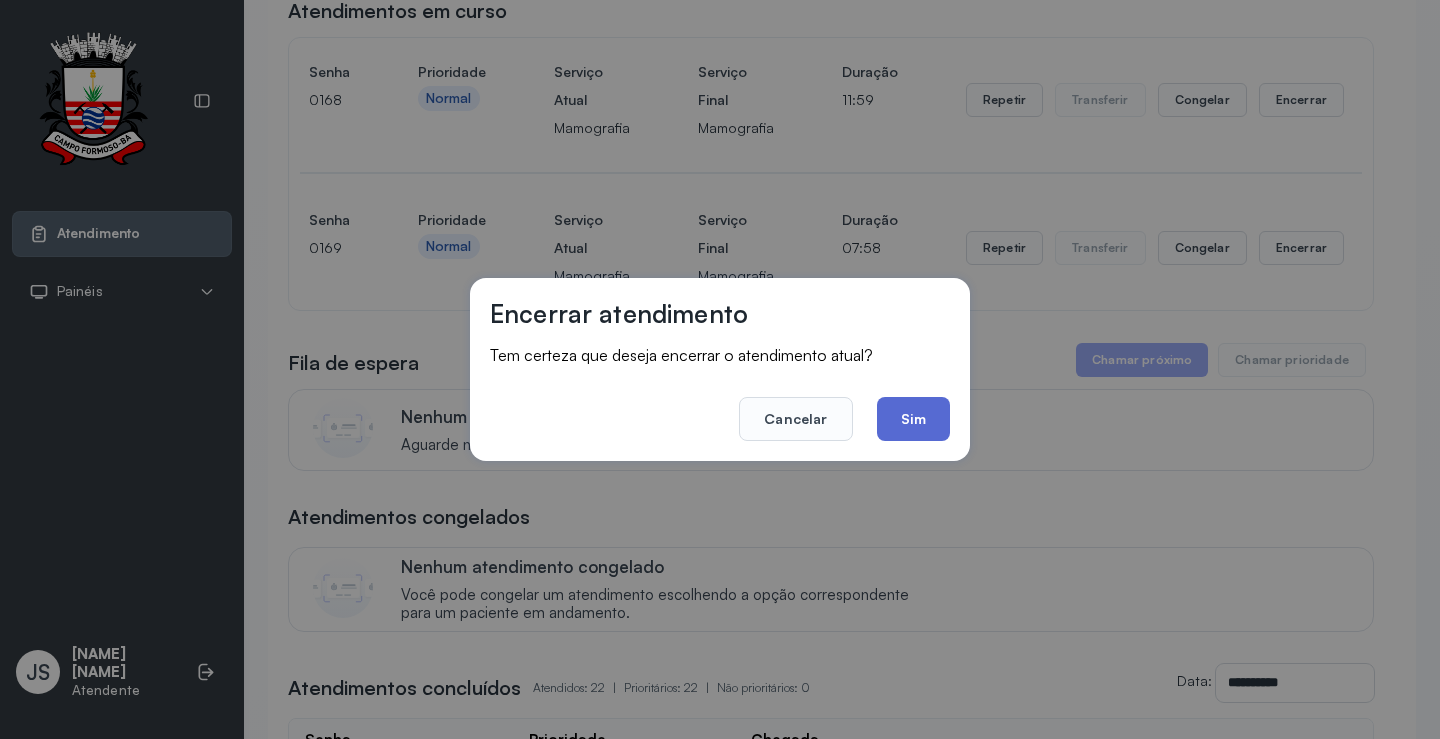 click on "Sim" 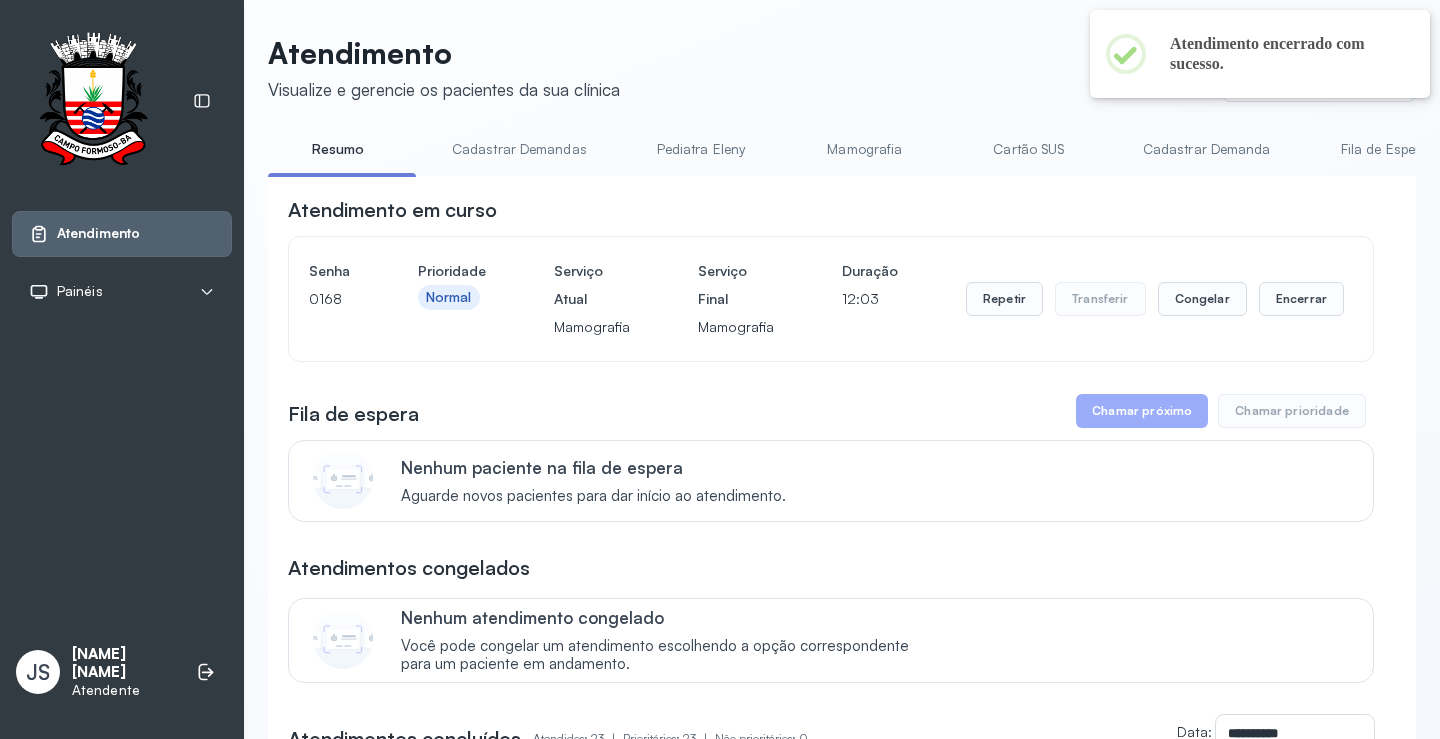scroll, scrollTop: 200, scrollLeft: 0, axis: vertical 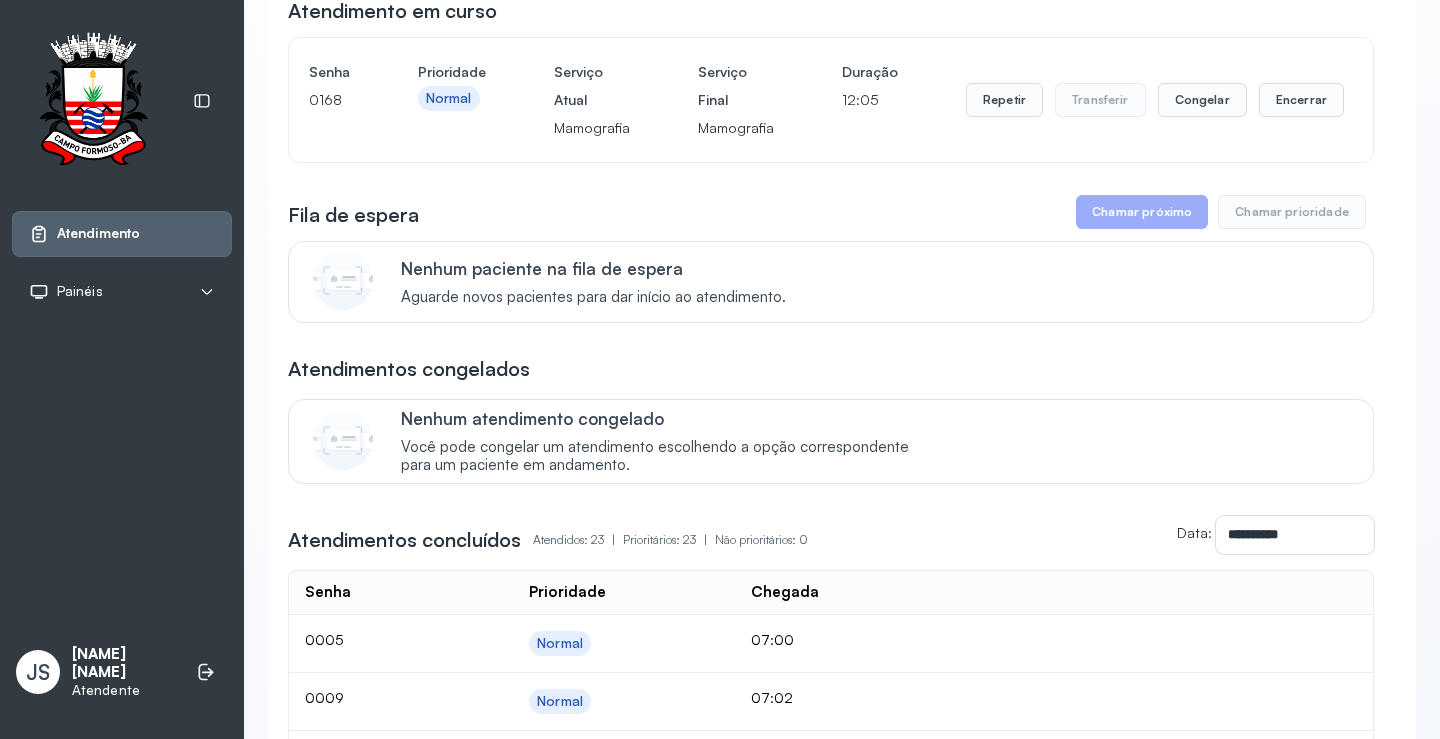 click on "**********" at bounding box center (831, 971) 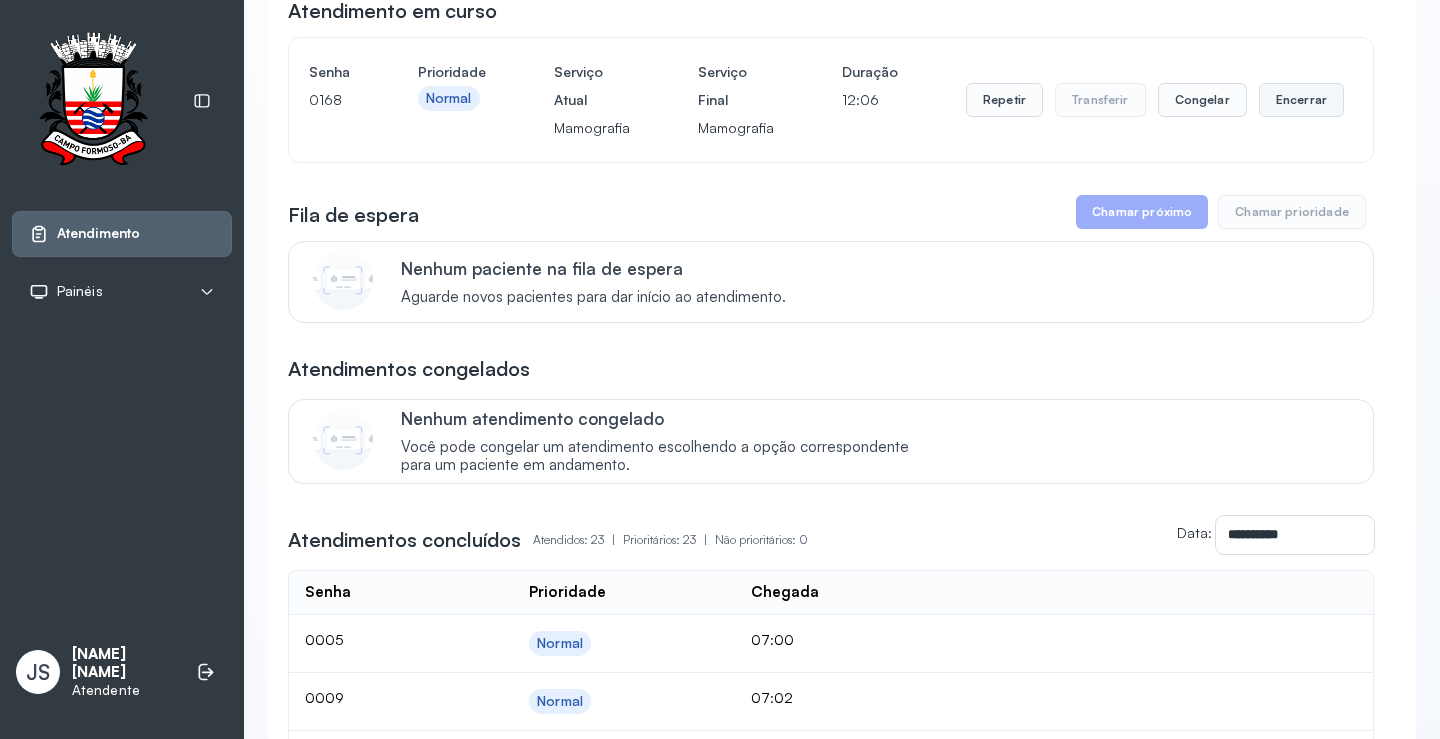 click on "Encerrar" at bounding box center (1301, 100) 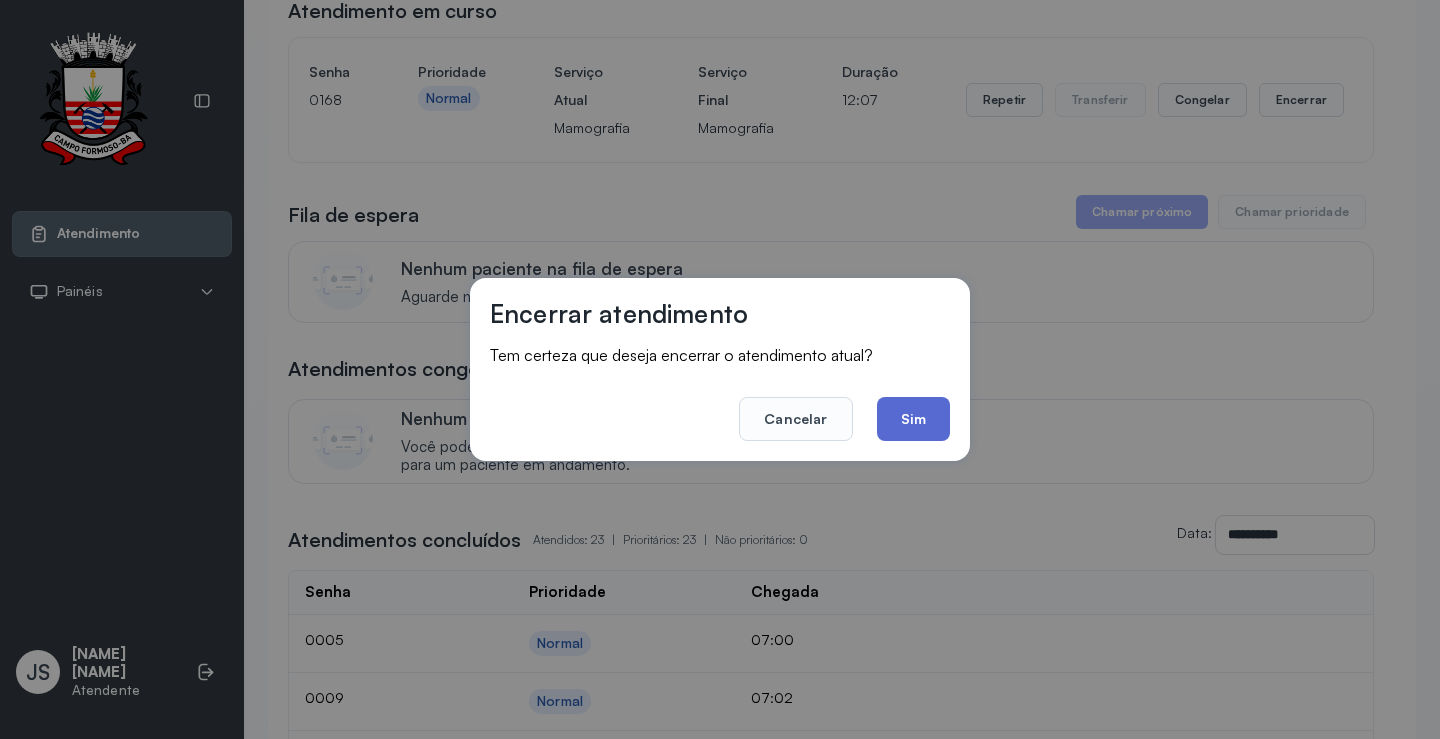 click on "Sim" 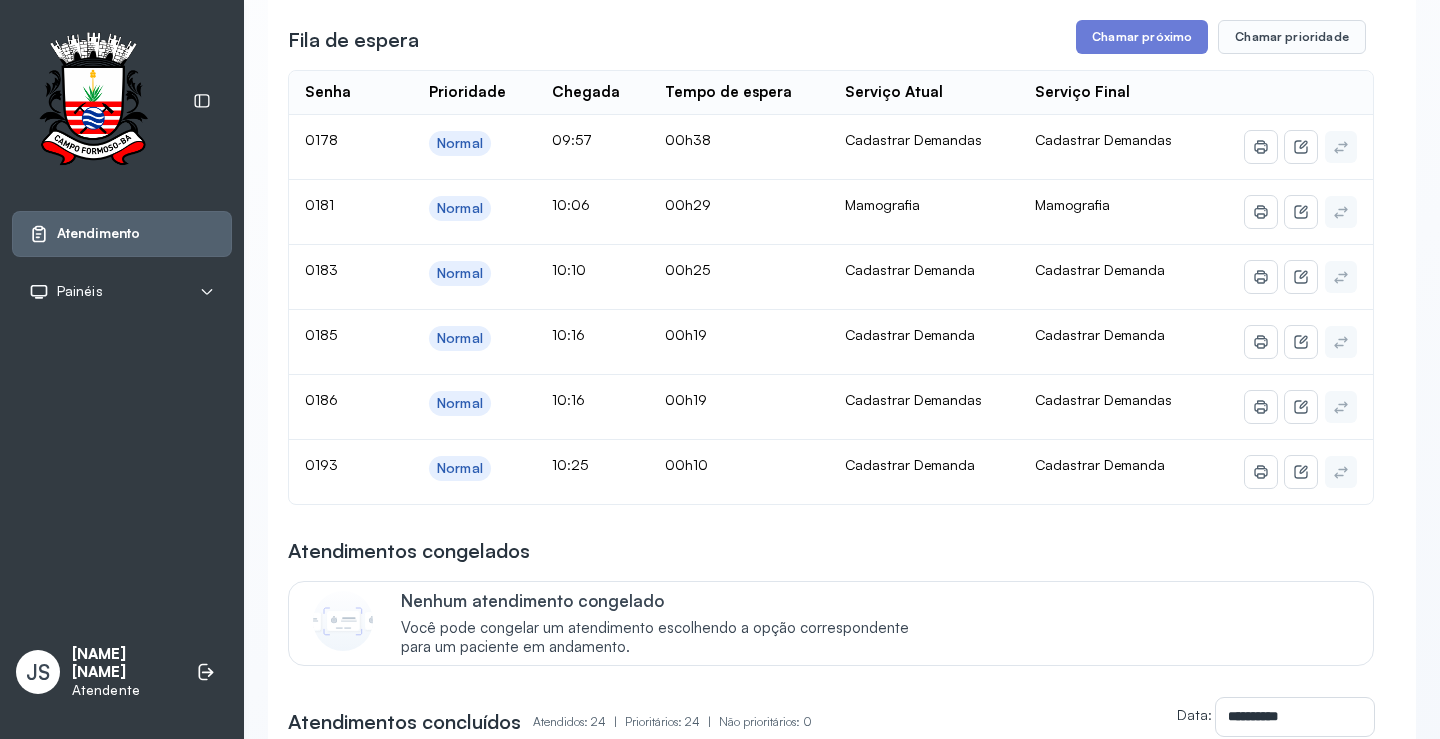 scroll, scrollTop: 300, scrollLeft: 0, axis: vertical 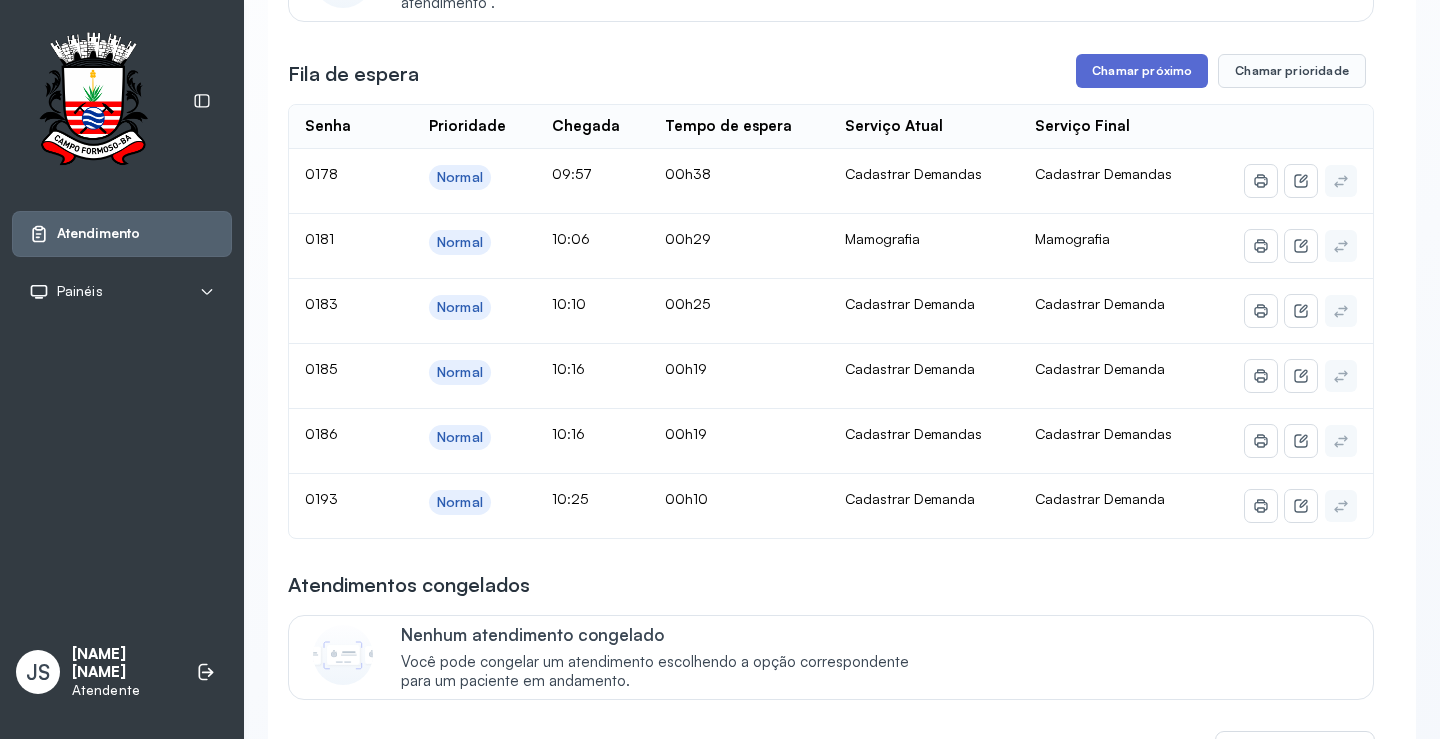 click on "Chamar próximo" at bounding box center [1142, 71] 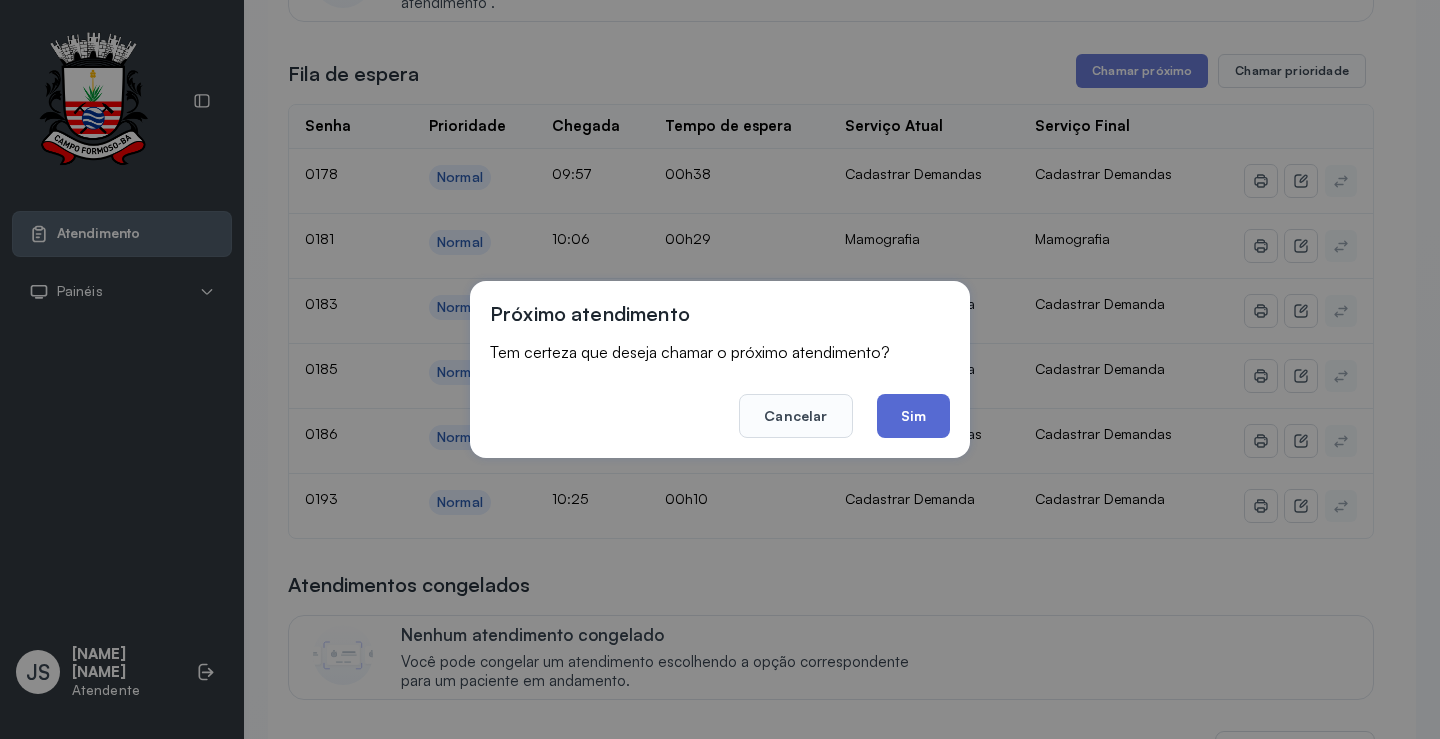 click on "Sim" 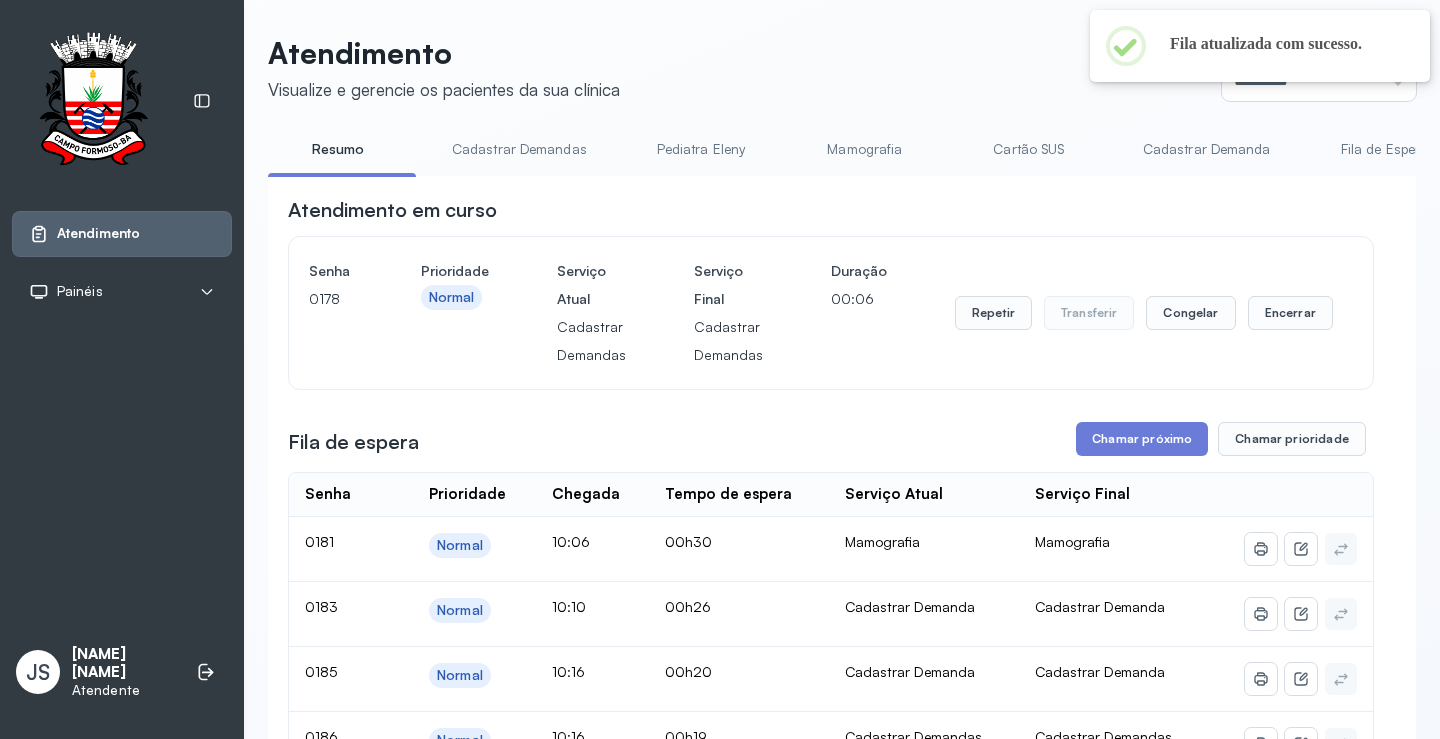 scroll, scrollTop: 300, scrollLeft: 0, axis: vertical 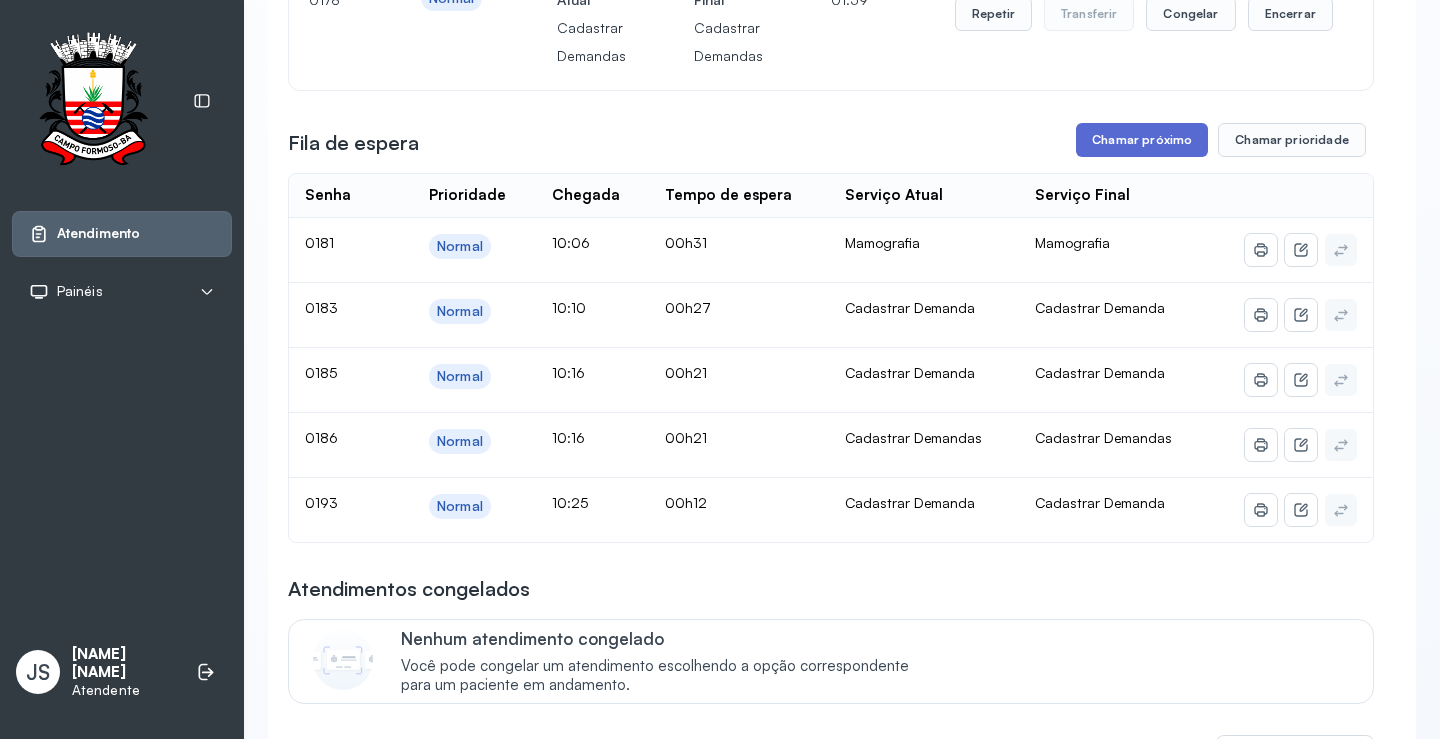 click on "Chamar próximo" at bounding box center (1142, 140) 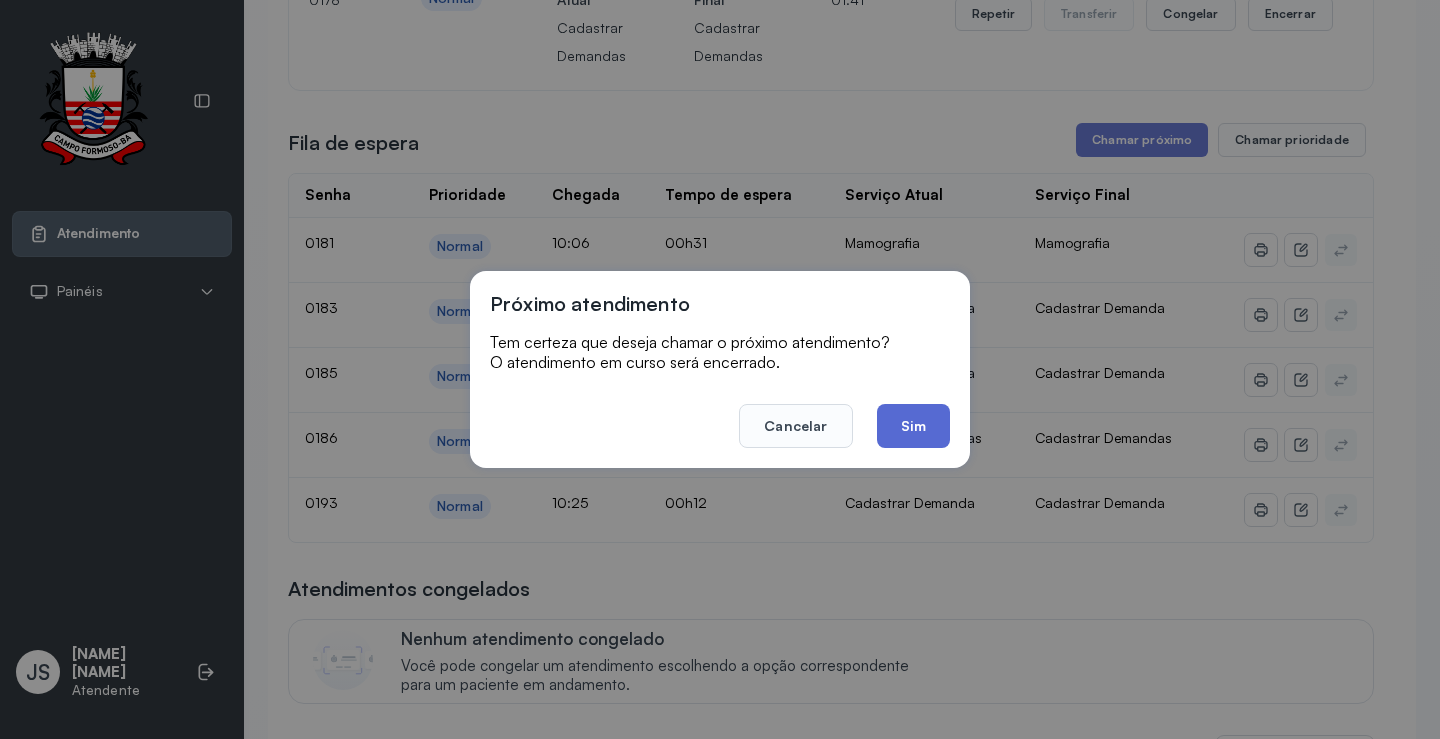 click on "Sim" 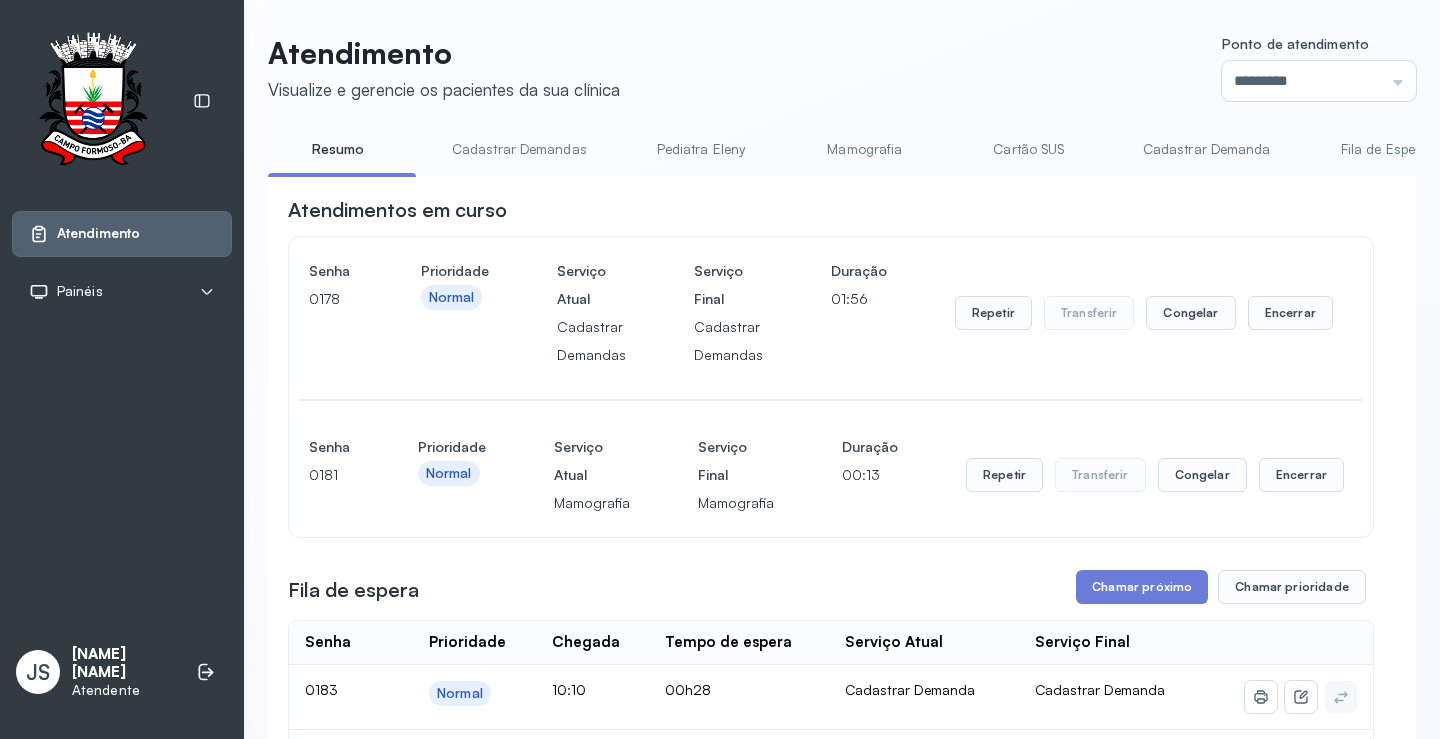 scroll, scrollTop: 300, scrollLeft: 0, axis: vertical 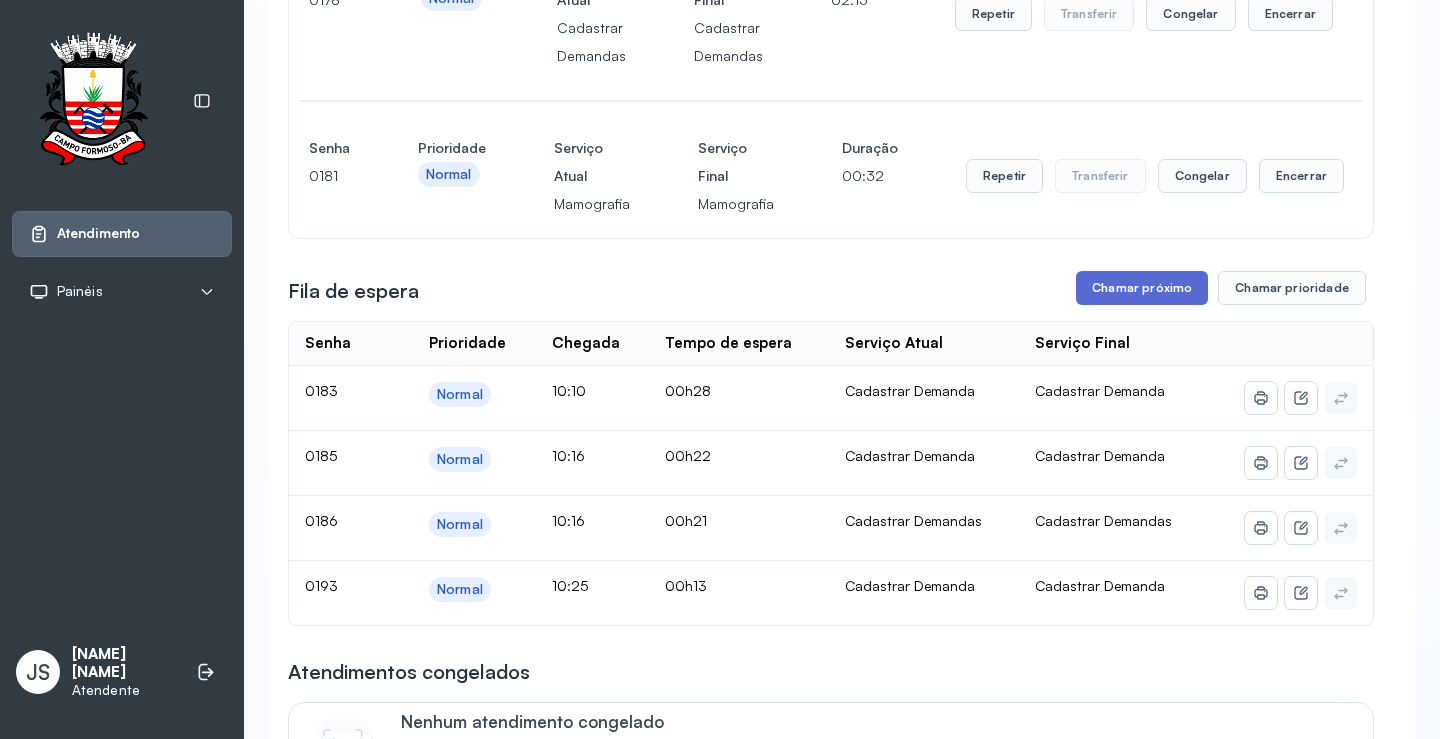click on "Chamar próximo" at bounding box center [1142, 288] 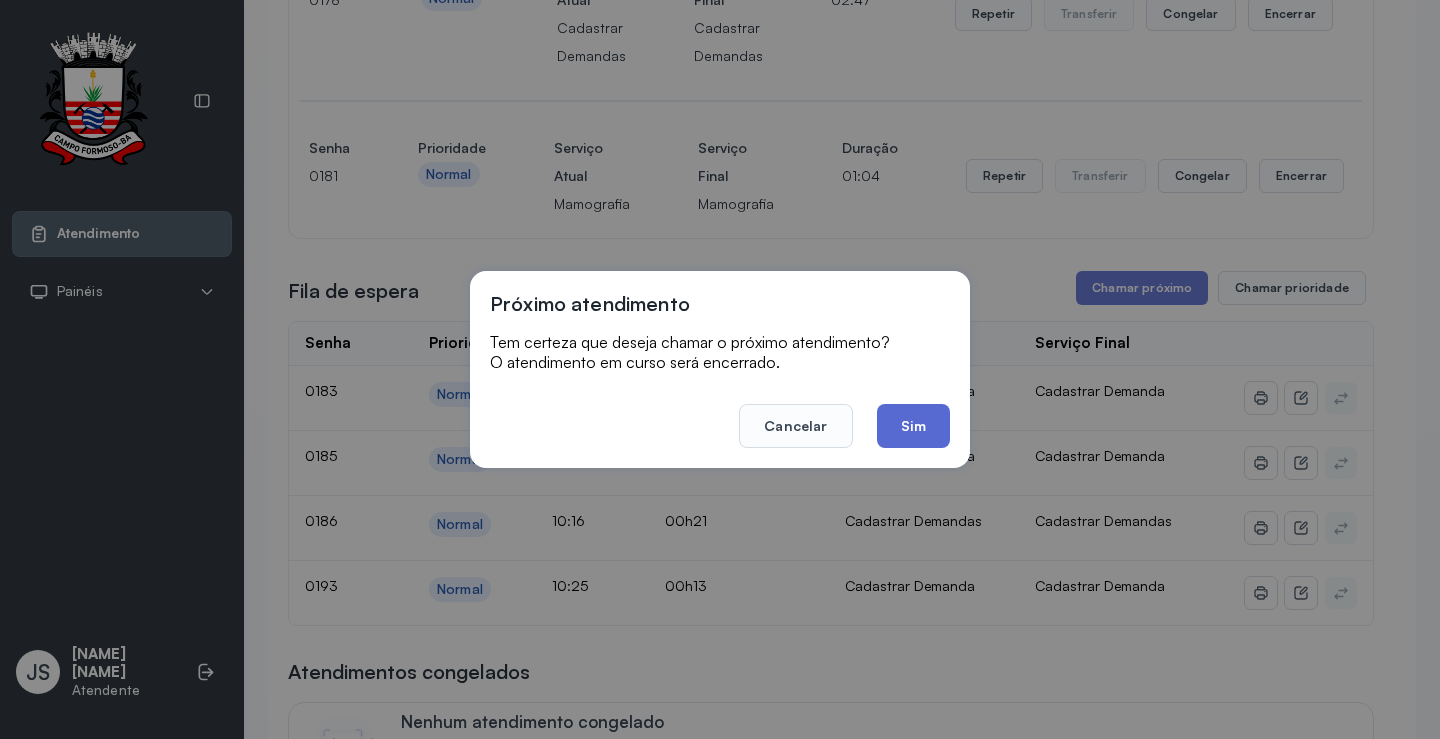 click on "Sim" 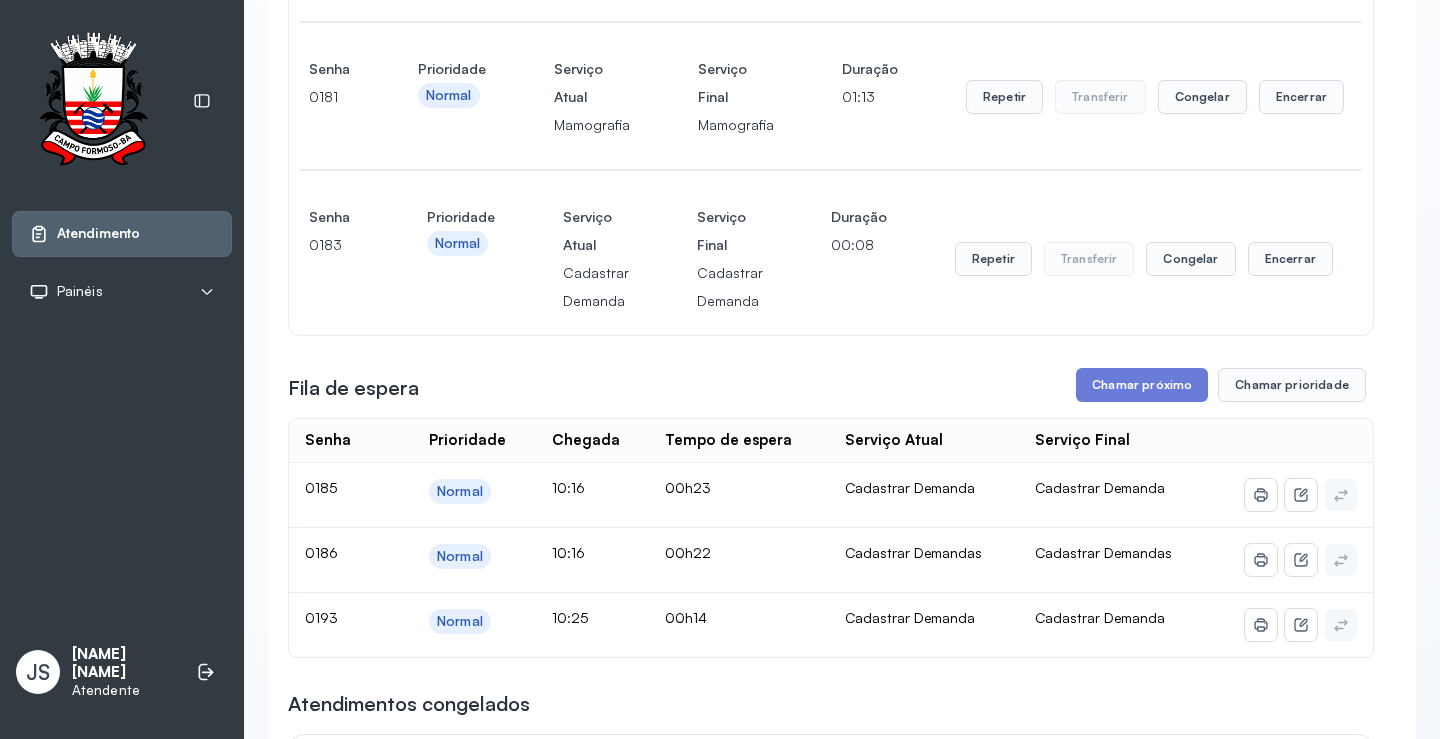 scroll, scrollTop: 500, scrollLeft: 0, axis: vertical 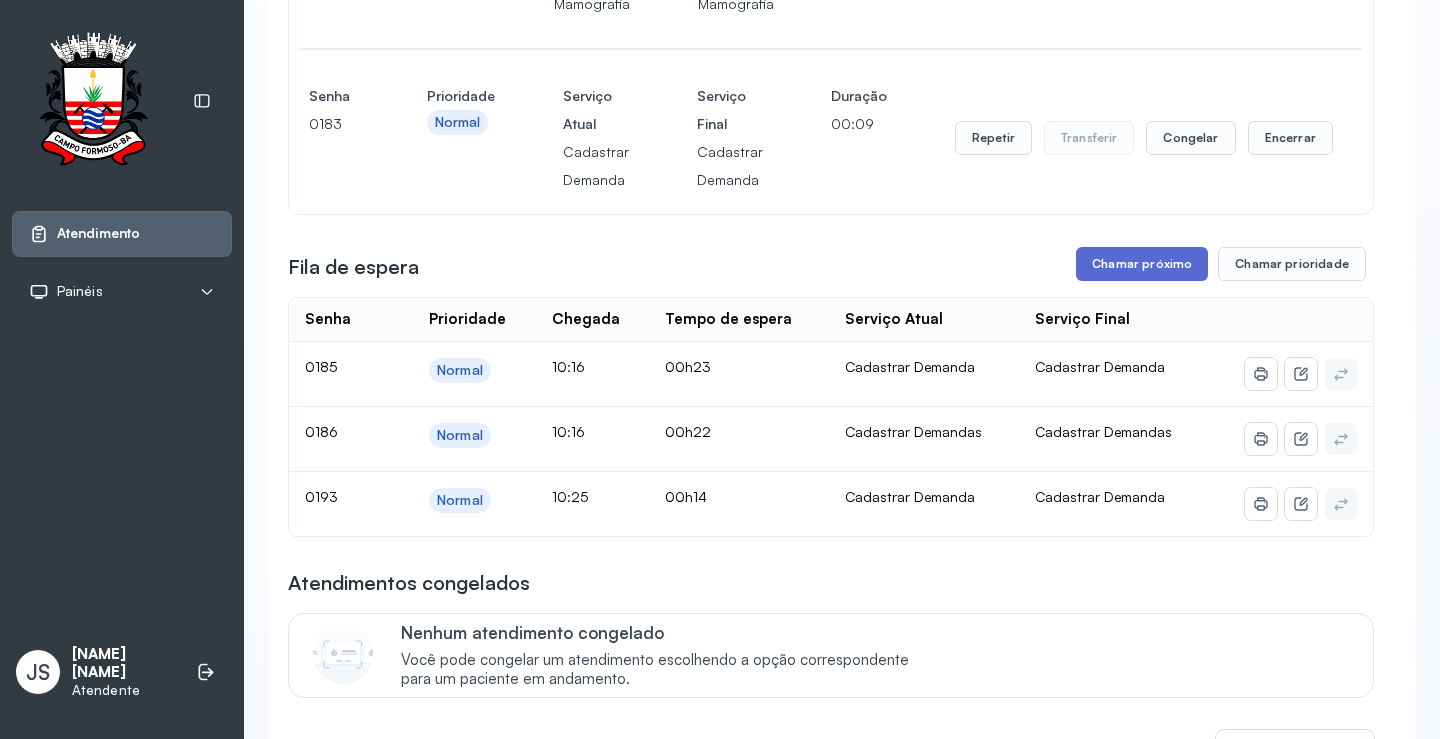 click on "Chamar próximo" at bounding box center (1142, 264) 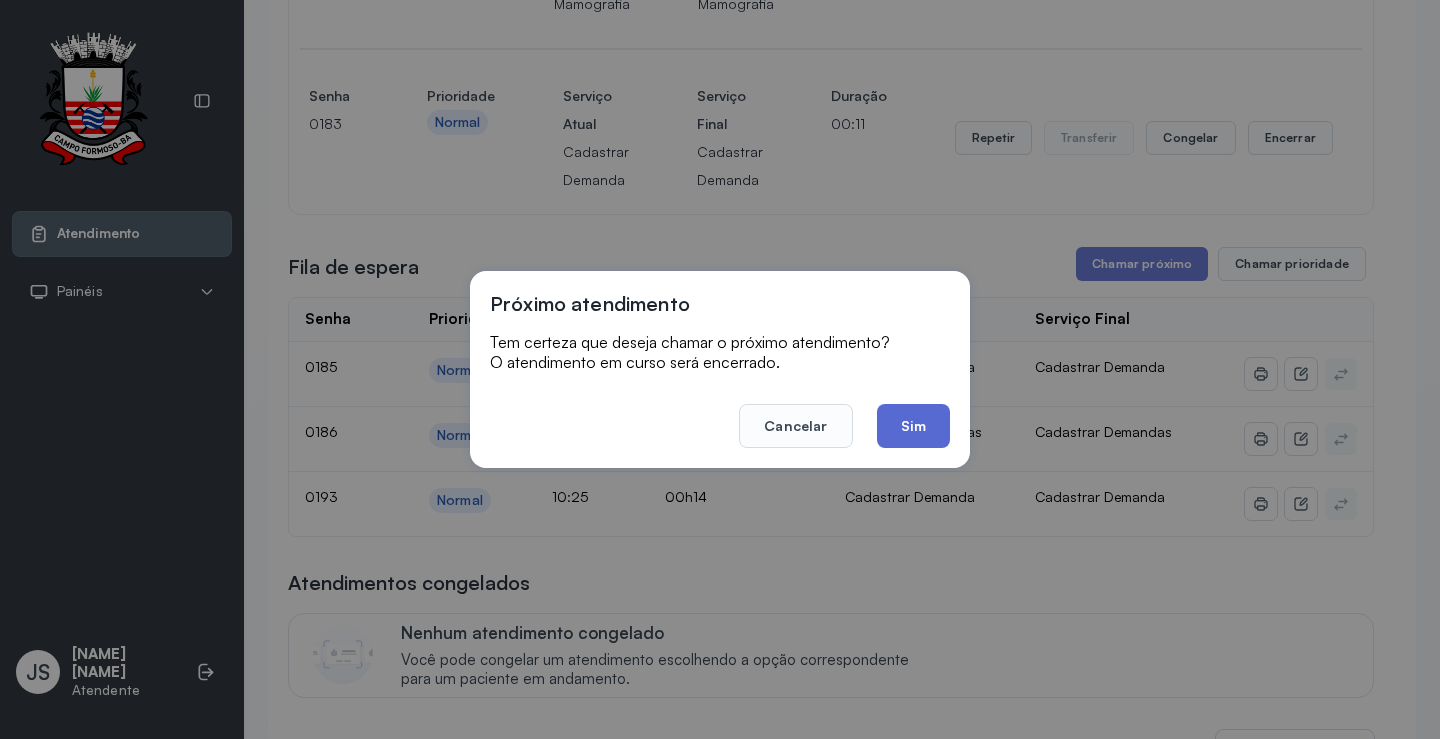 click on "Sim" 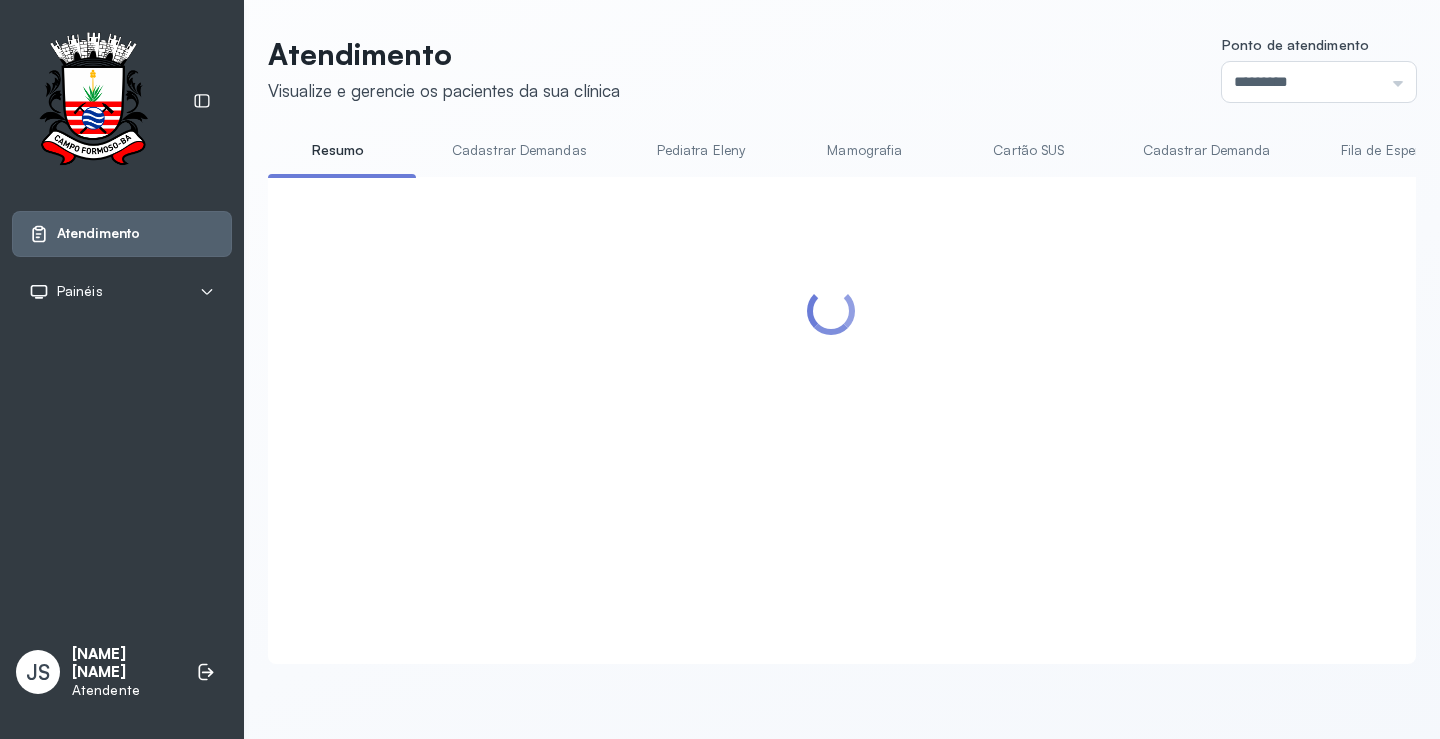 scroll, scrollTop: 500, scrollLeft: 0, axis: vertical 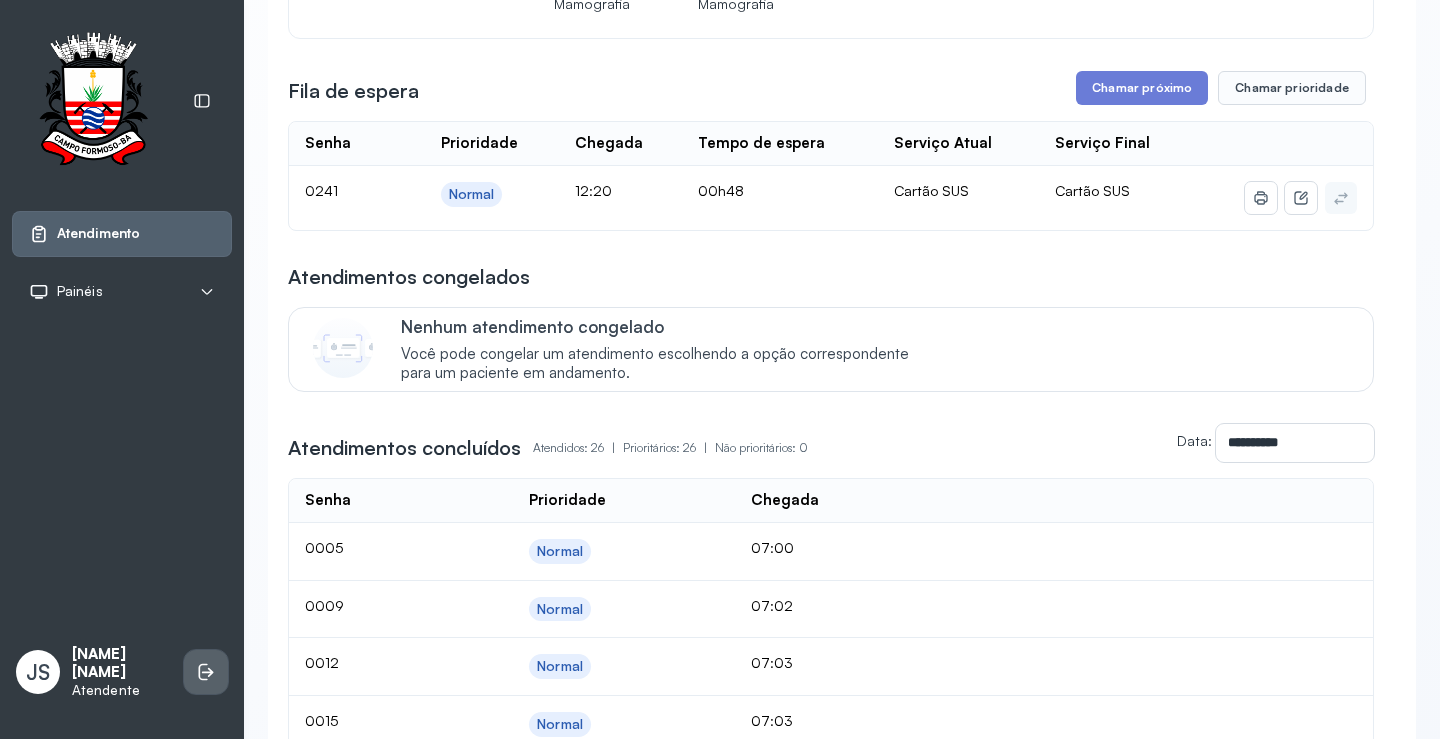 click at bounding box center [206, 672] 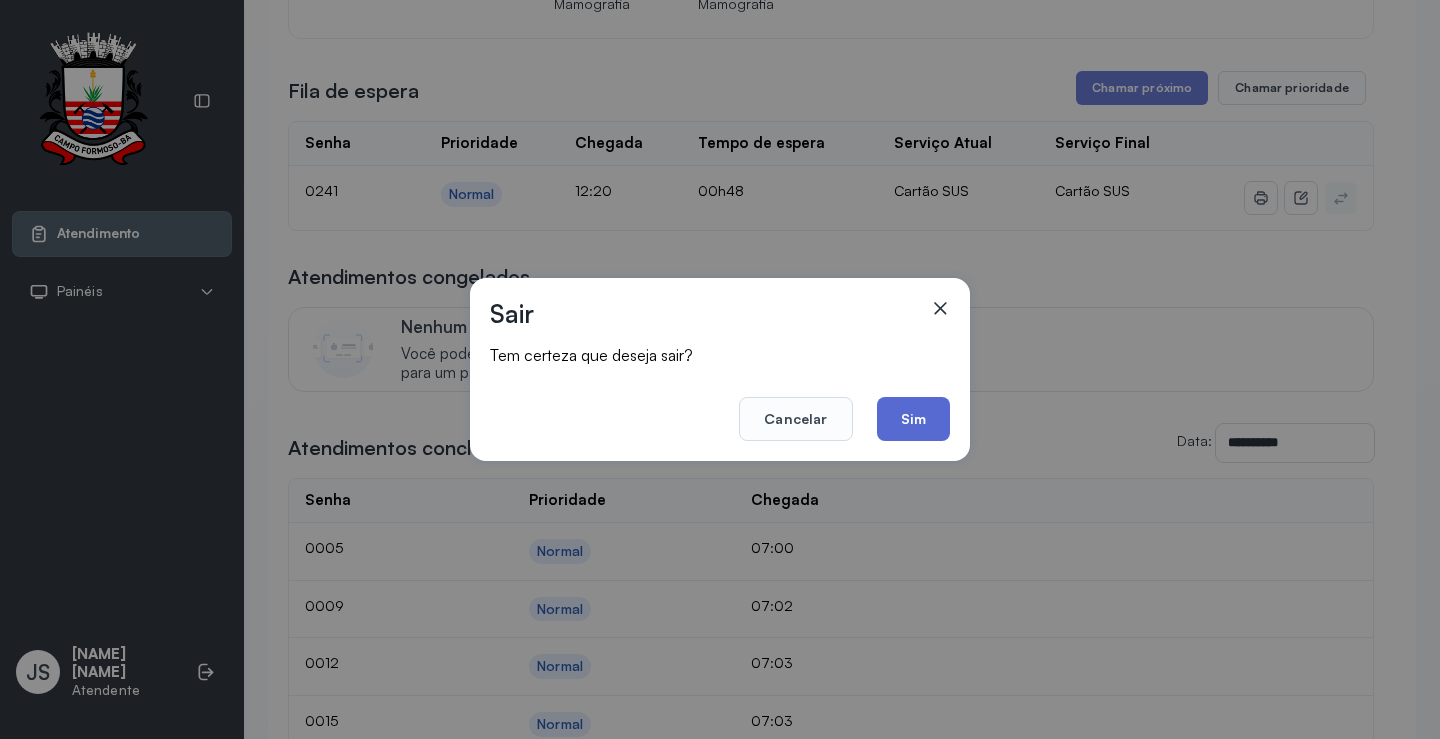 click on "Sim" 